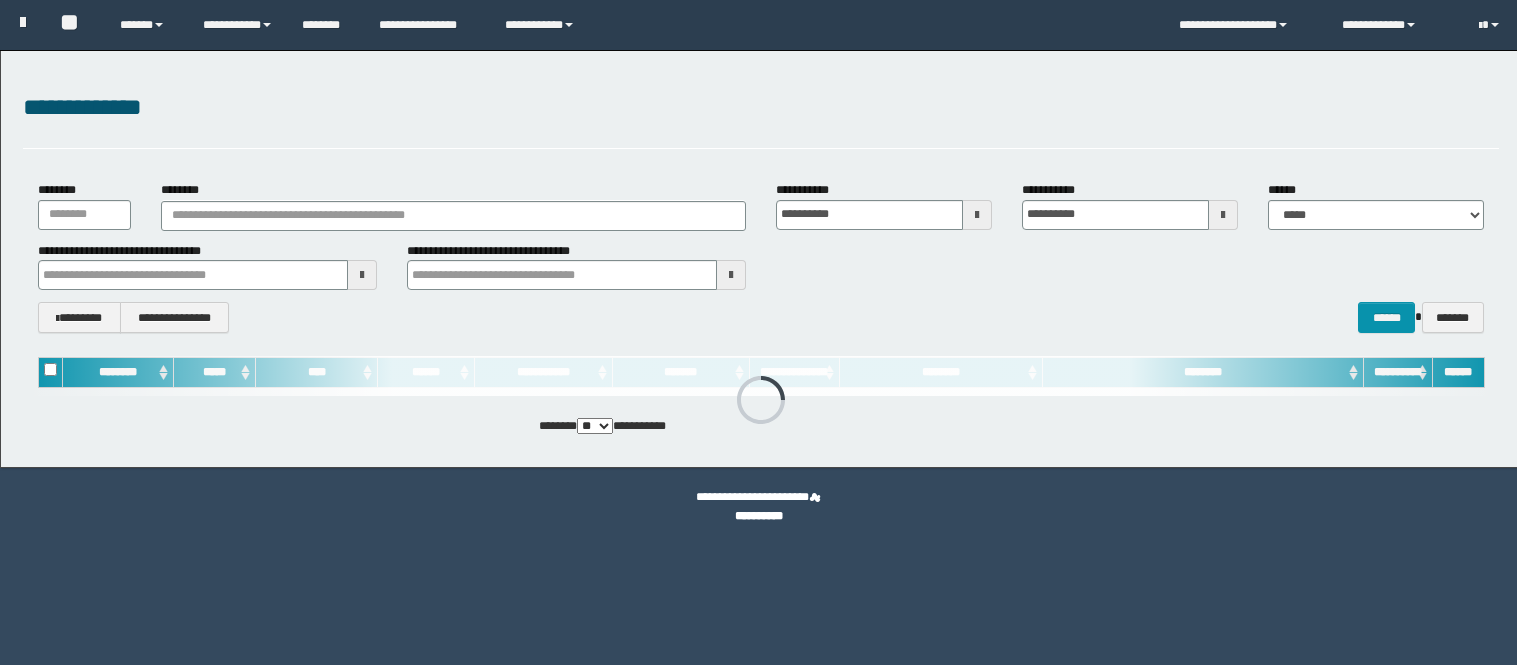 scroll, scrollTop: 0, scrollLeft: 0, axis: both 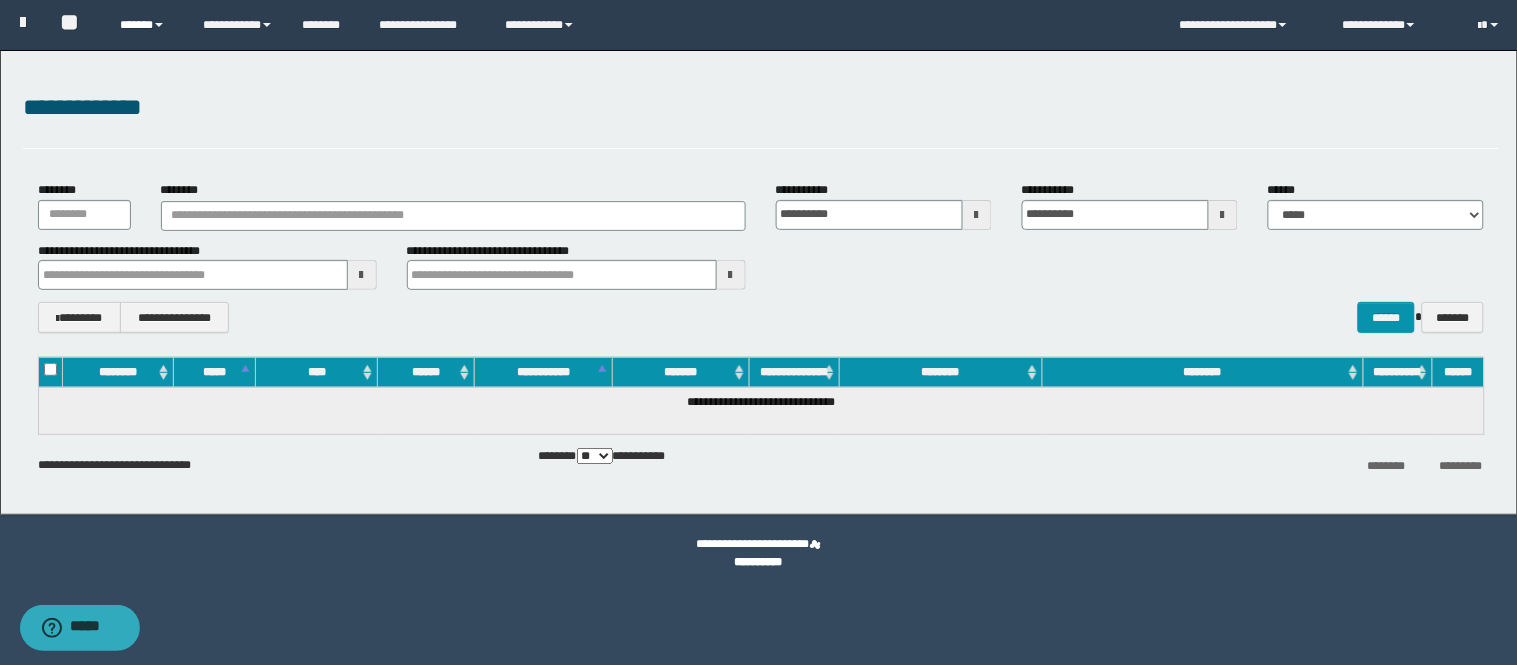 click on "******" at bounding box center [146, 25] 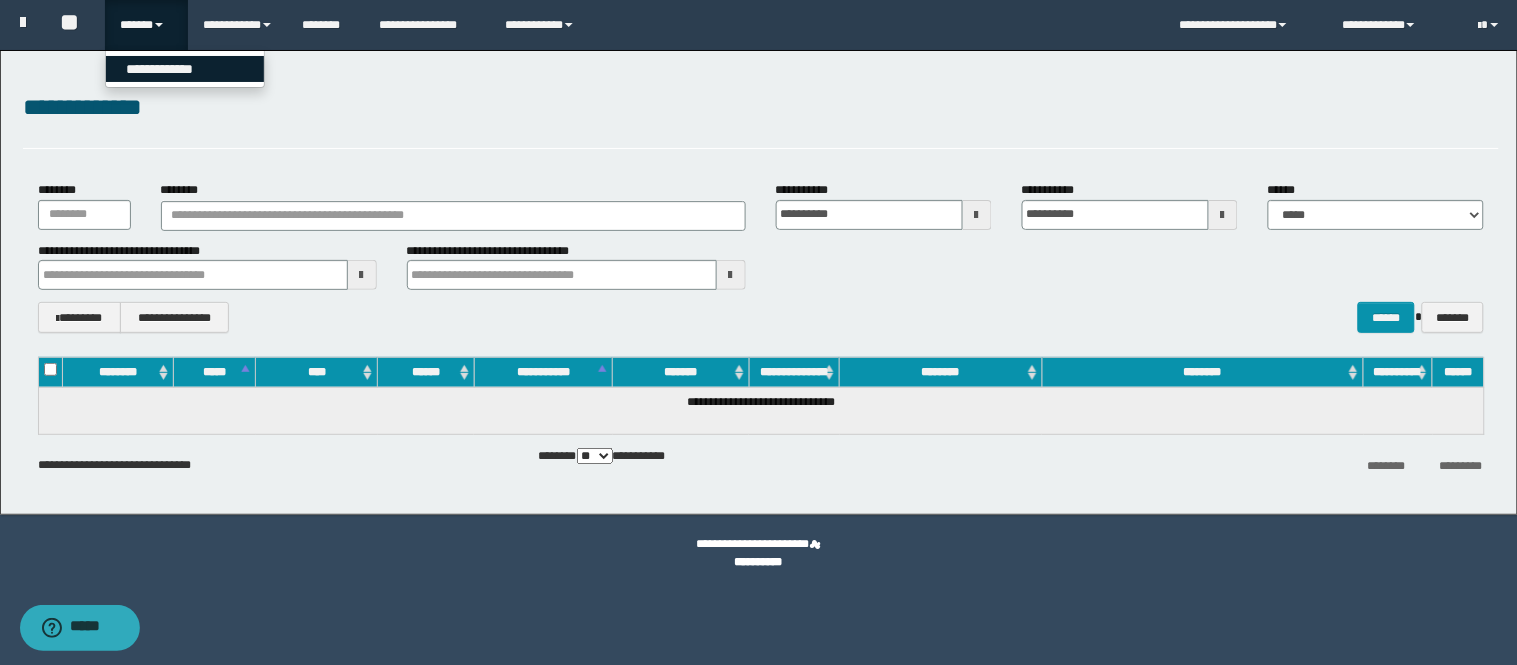 click on "**********" at bounding box center (185, 69) 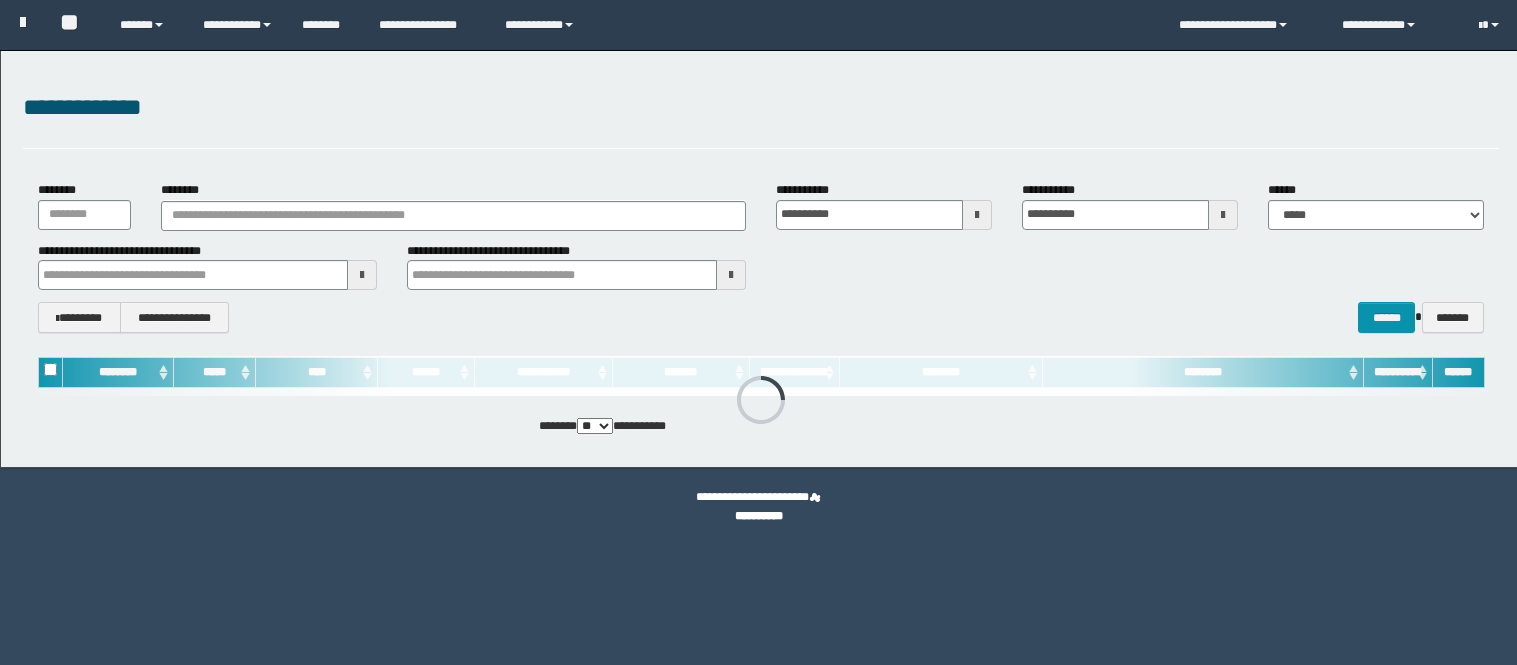 scroll, scrollTop: 0, scrollLeft: 0, axis: both 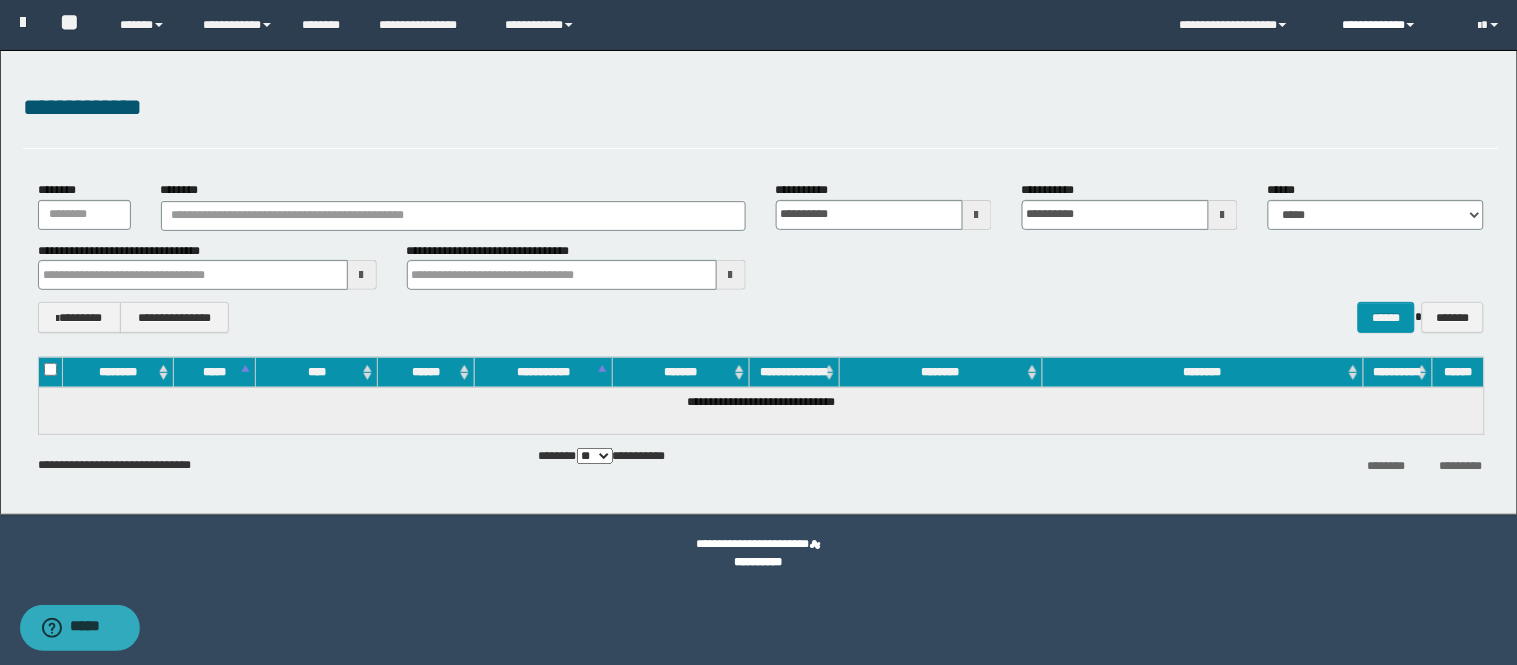 click on "**********" at bounding box center [1395, 25] 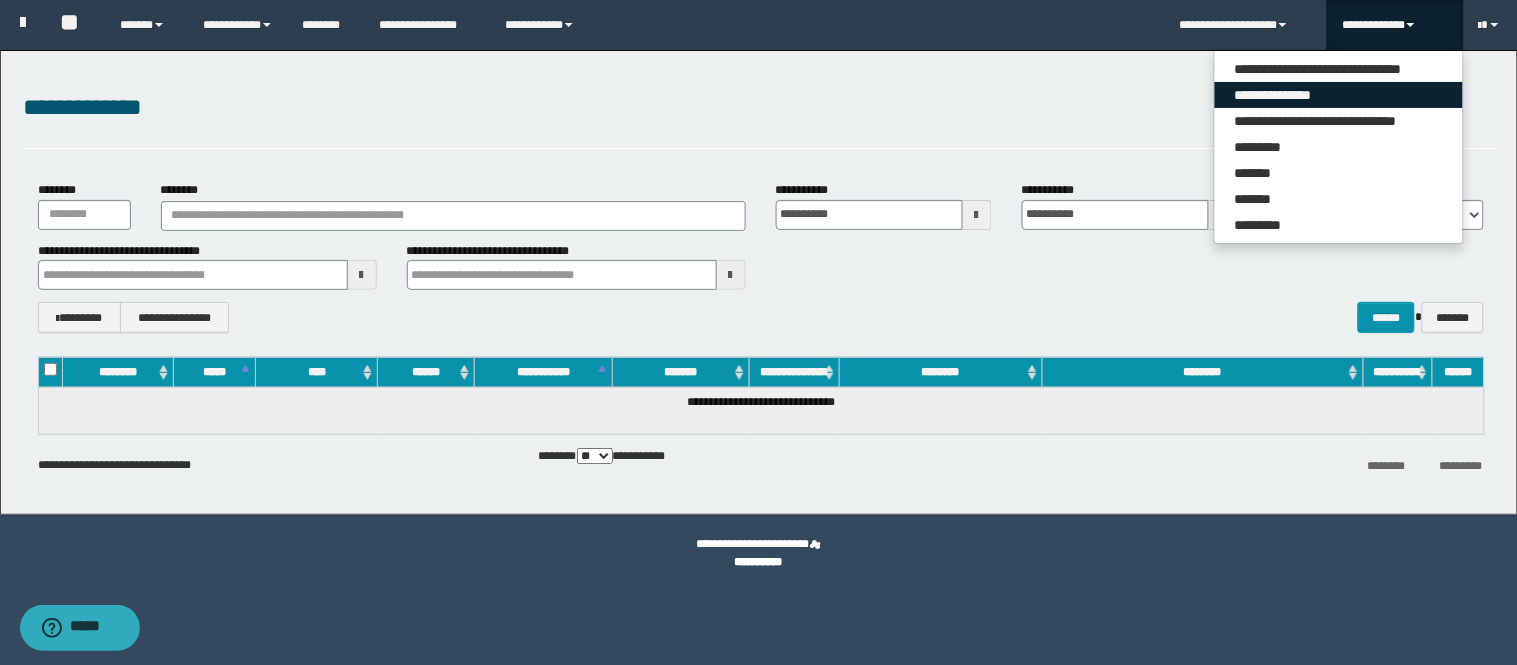 click on "**********" at bounding box center [1339, 95] 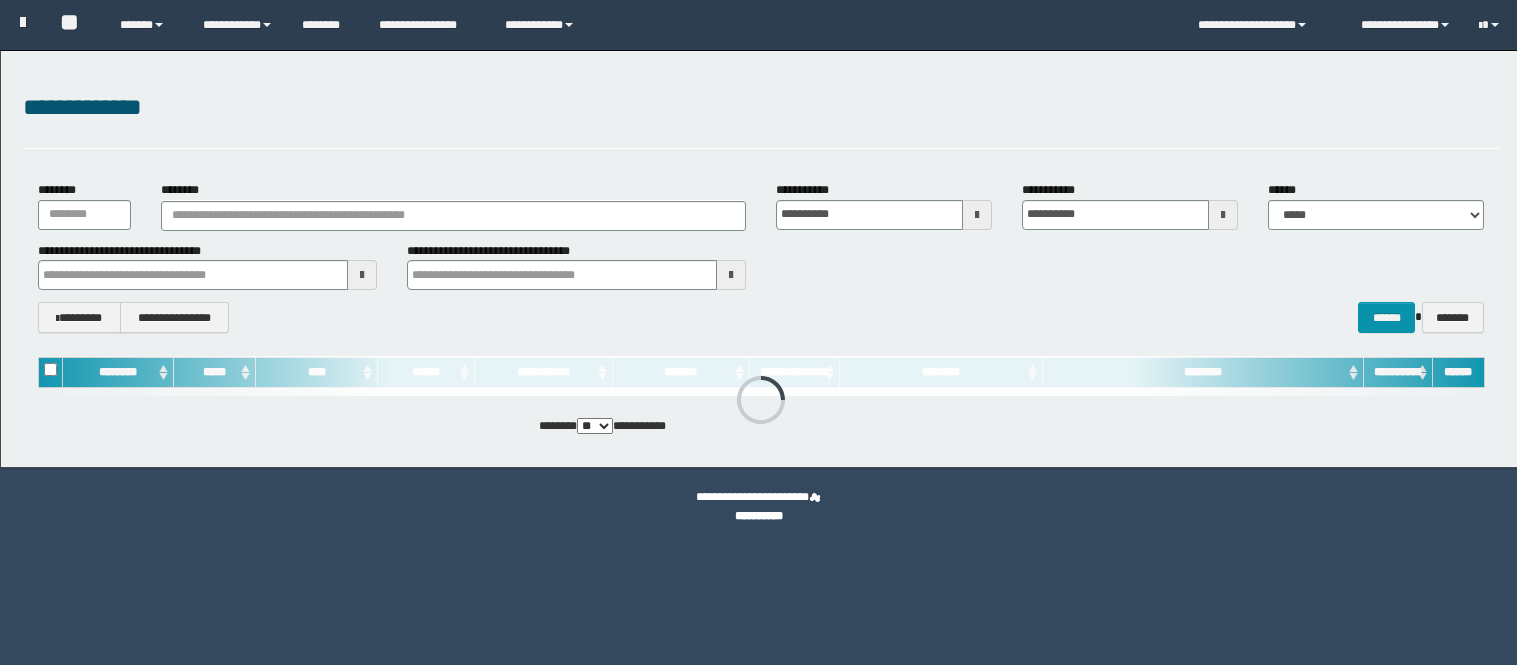 scroll, scrollTop: 0, scrollLeft: 0, axis: both 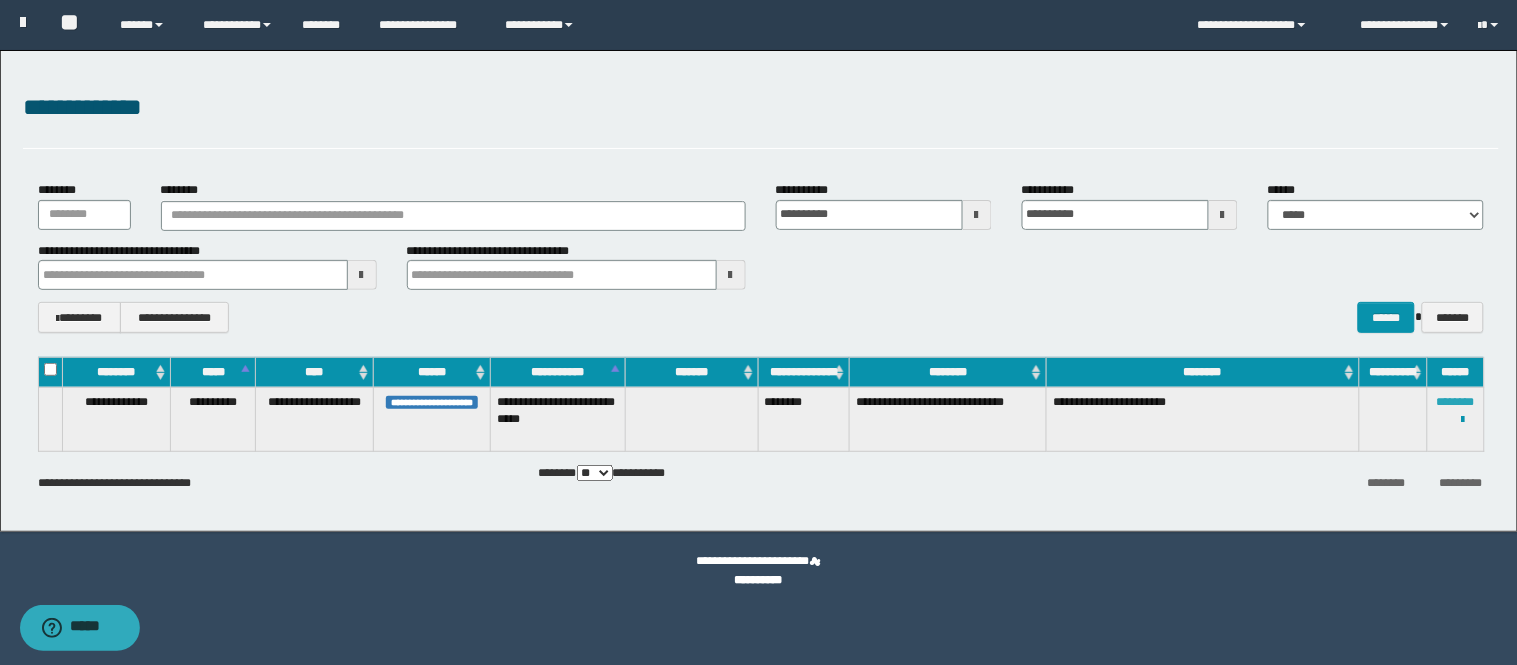 click on "********" at bounding box center [1456, 402] 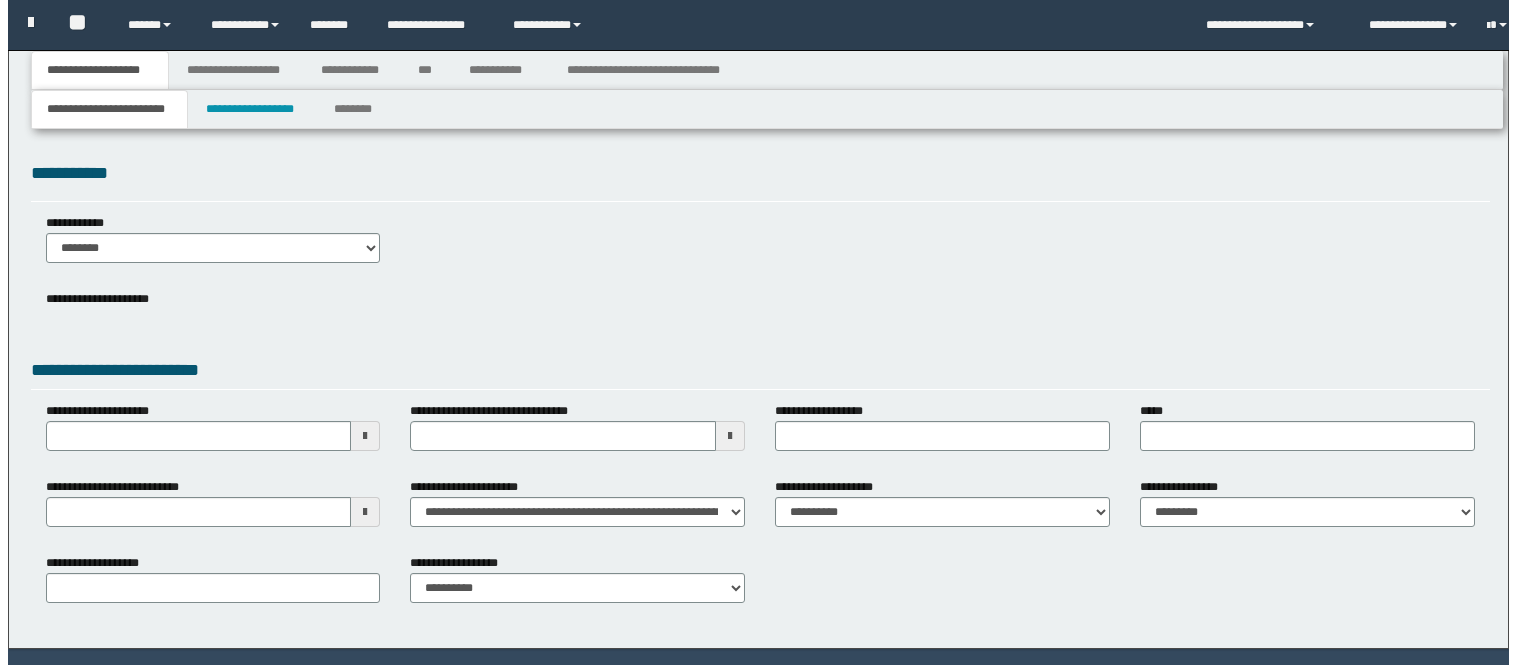 scroll, scrollTop: 0, scrollLeft: 0, axis: both 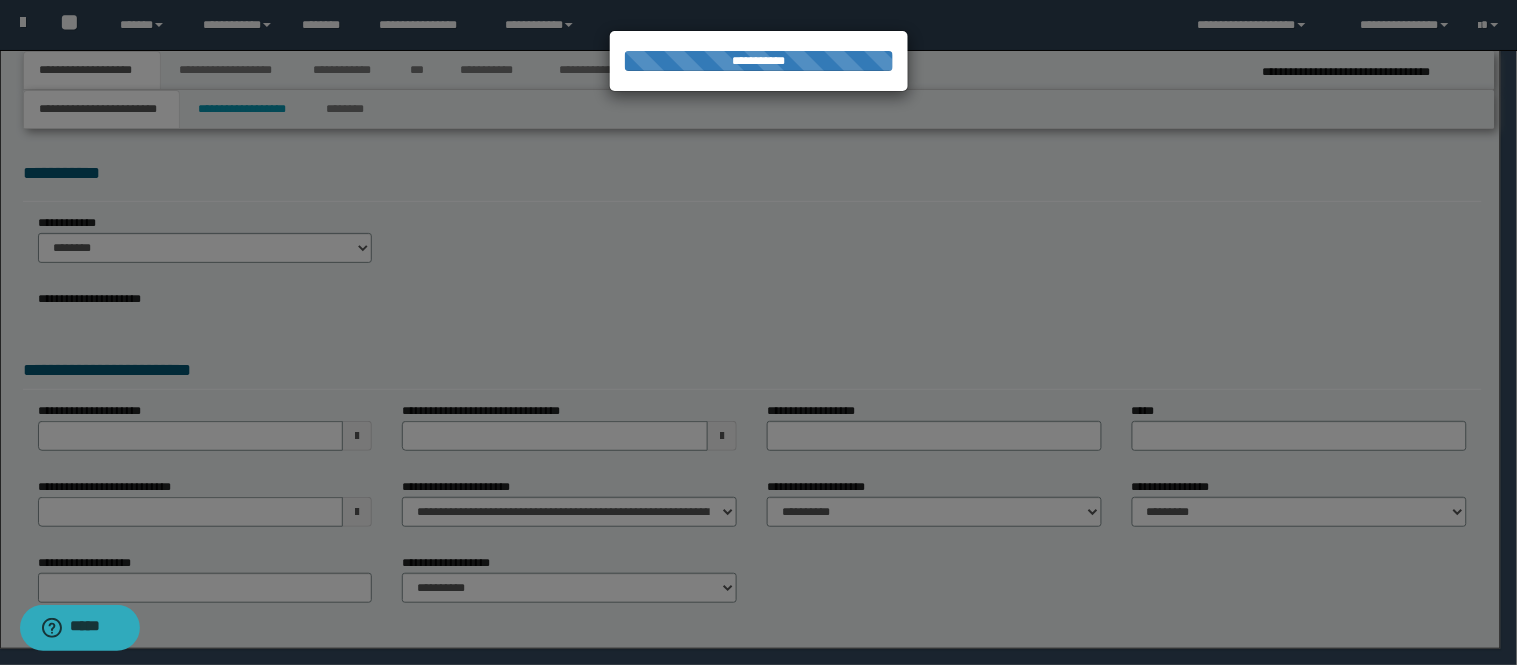 select on "*" 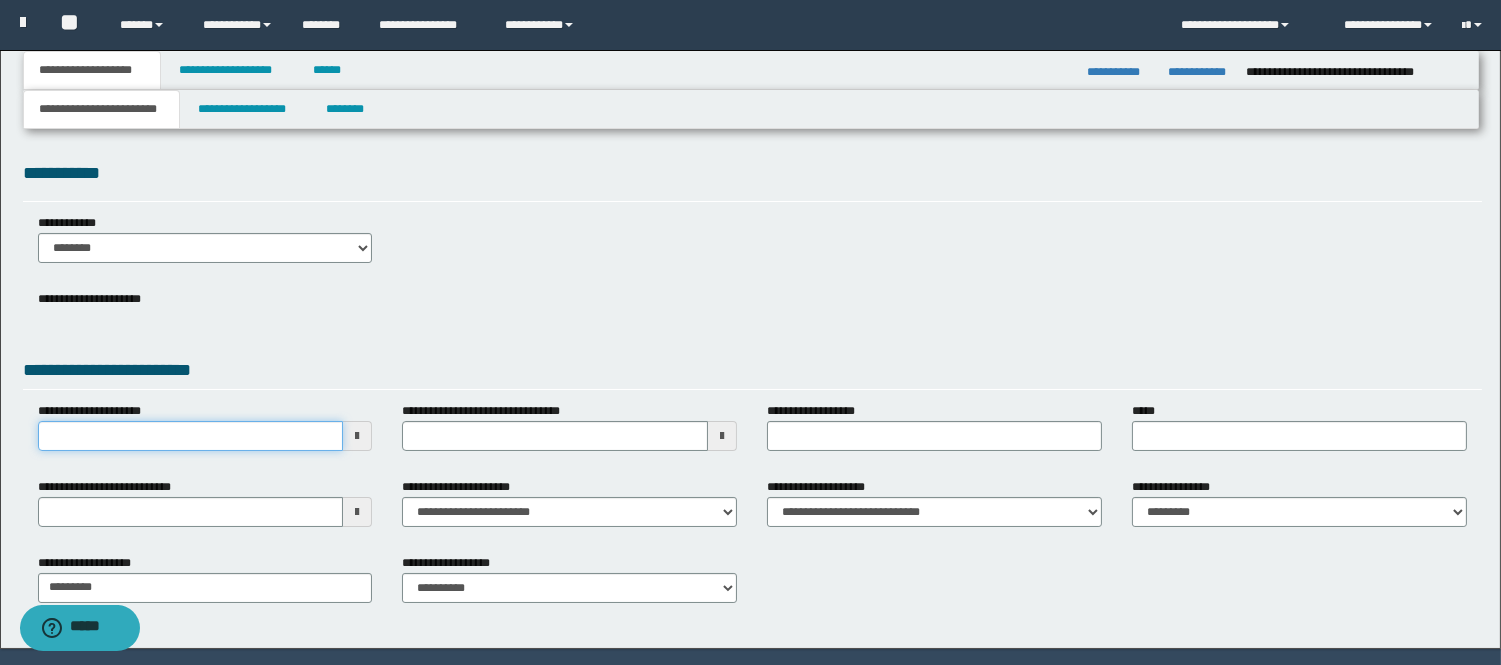 click on "**********" at bounding box center (191, 436) 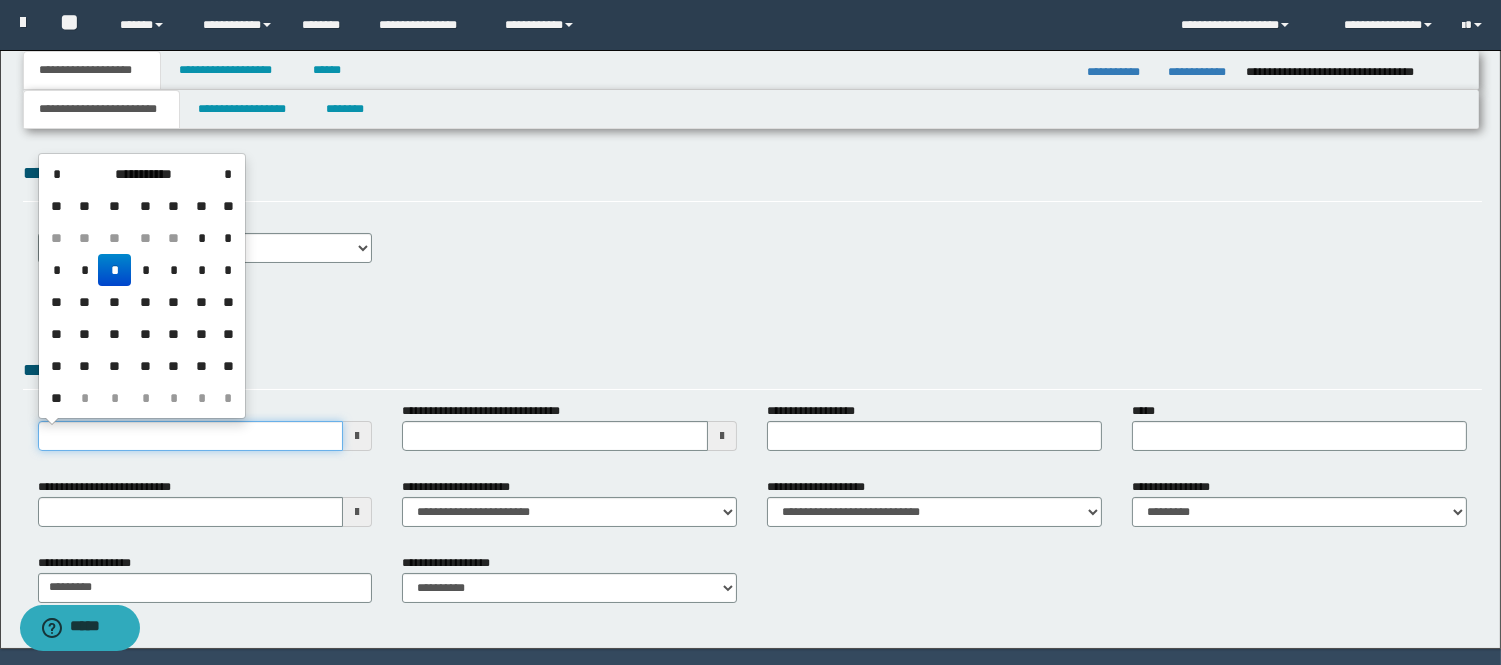click on "**********" at bounding box center (191, 436) 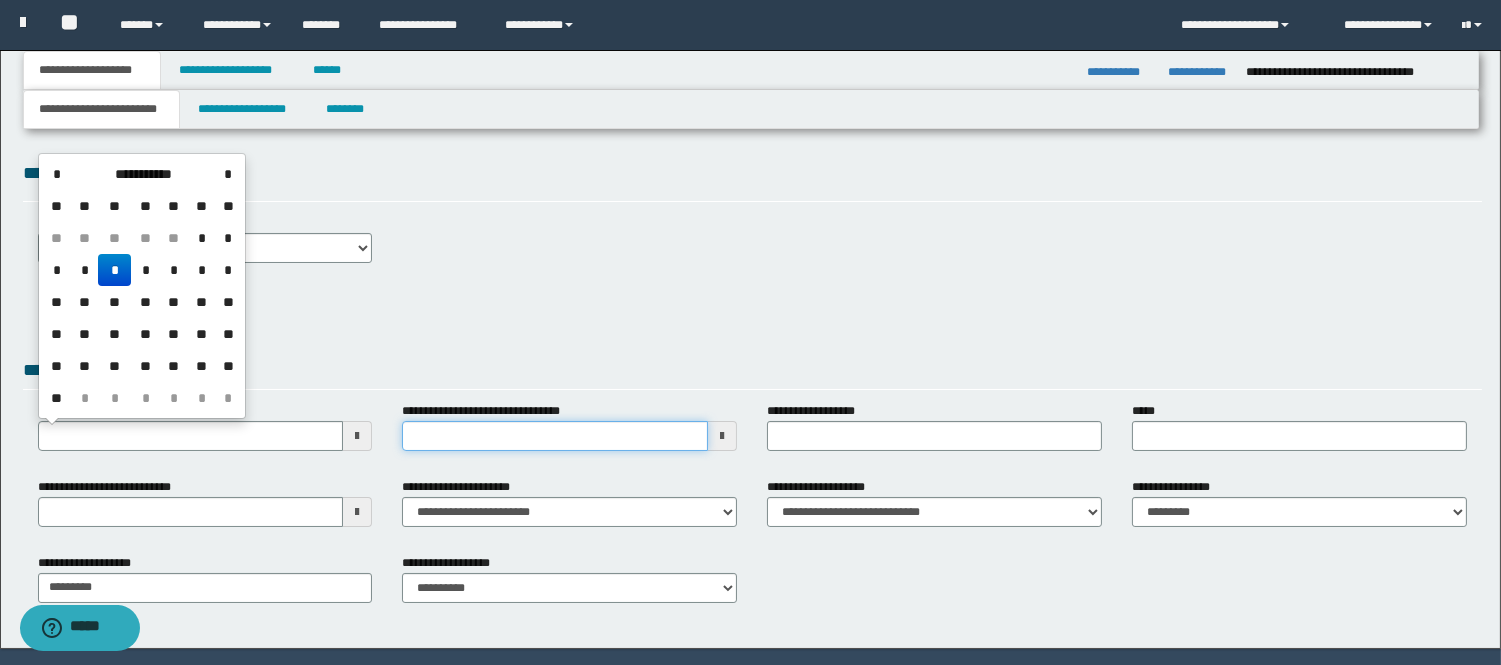 click on "**********" at bounding box center [555, 436] 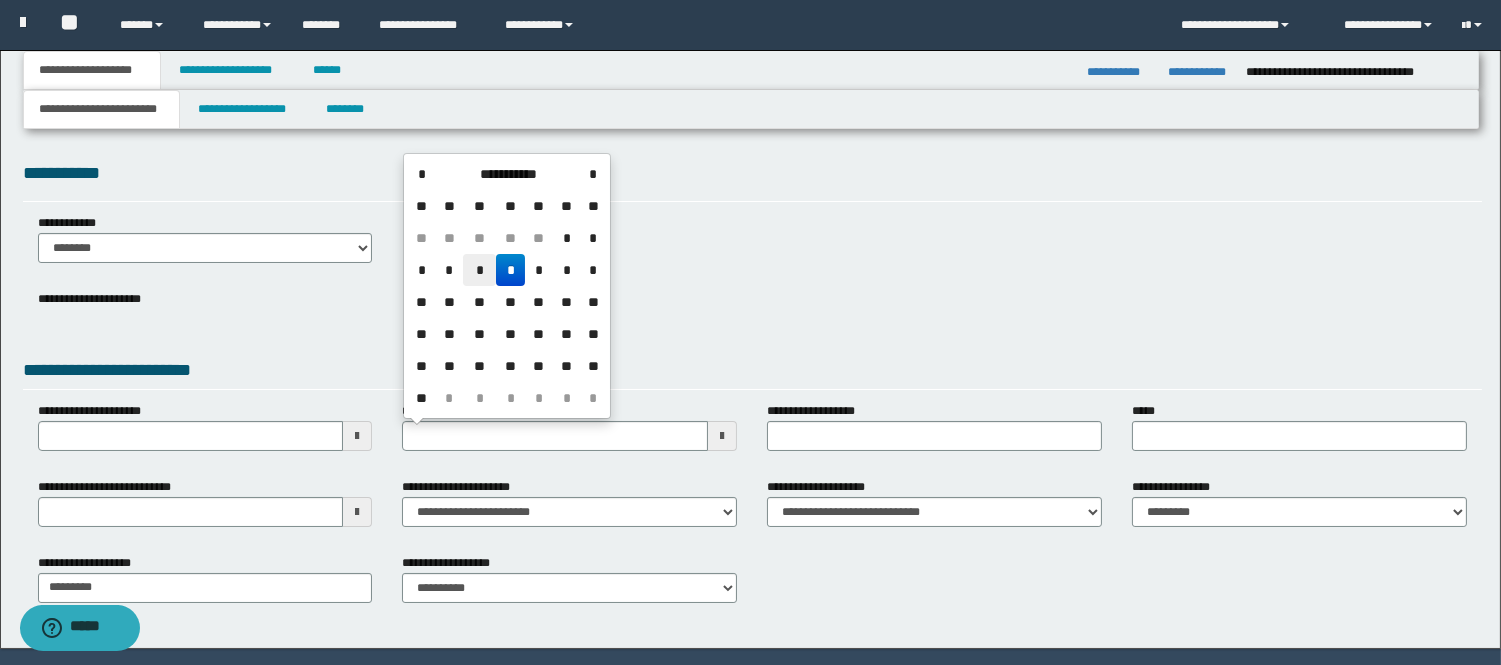 click on "*" at bounding box center [479, 270] 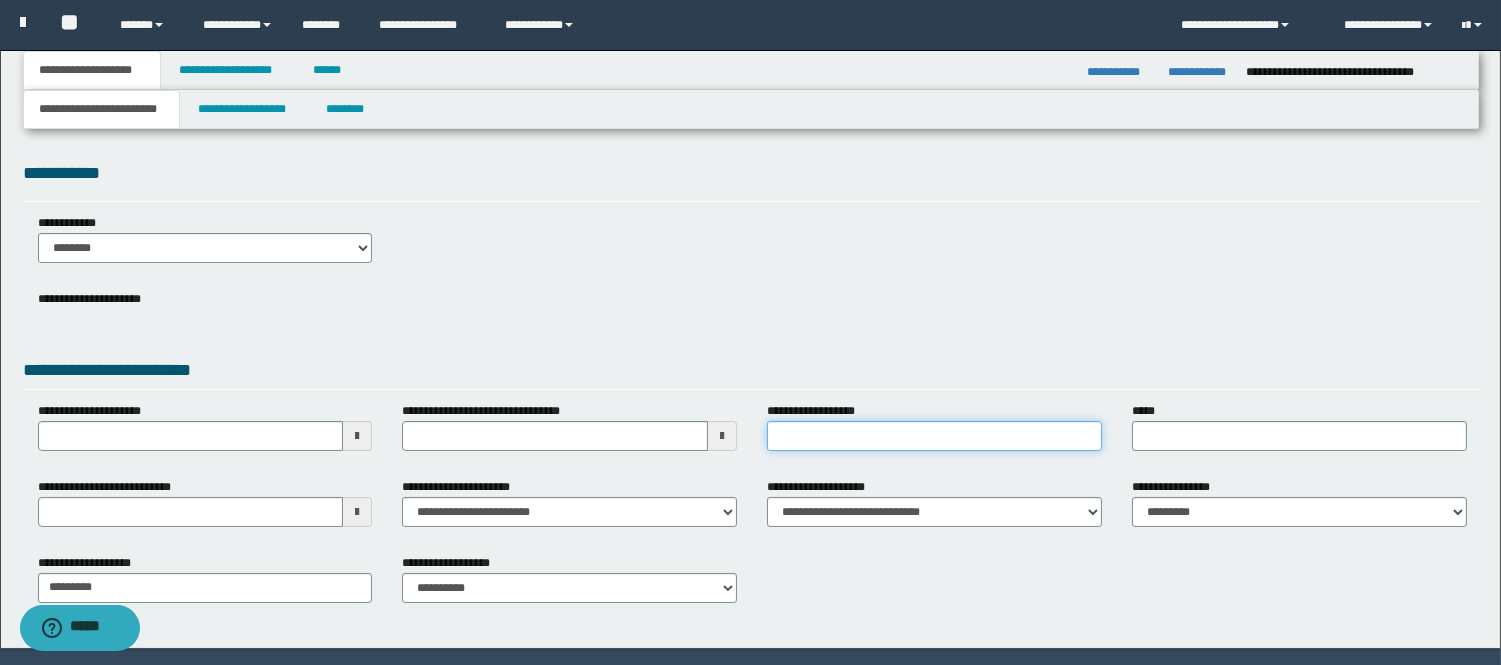 click on "**********" at bounding box center (934, 436) 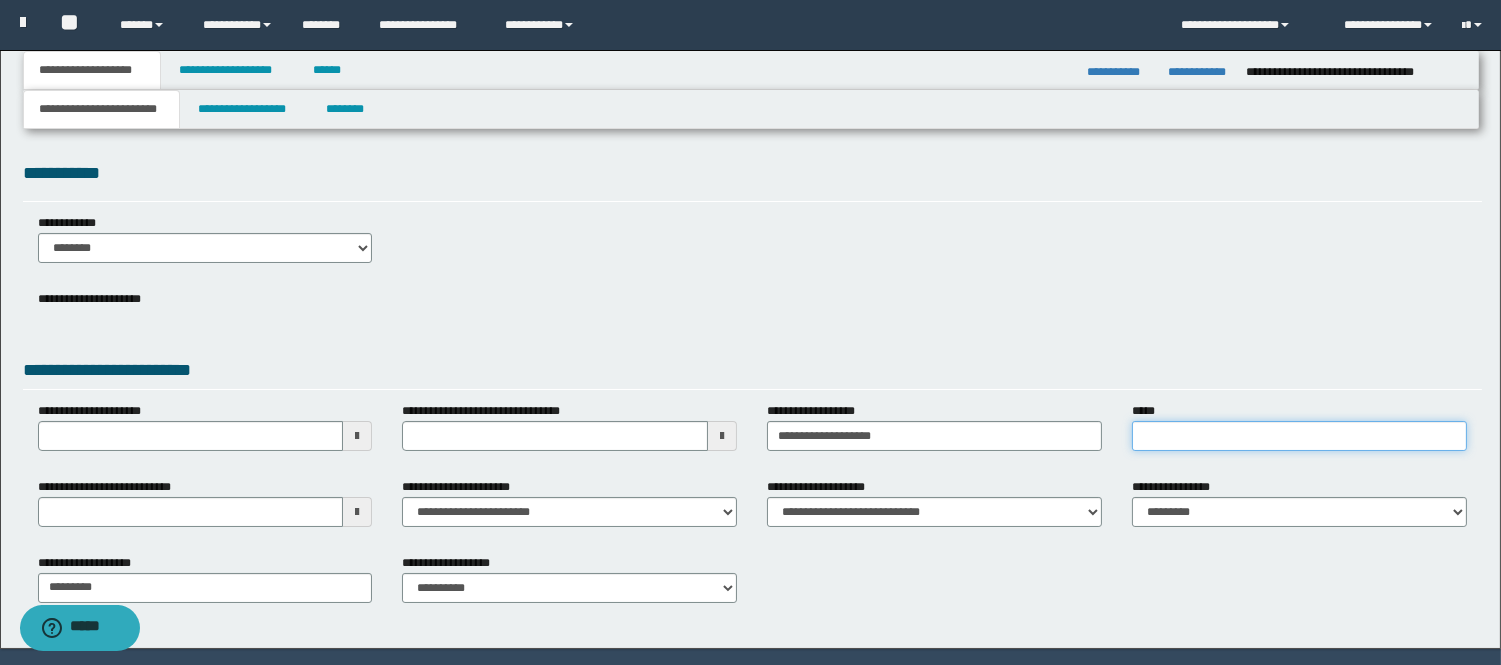 click on "*****" at bounding box center (1299, 436) 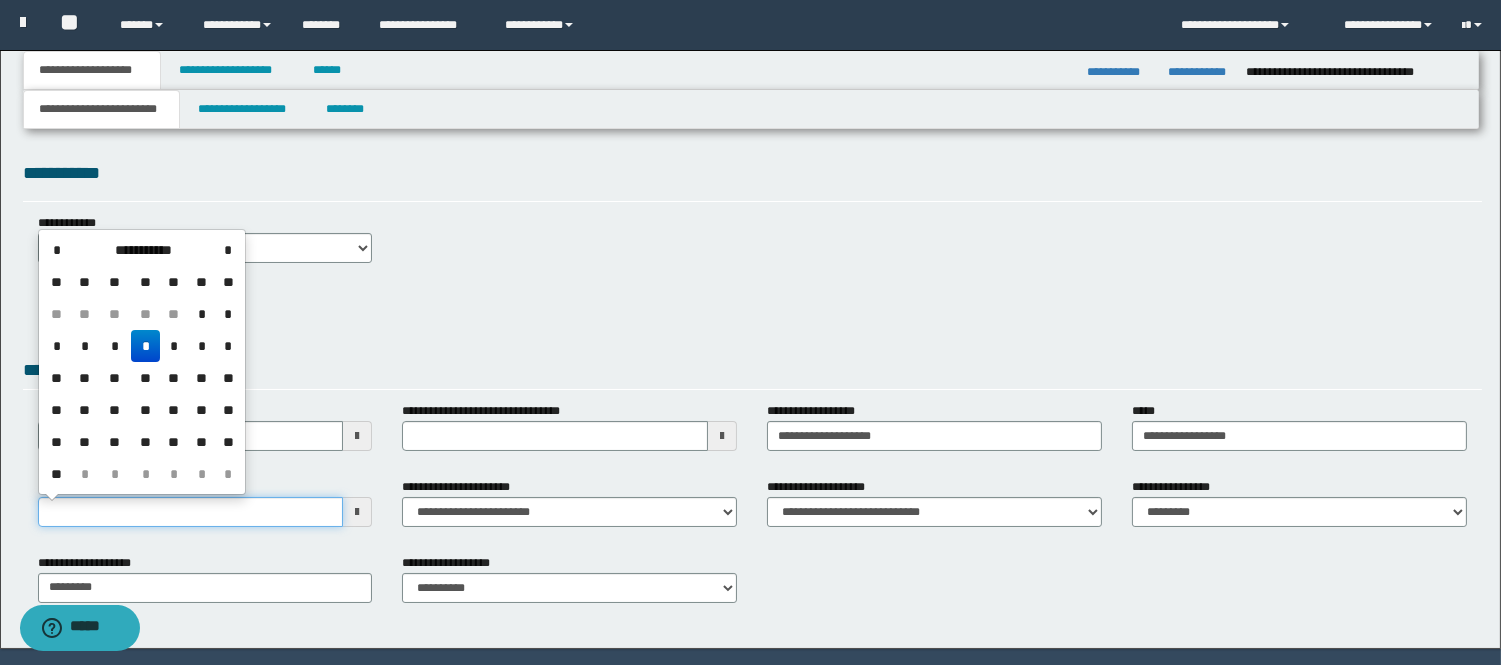 click on "**********" at bounding box center (191, 512) 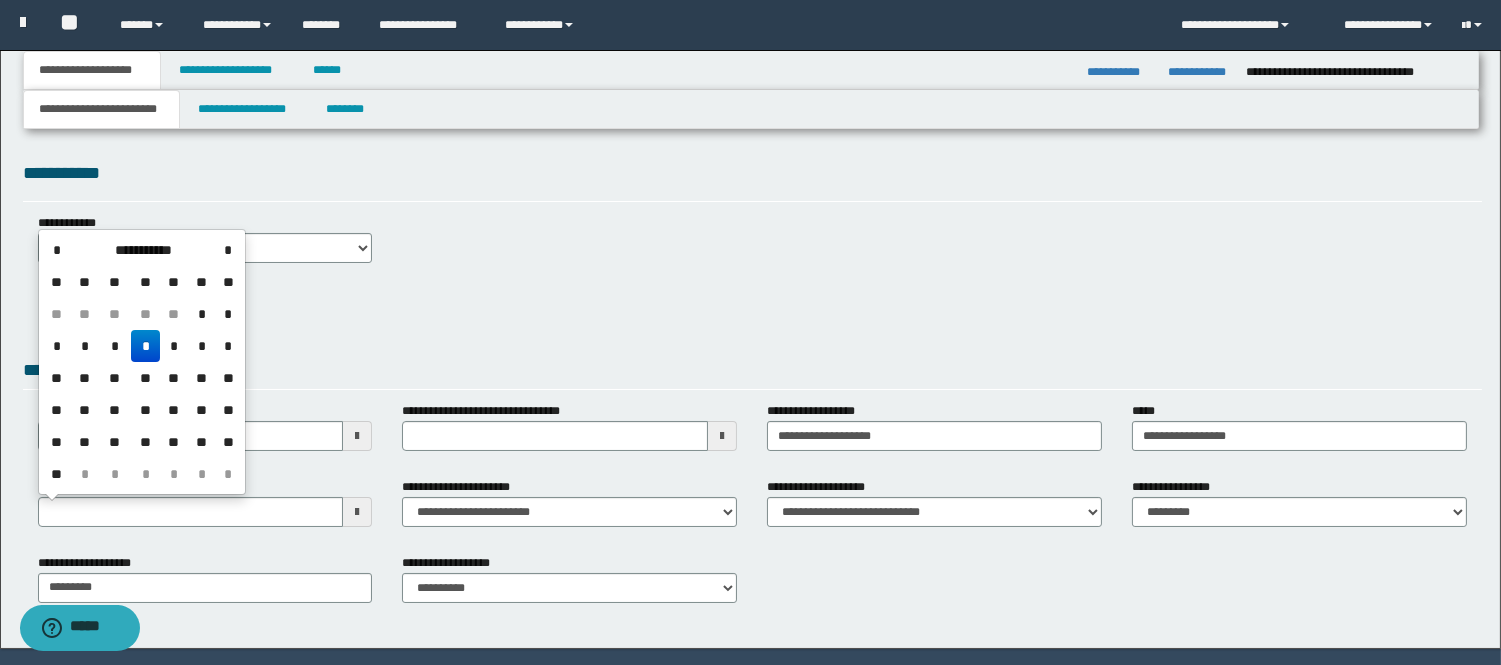 click on "*" at bounding box center (145, 346) 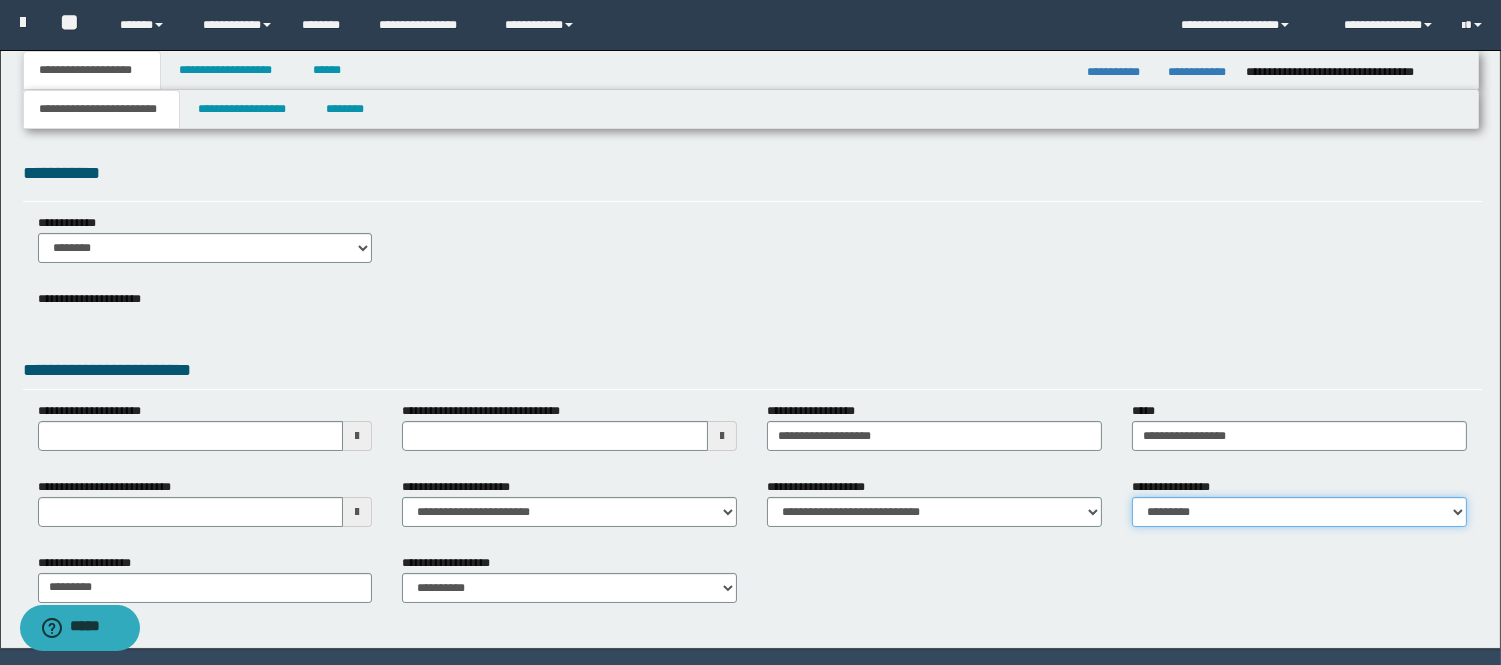 click on "**********" at bounding box center [1299, 512] 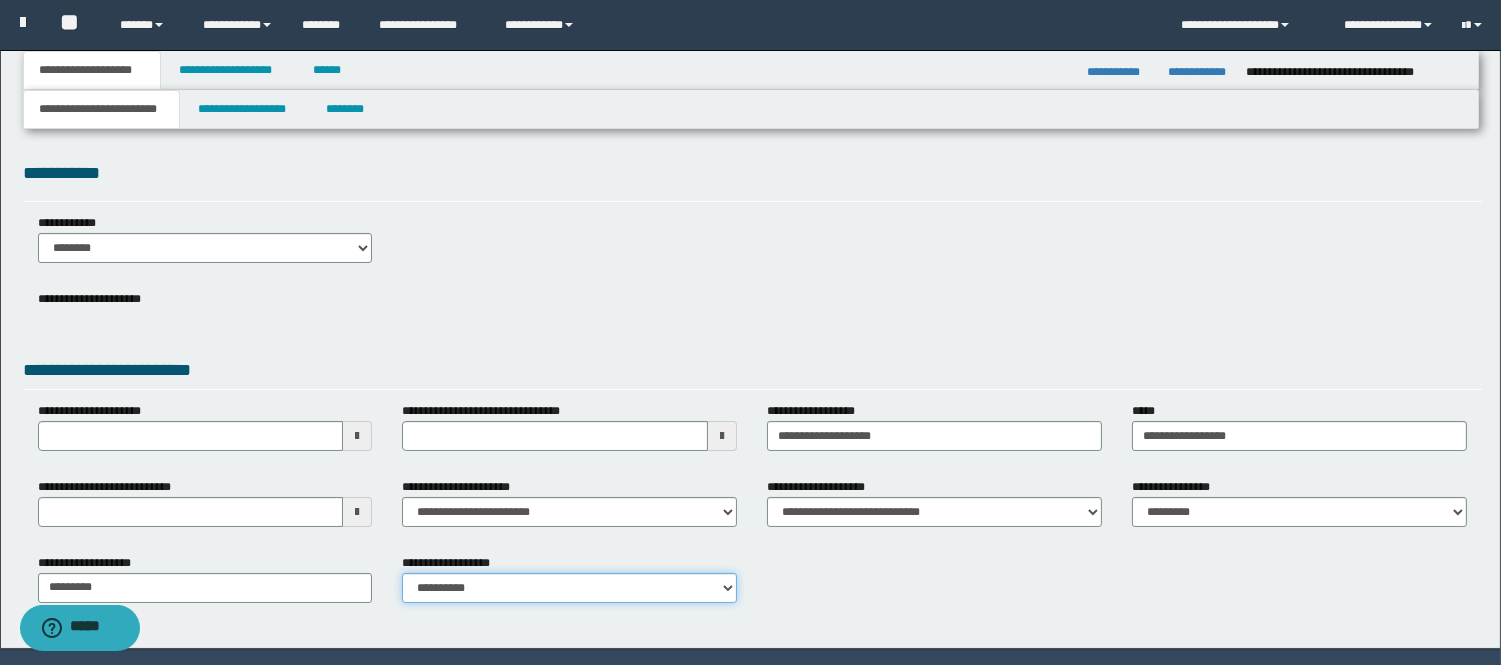 click on "**********" at bounding box center (569, 588) 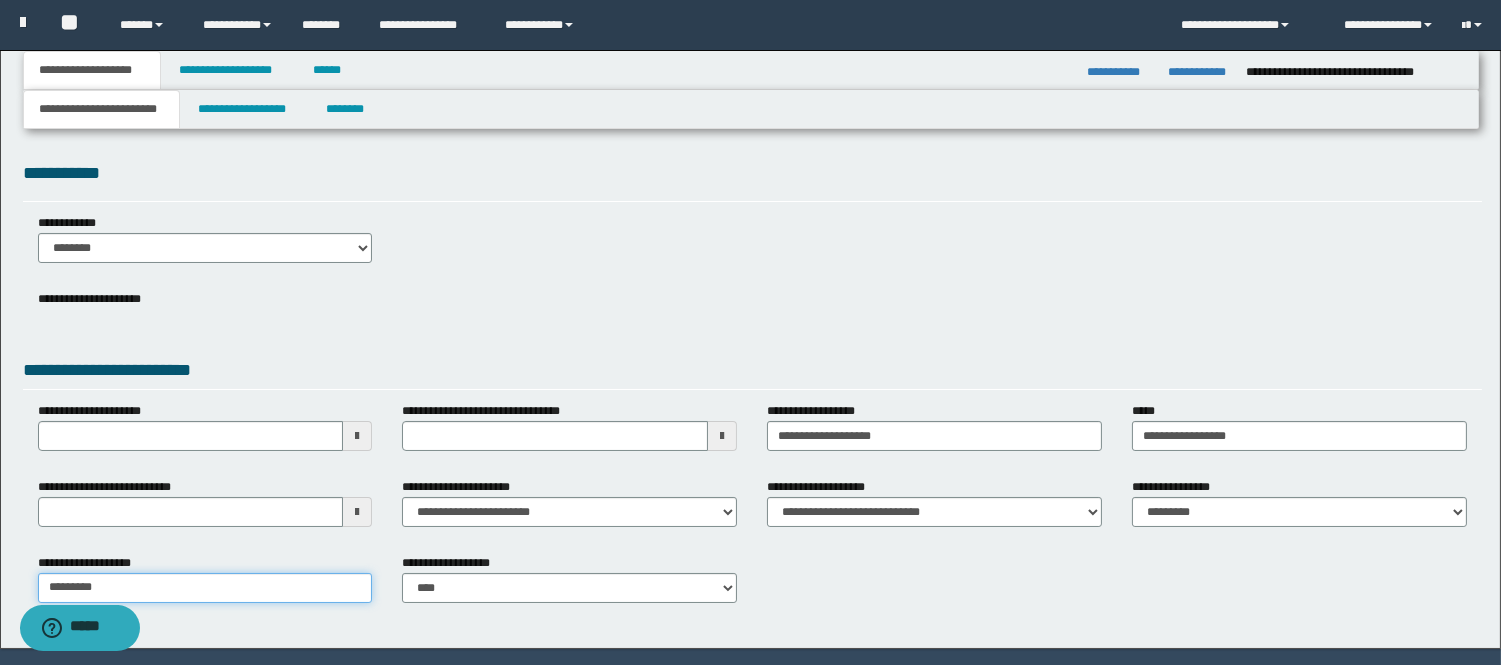 click on "*********" at bounding box center [205, 588] 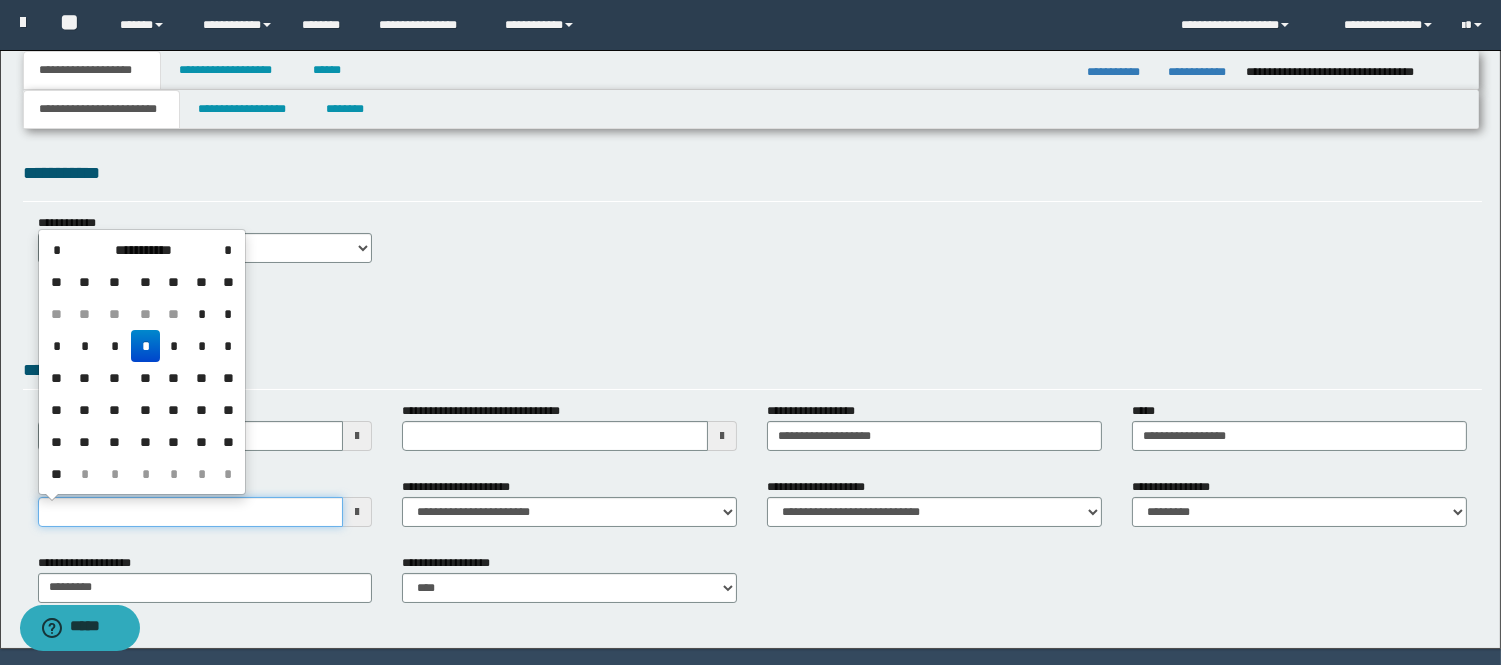 click on "**********" at bounding box center (191, 512) 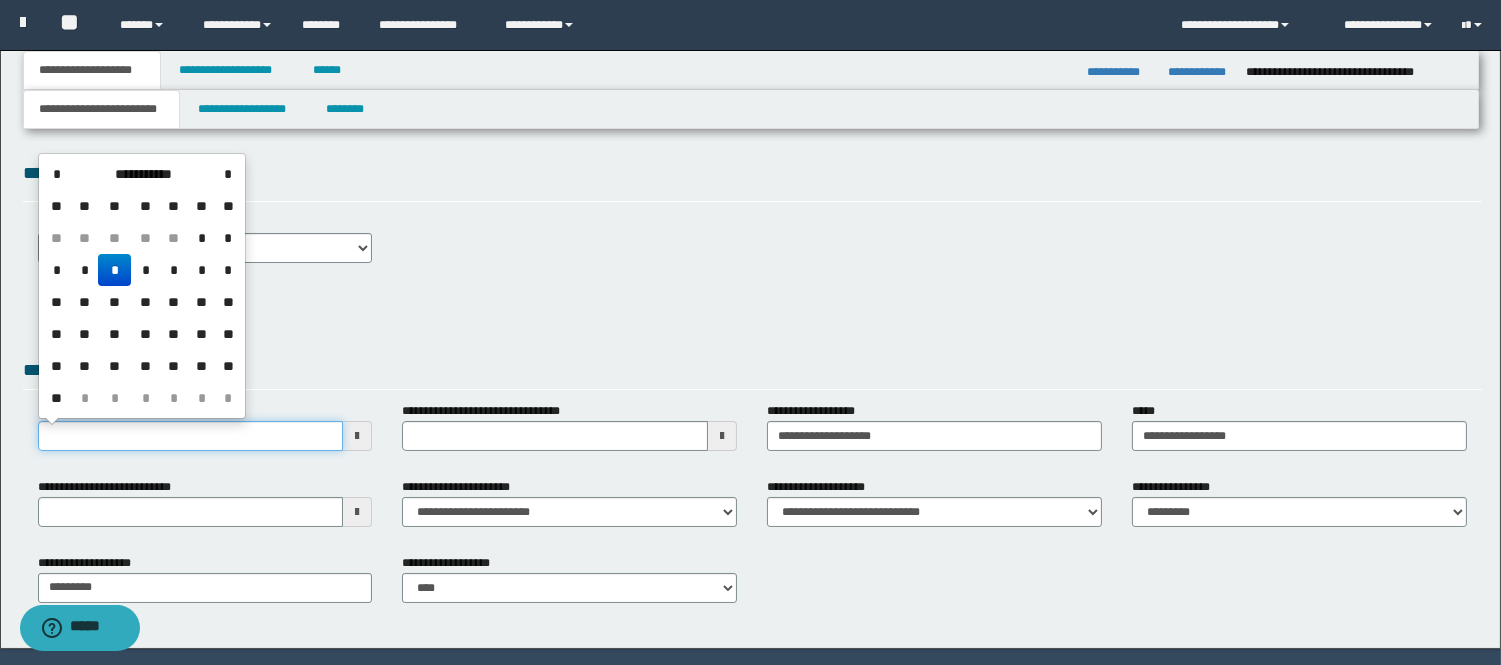 click on "**********" at bounding box center (191, 436) 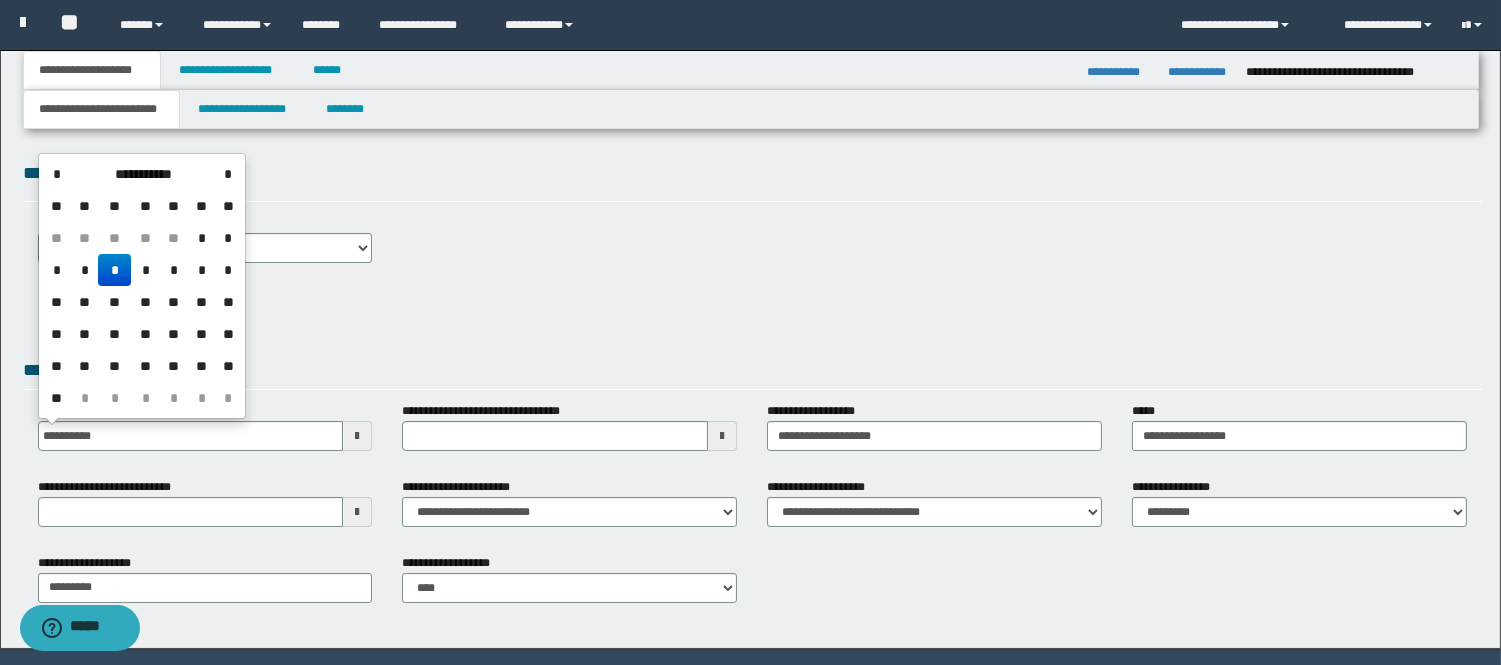 click on "**********" at bounding box center [752, 314] 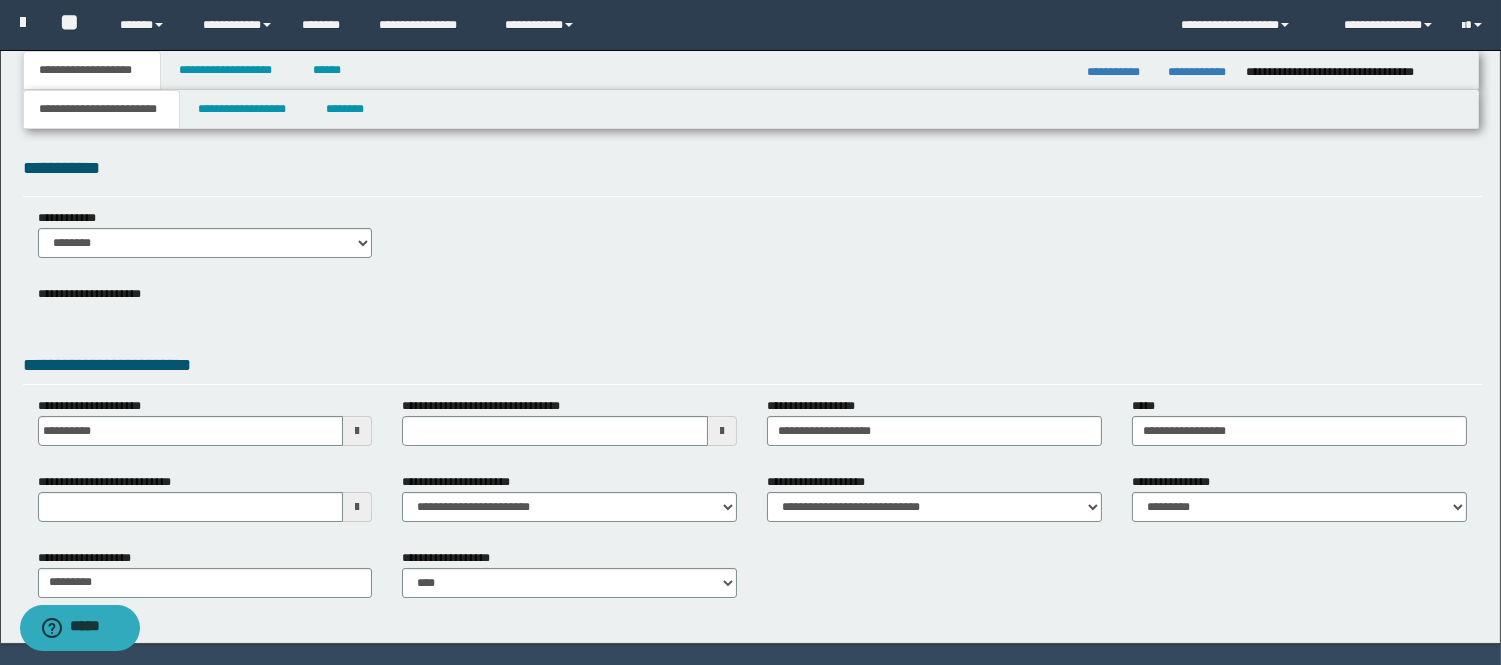 scroll, scrollTop: 0, scrollLeft: 0, axis: both 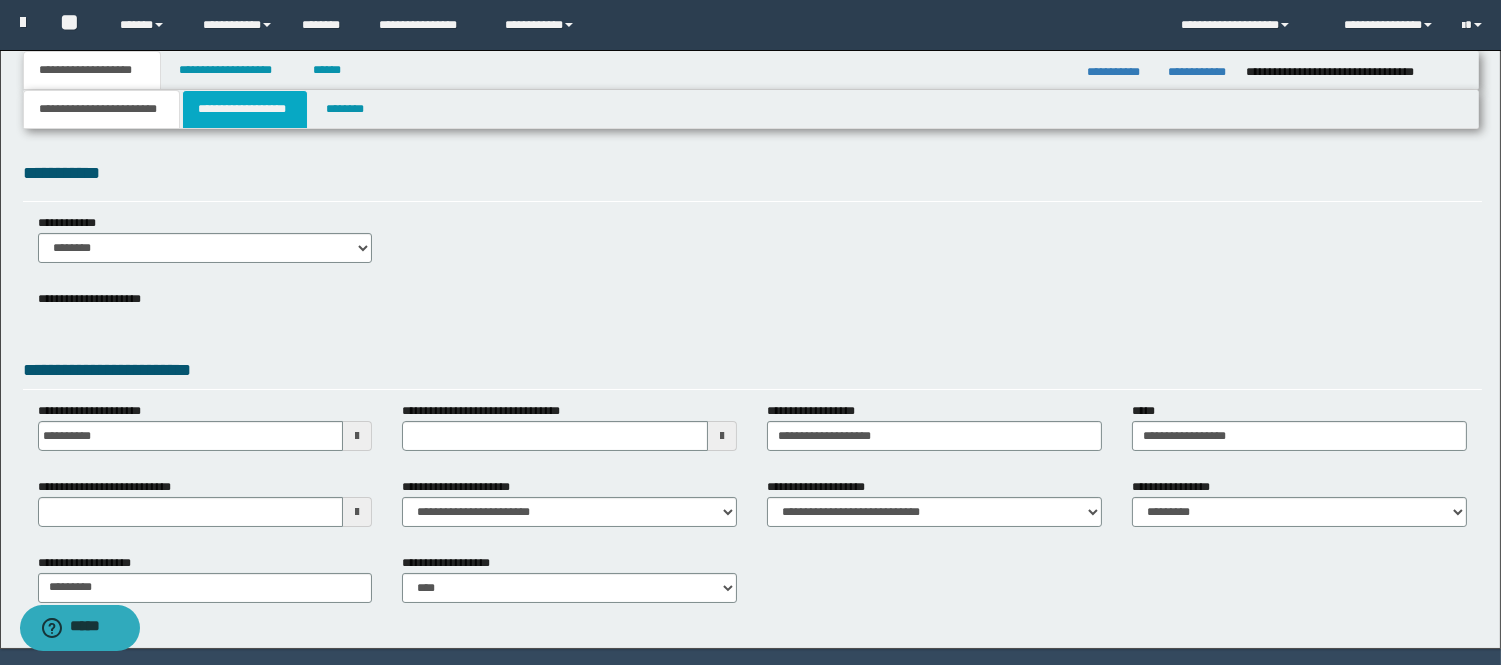 click on "**********" at bounding box center [245, 109] 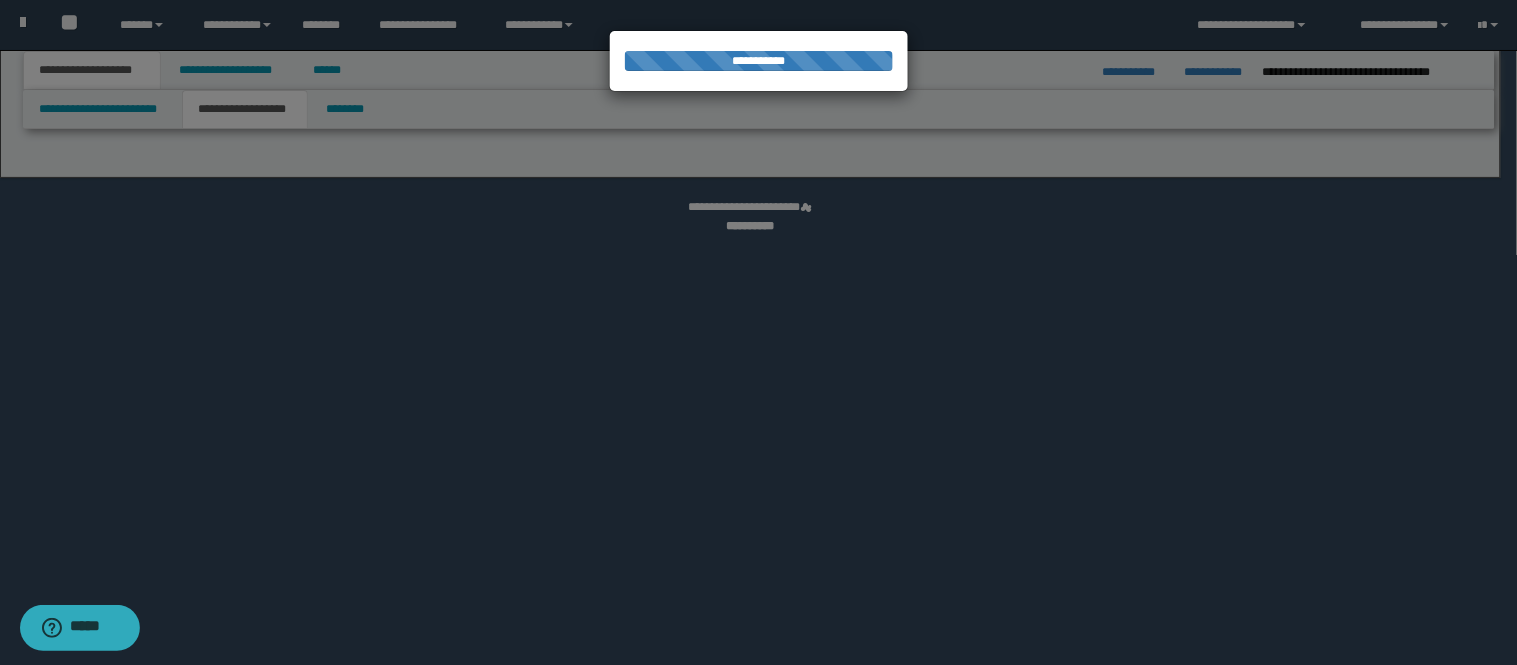 select on "*" 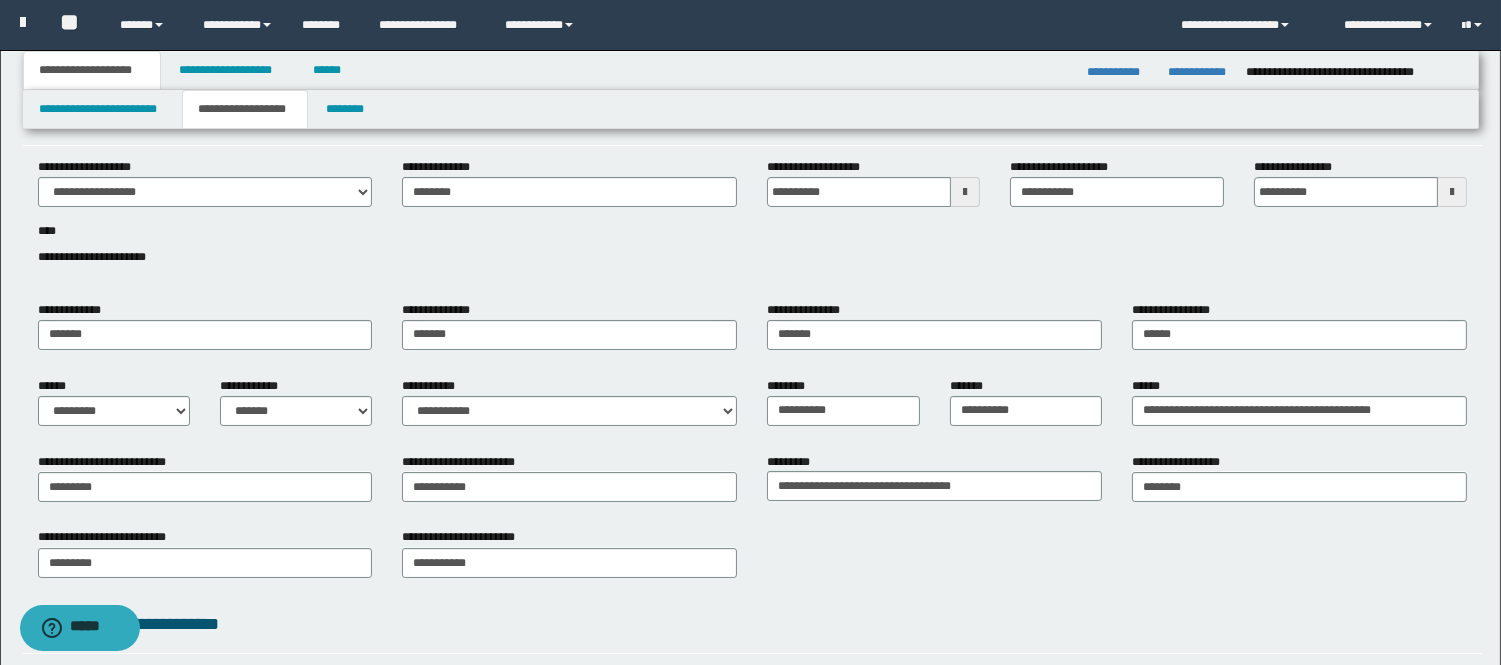 scroll, scrollTop: 111, scrollLeft: 0, axis: vertical 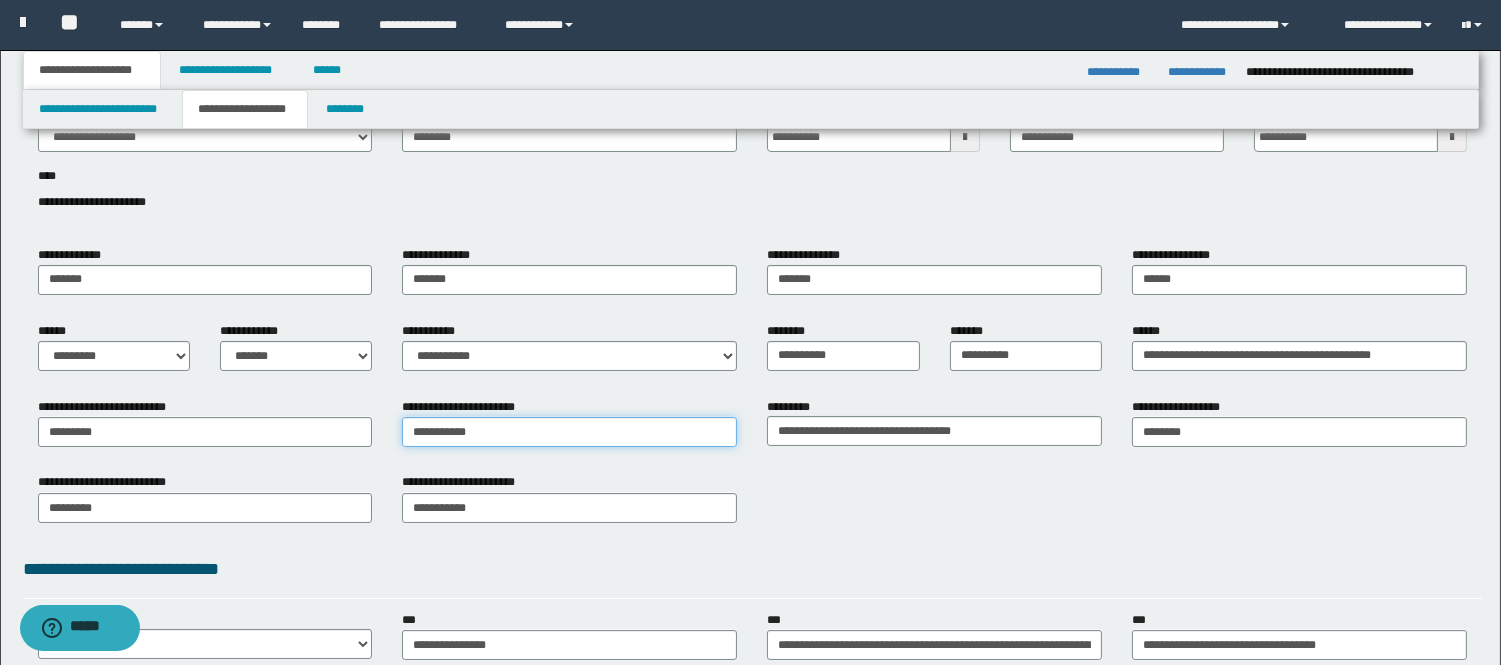 click on "**********" at bounding box center [569, 432] 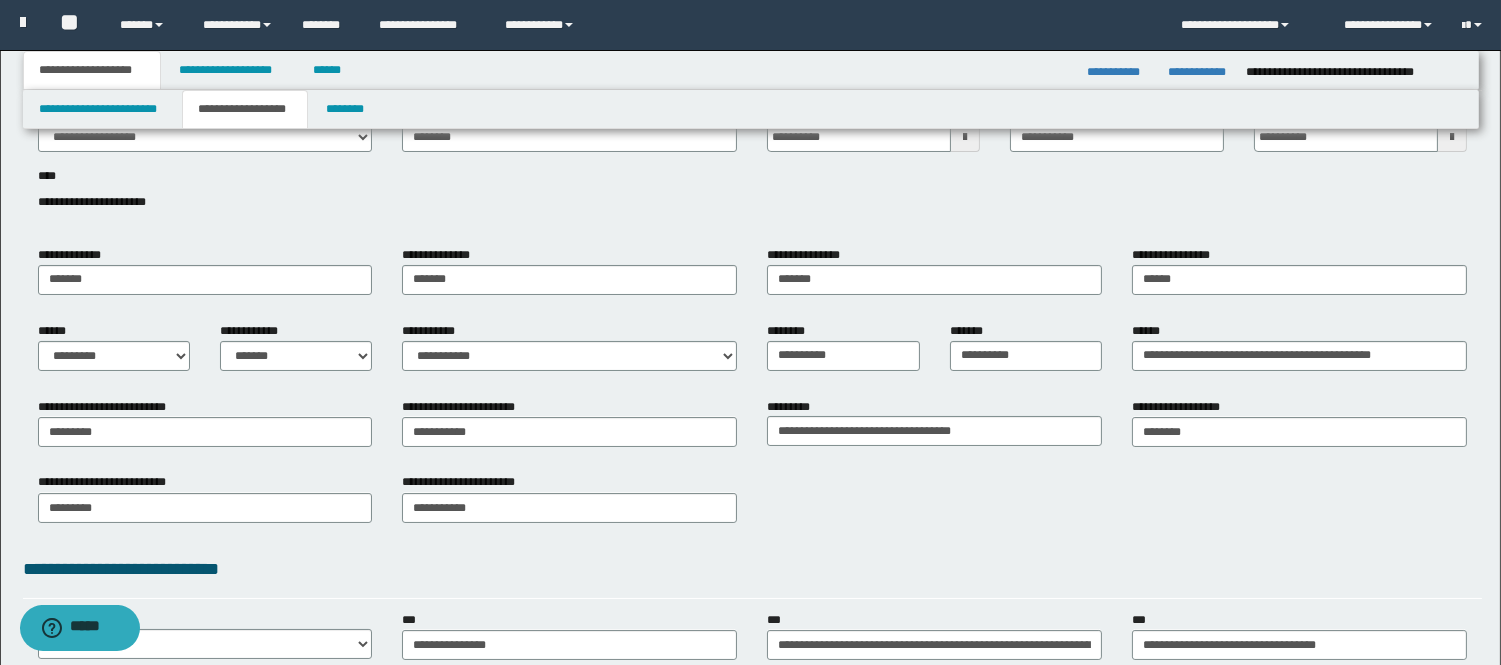click on "**********" at bounding box center (569, 430) 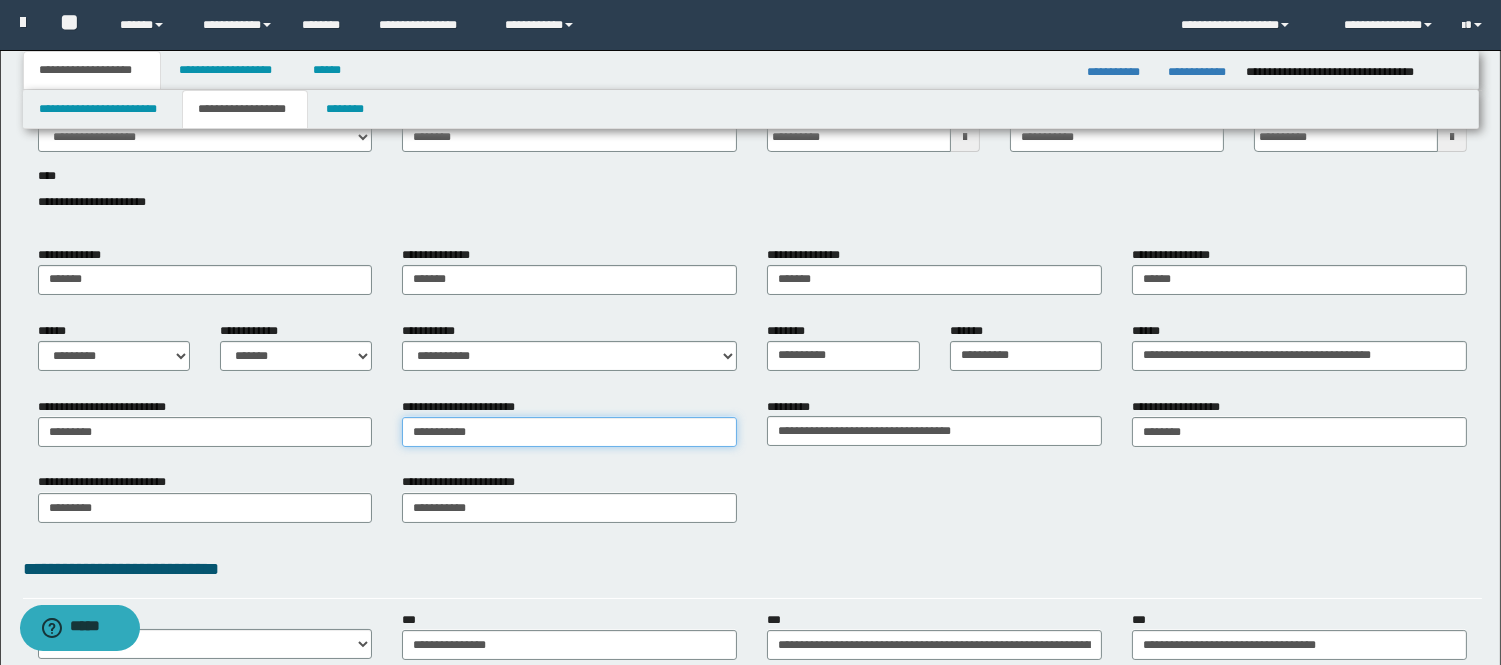 click on "**********" at bounding box center (569, 432) 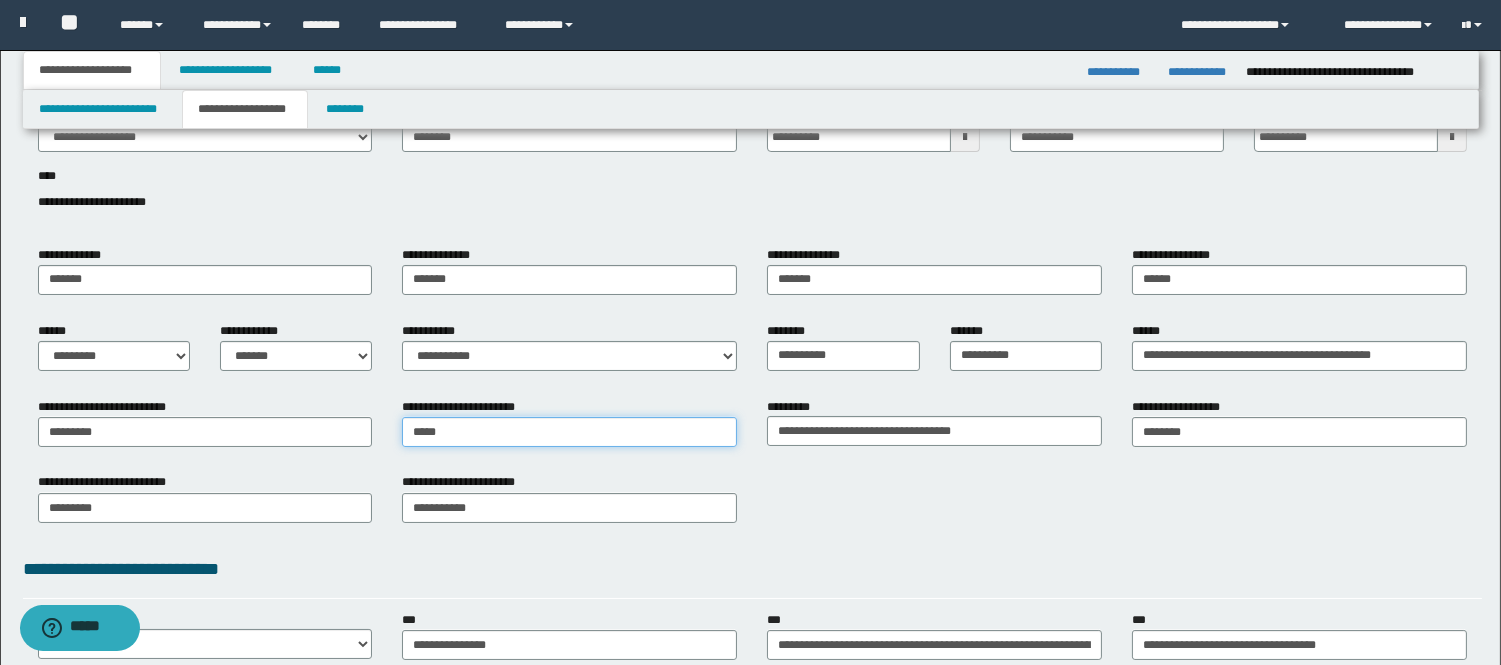 type on "*****" 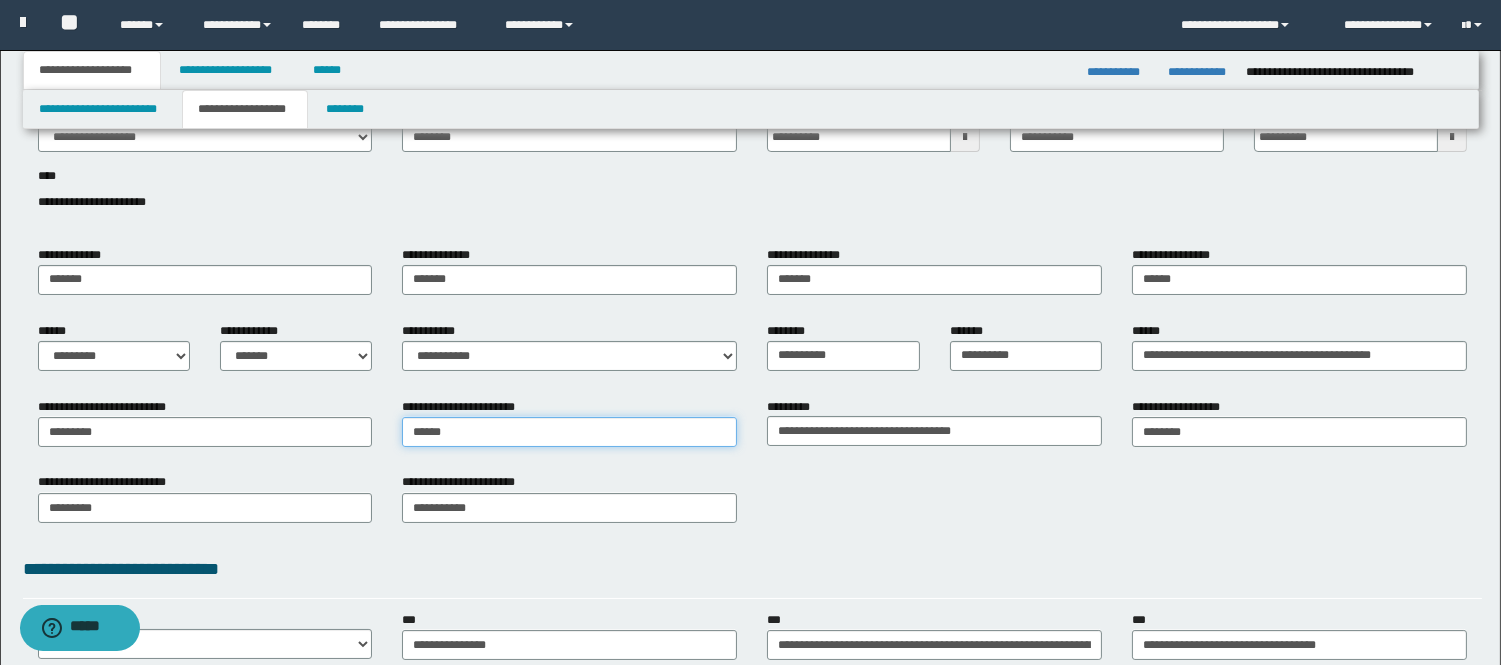 type on "*****" 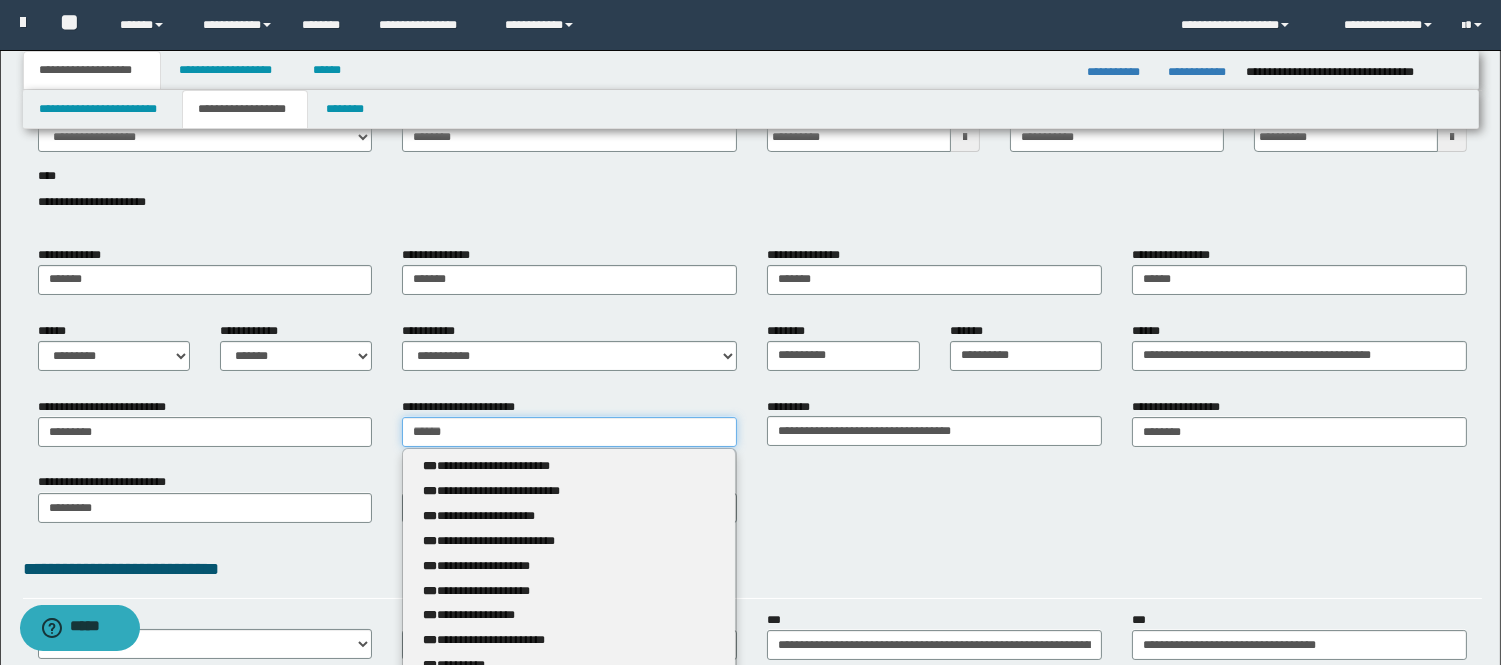type 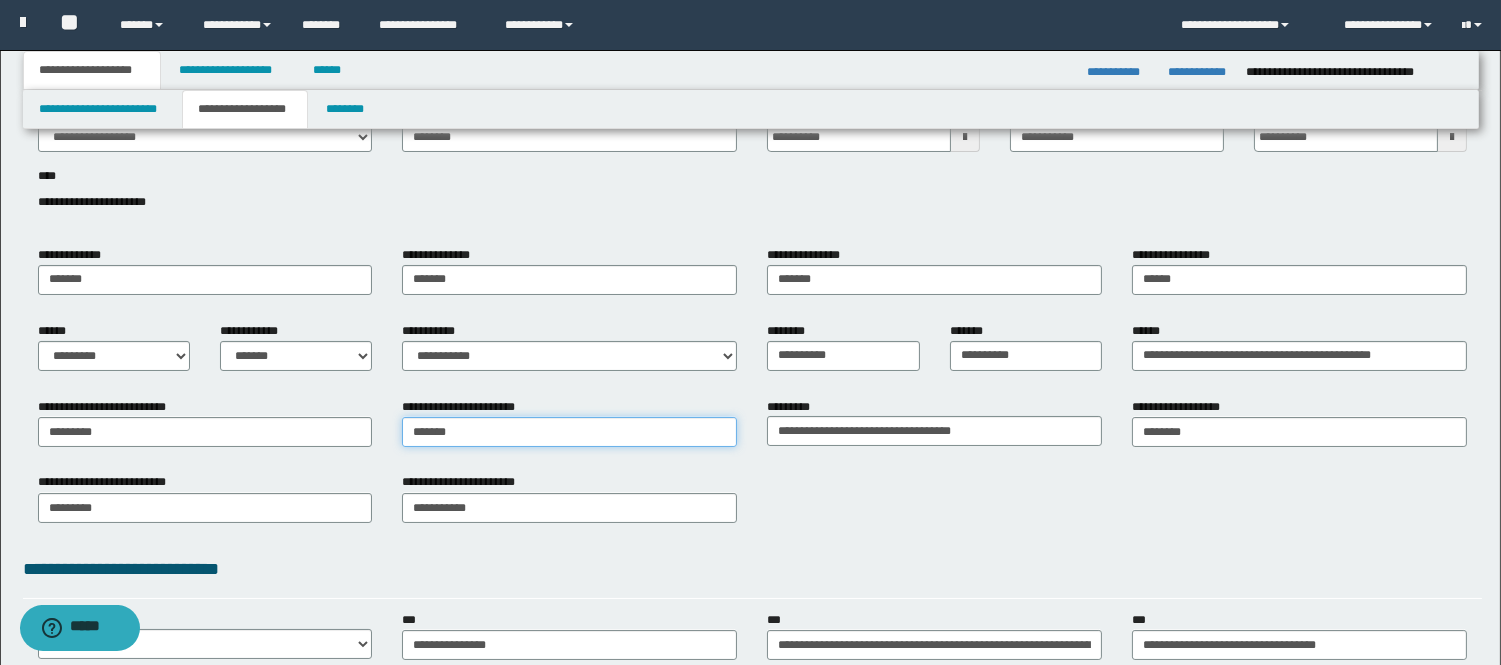 type on "********" 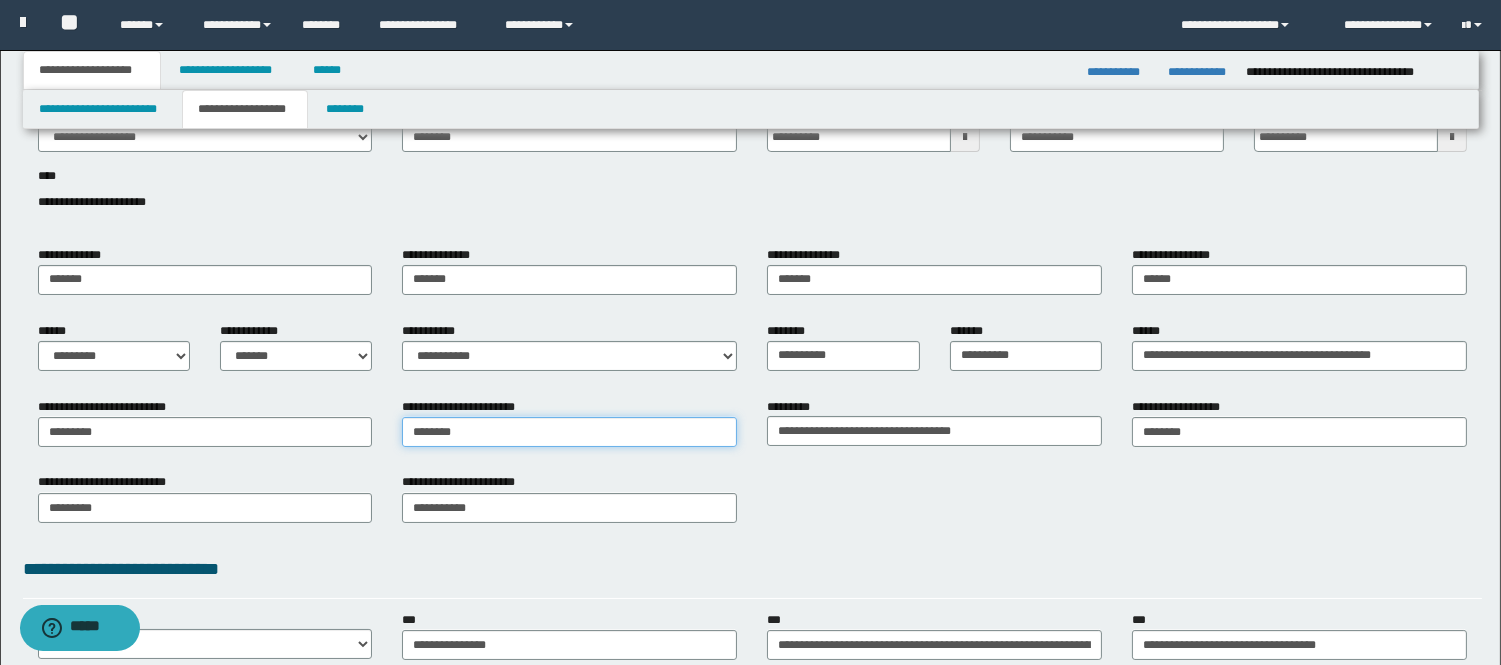 type on "**********" 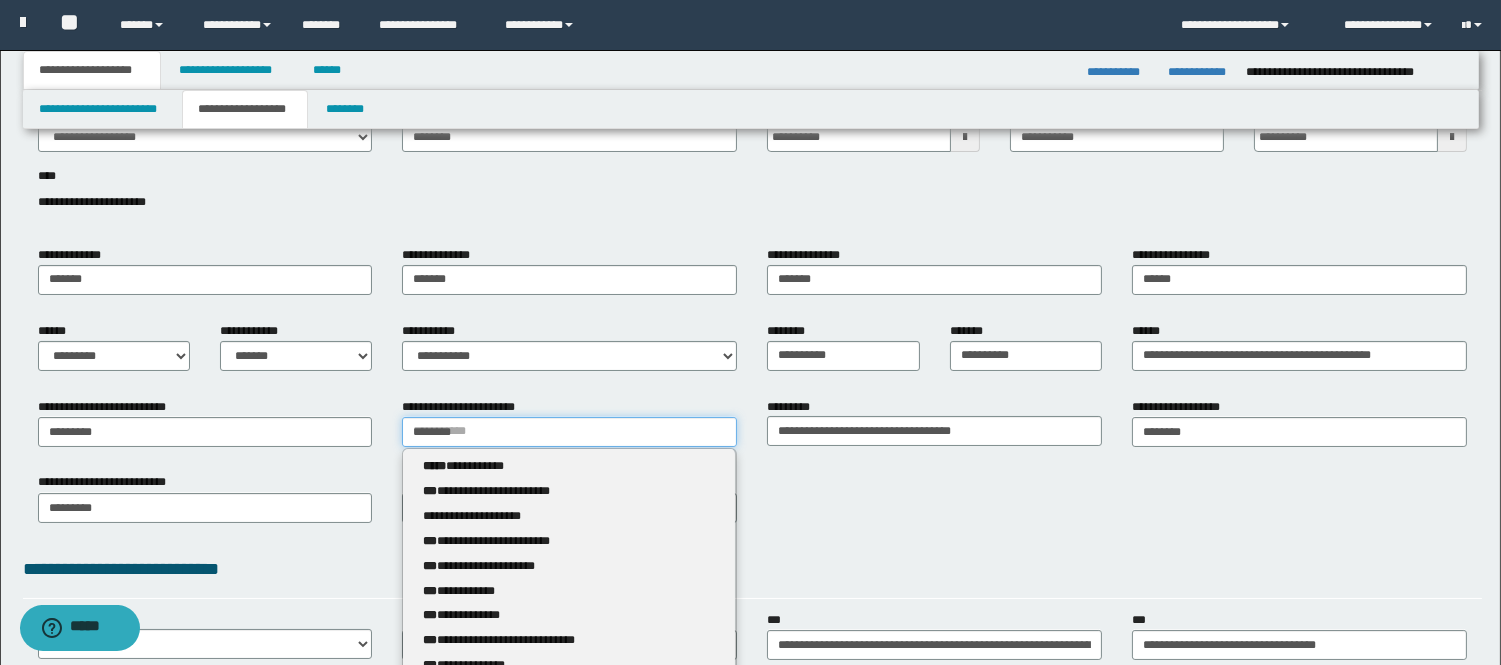 type 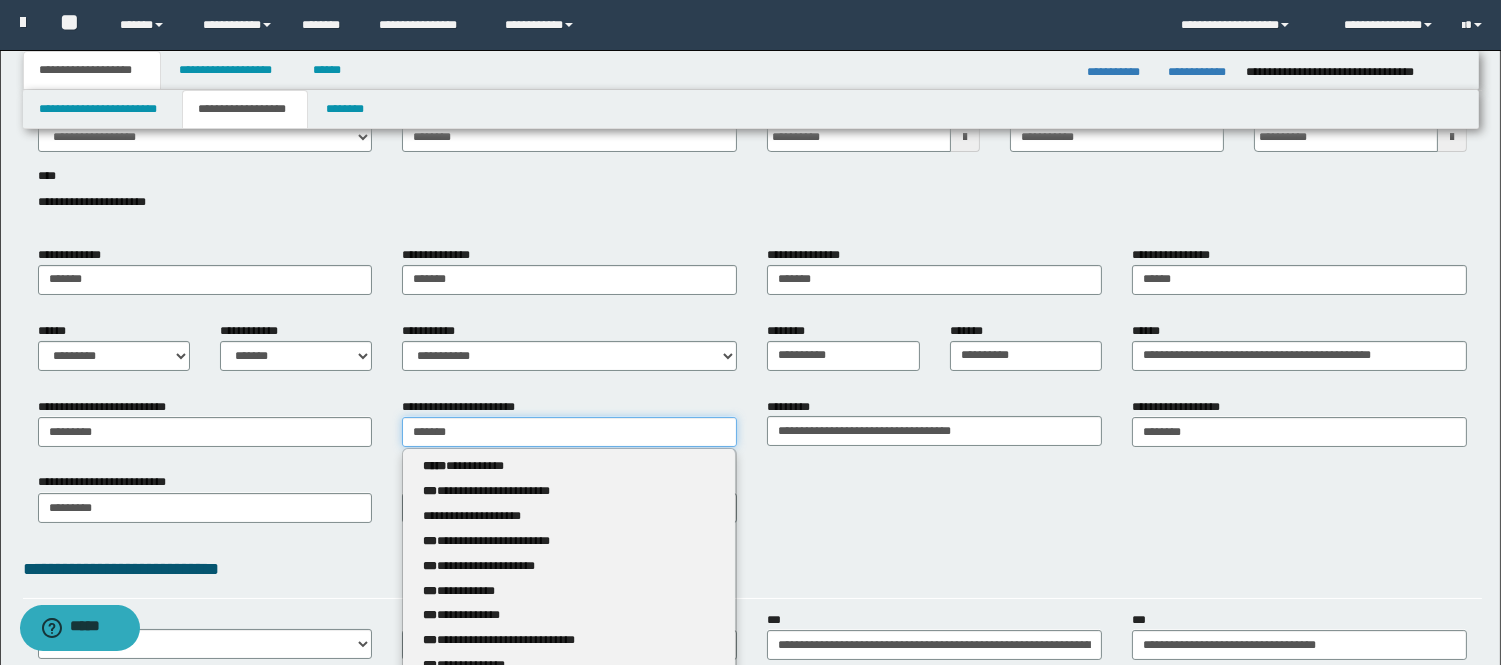 type on "**********" 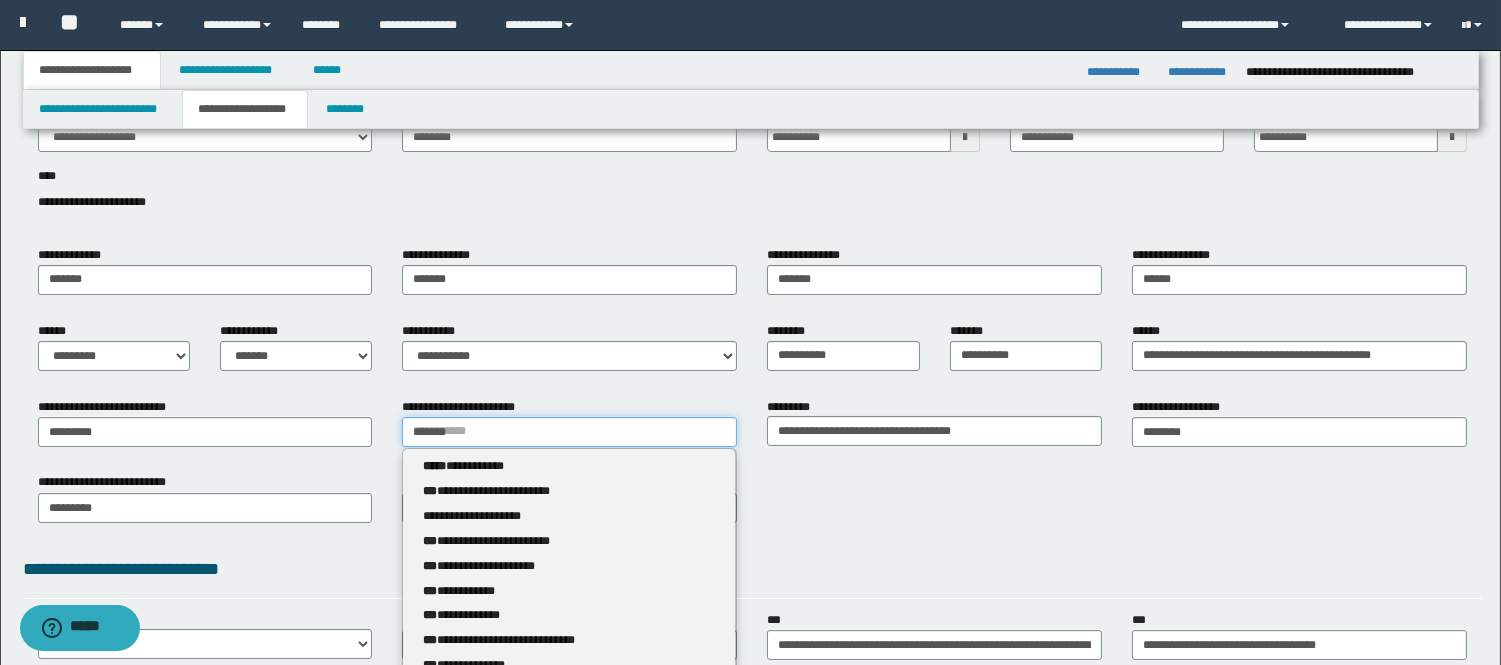 type 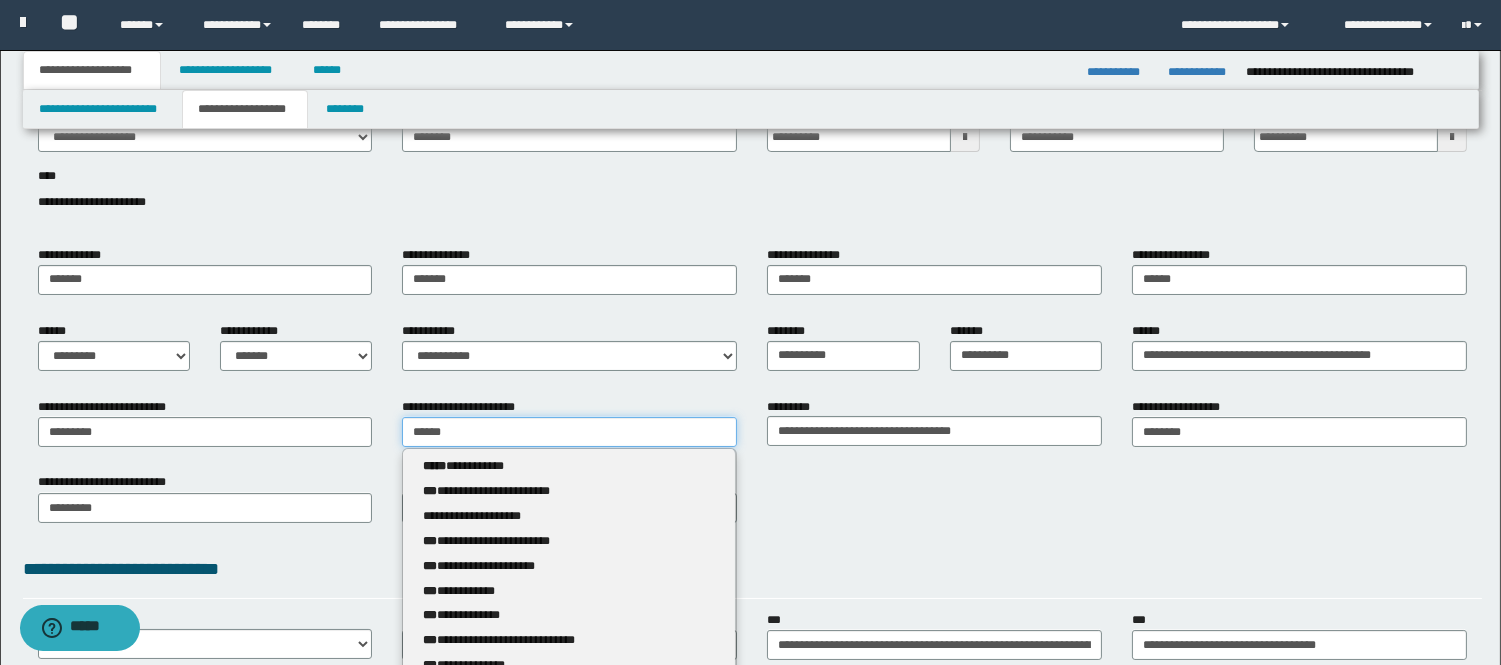 type on "*****" 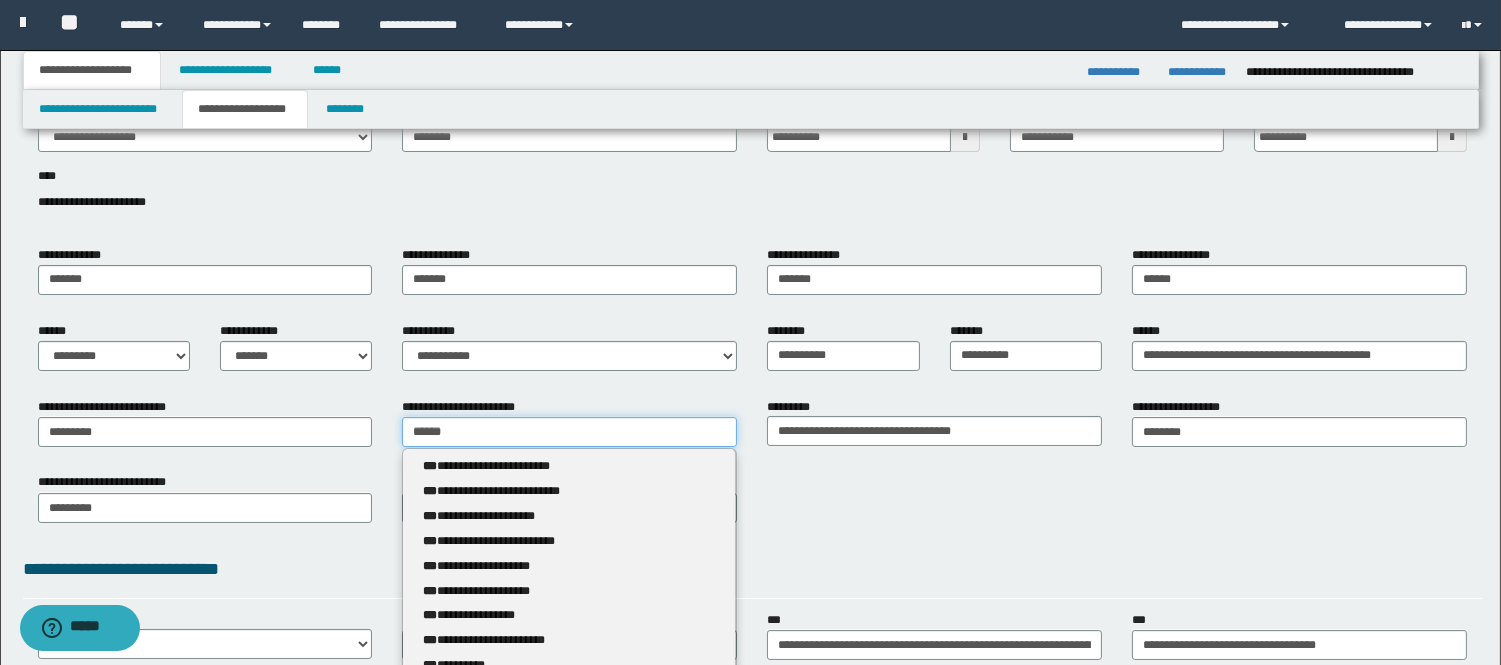 type 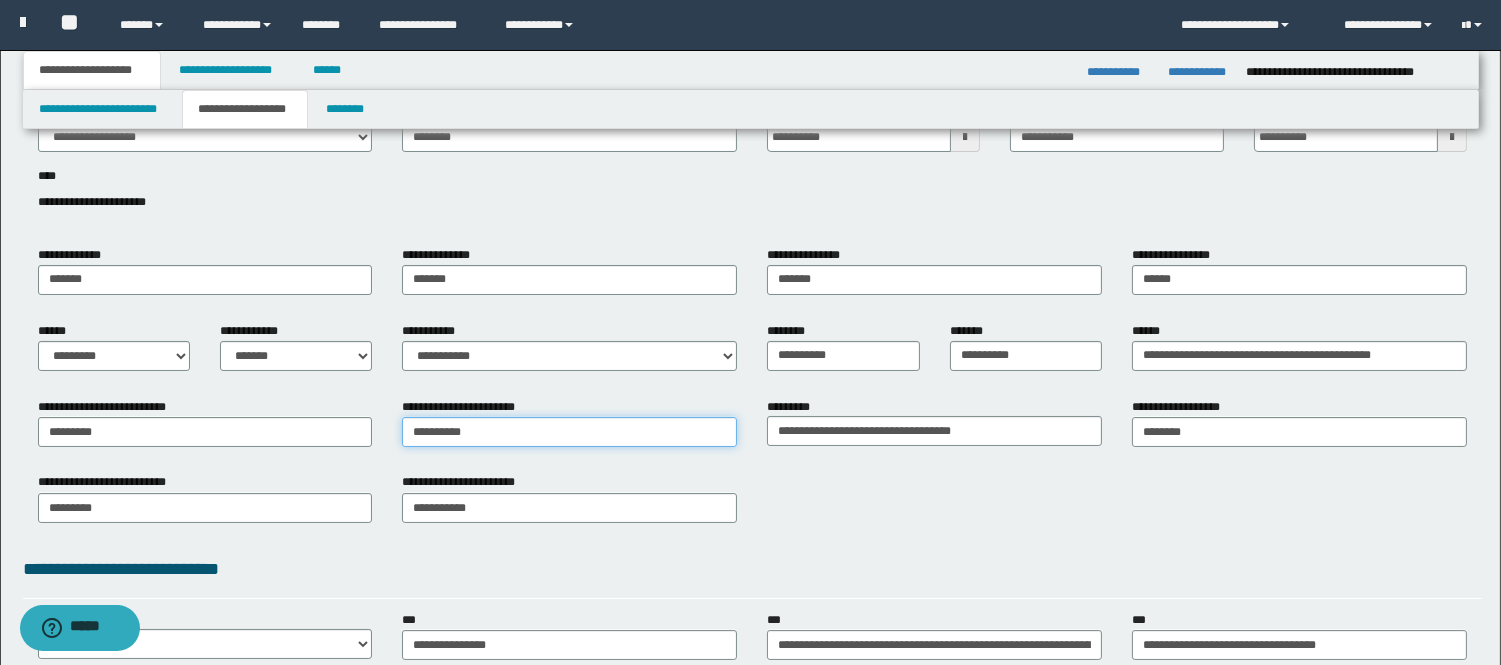 type on "**********" 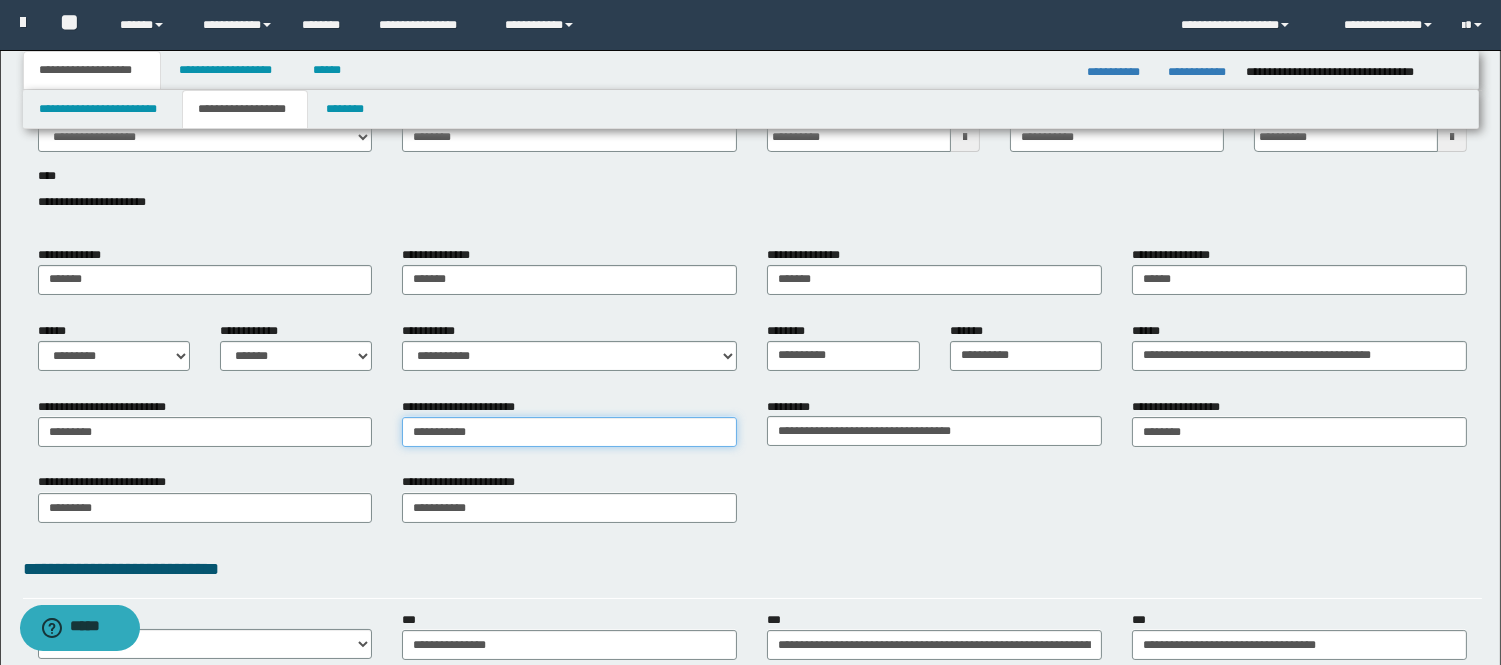 type on "**********" 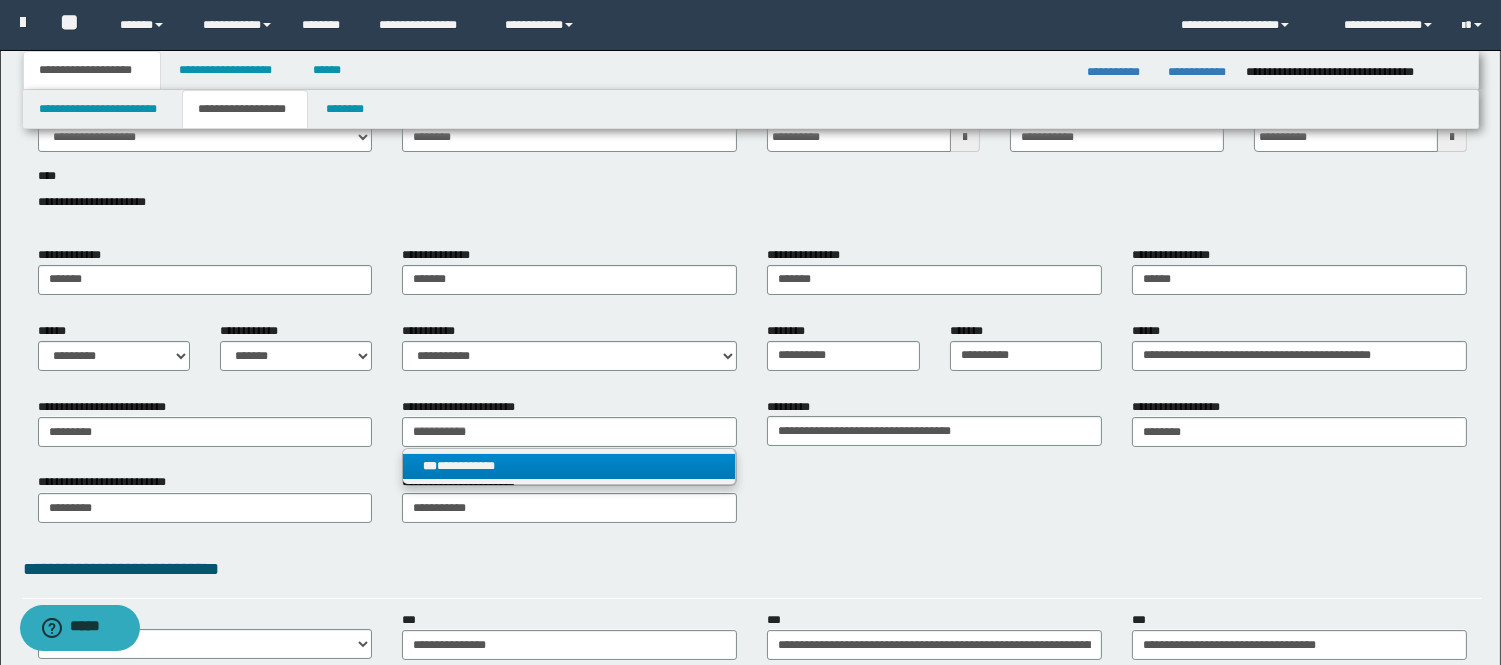 click on "**********" at bounding box center [569, 466] 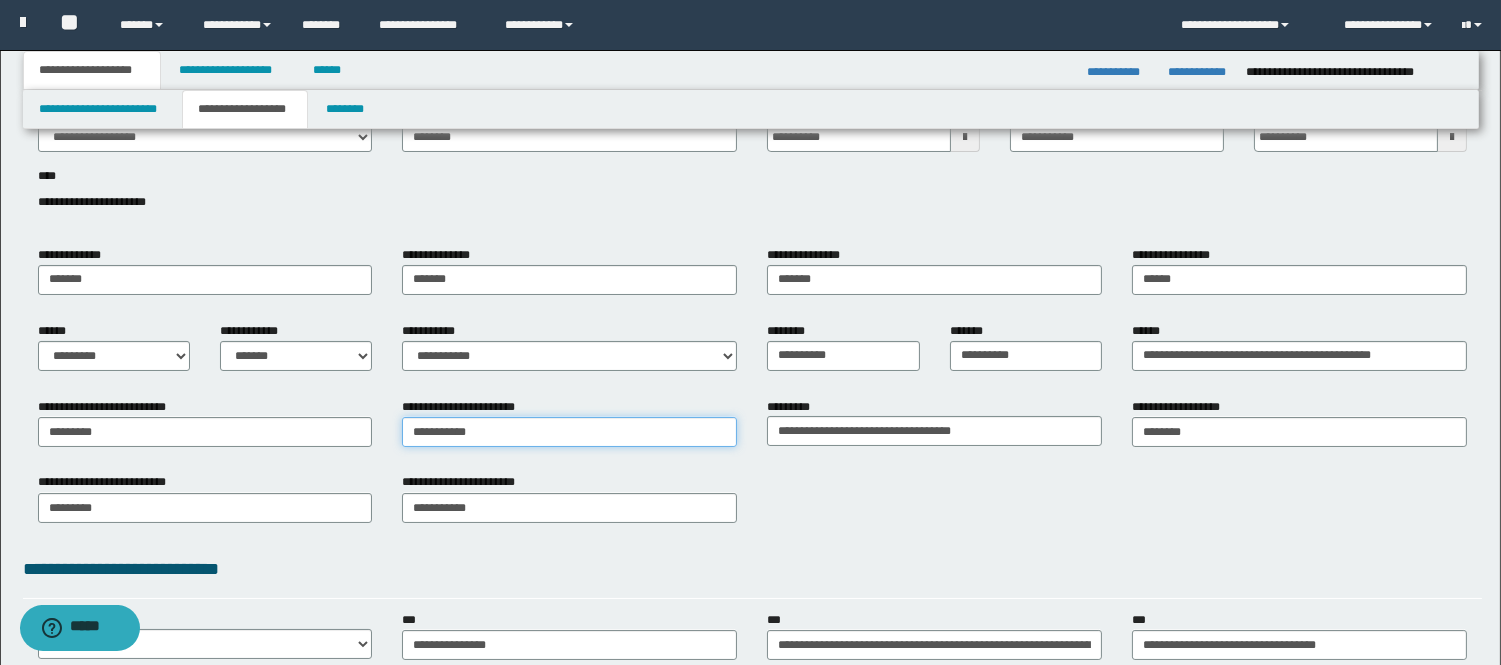 type on "**********" 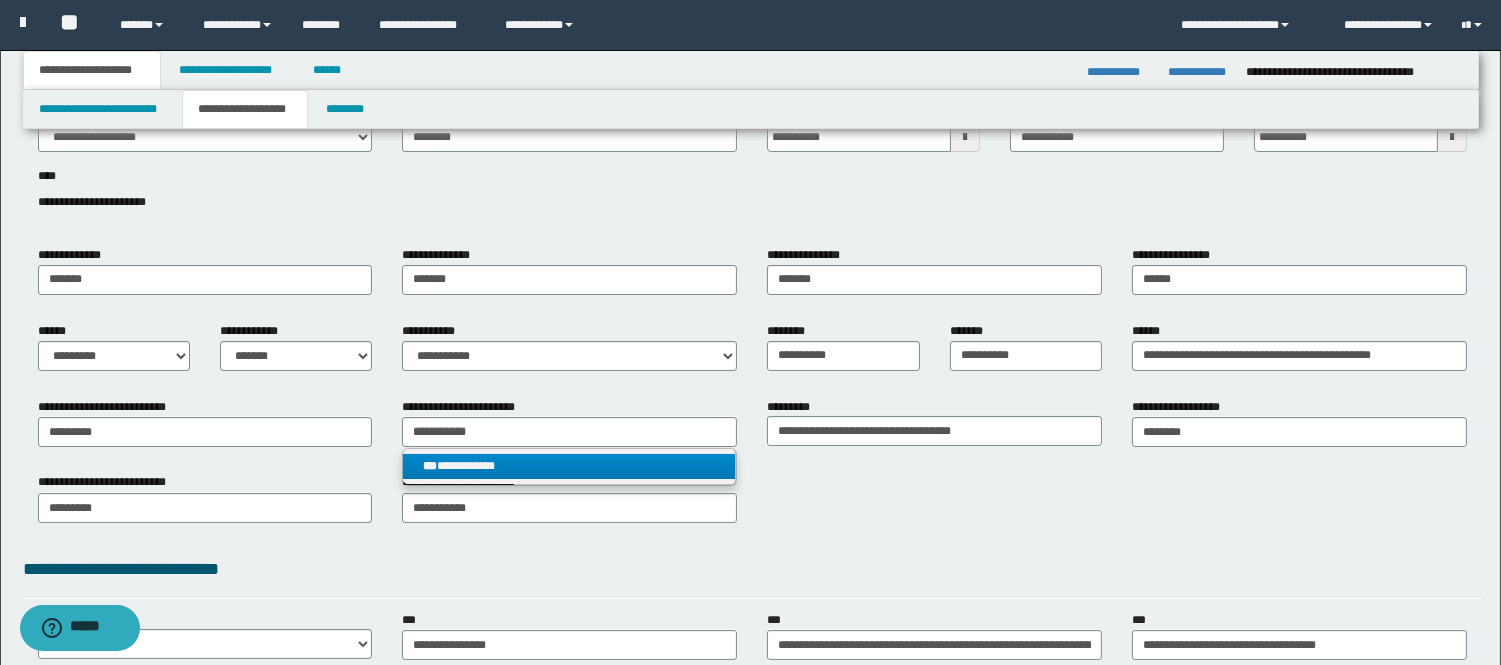 click on "**********" at bounding box center (569, 466) 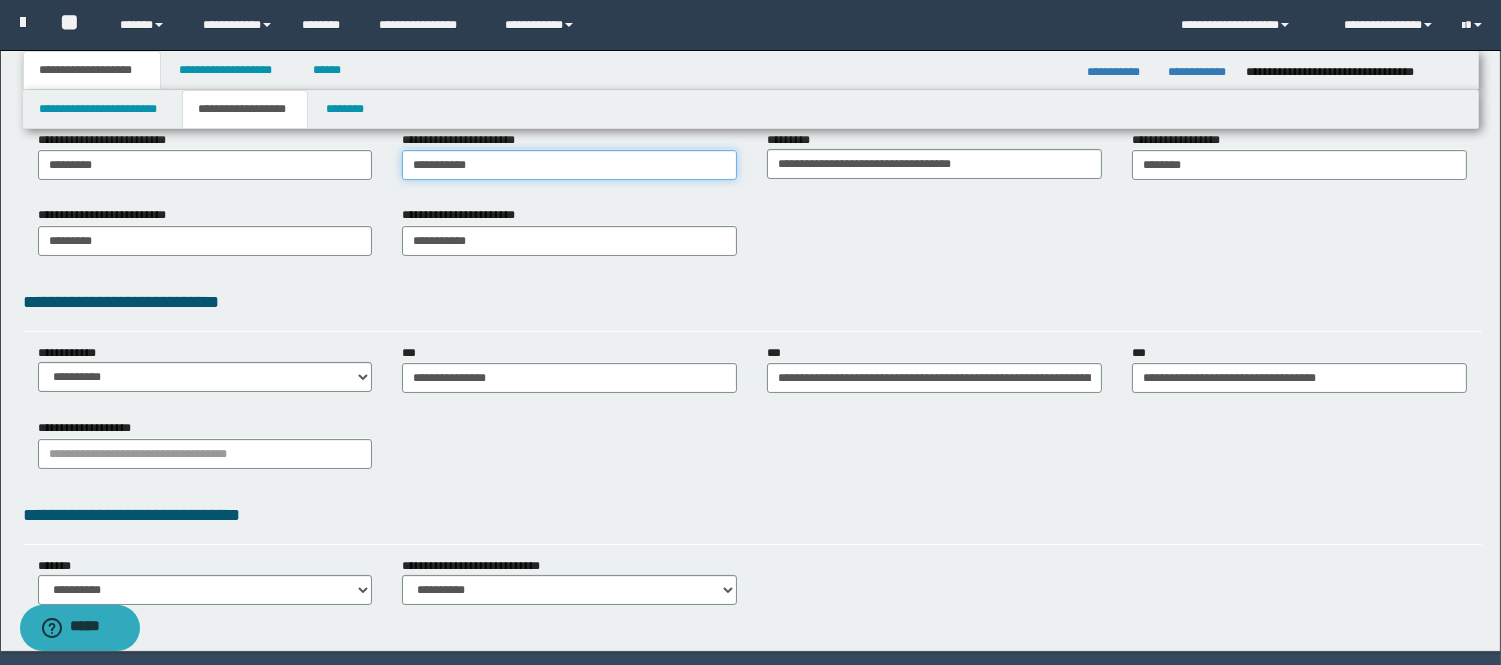 scroll, scrollTop: 442, scrollLeft: 0, axis: vertical 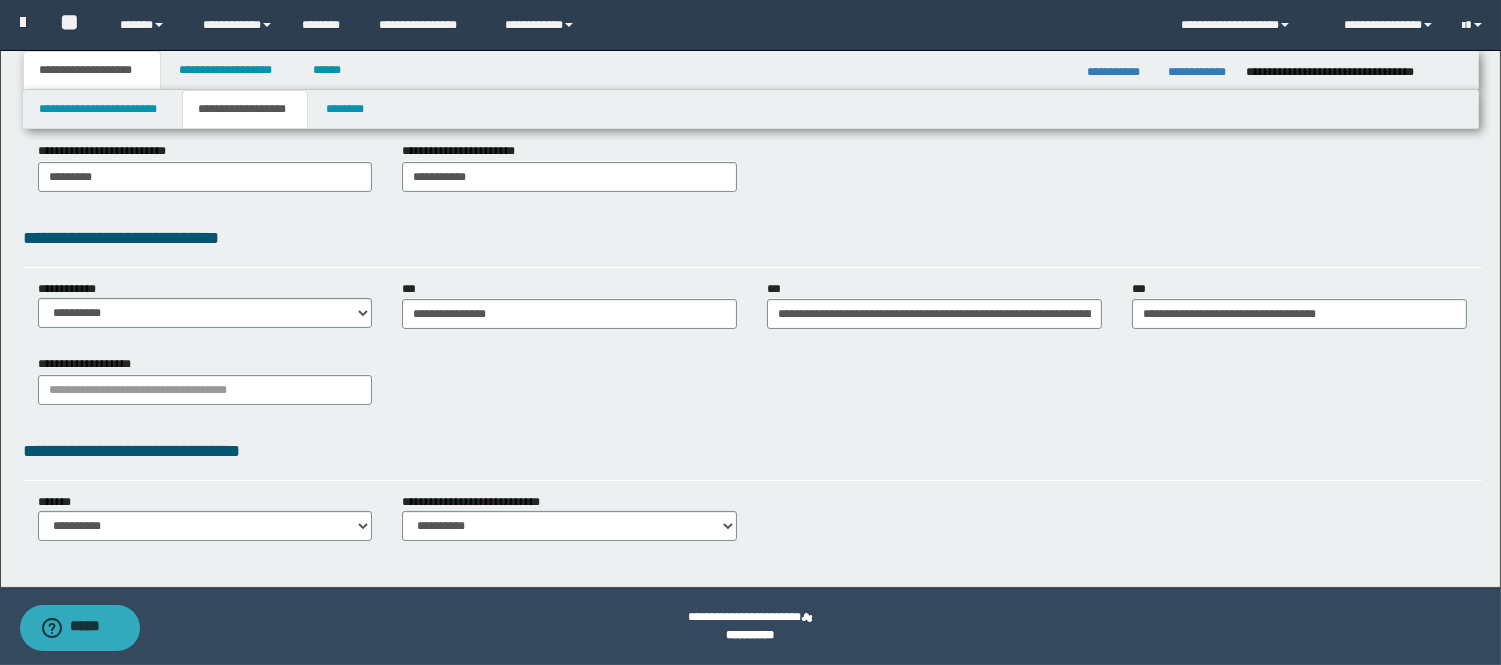 type on "**********" 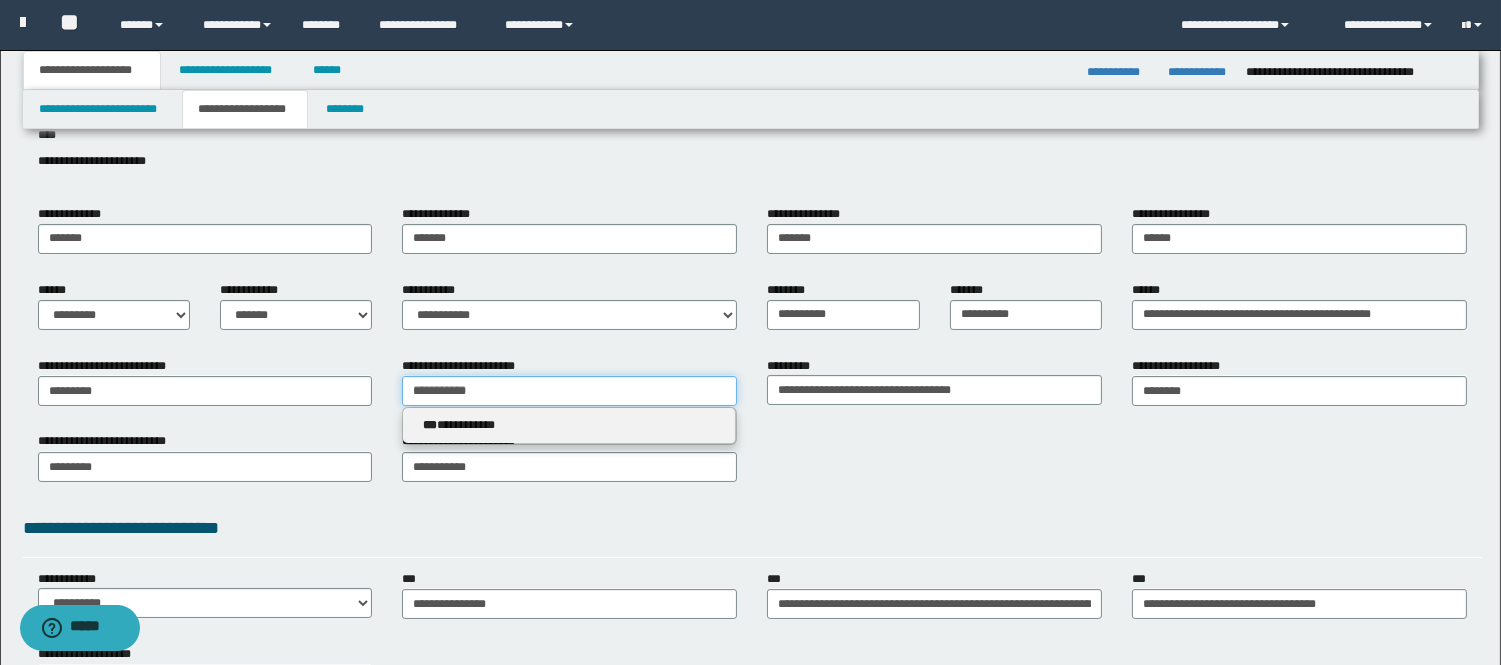 scroll, scrollTop: 0, scrollLeft: 0, axis: both 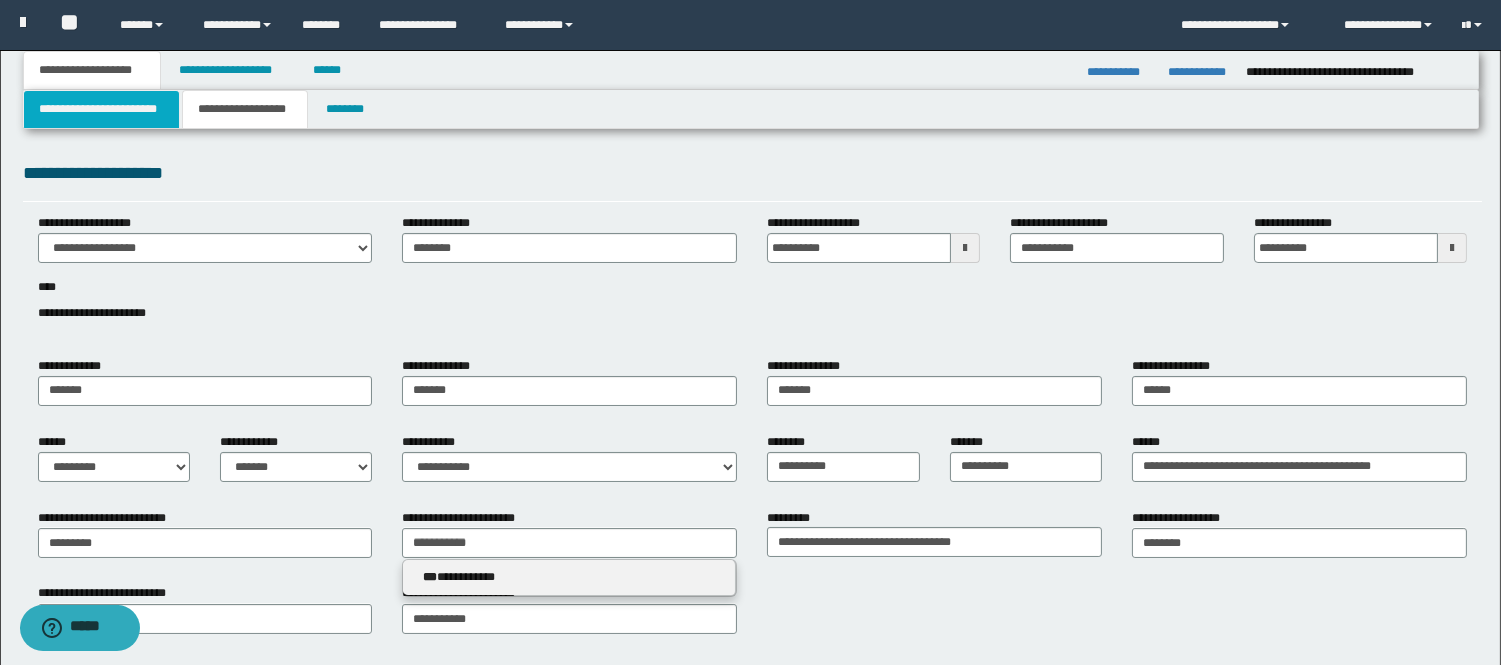type 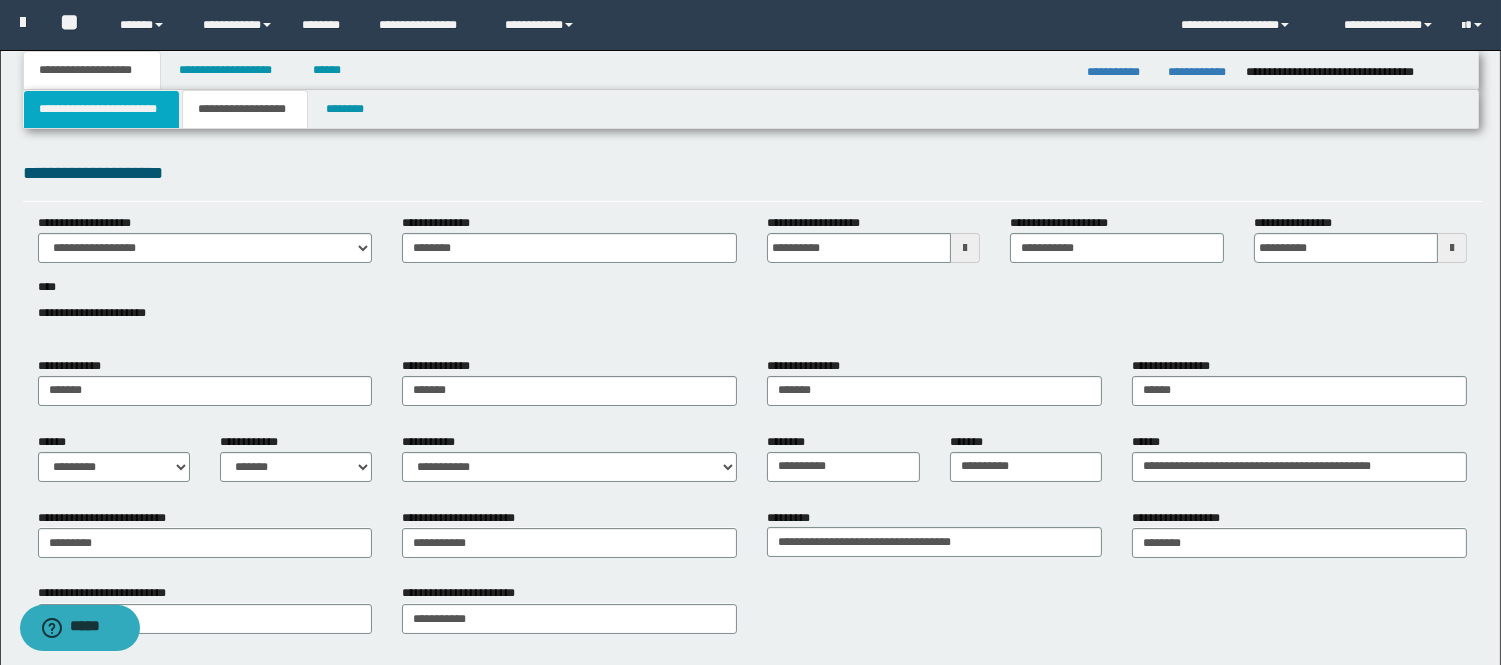 click on "**********" at bounding box center [101, 109] 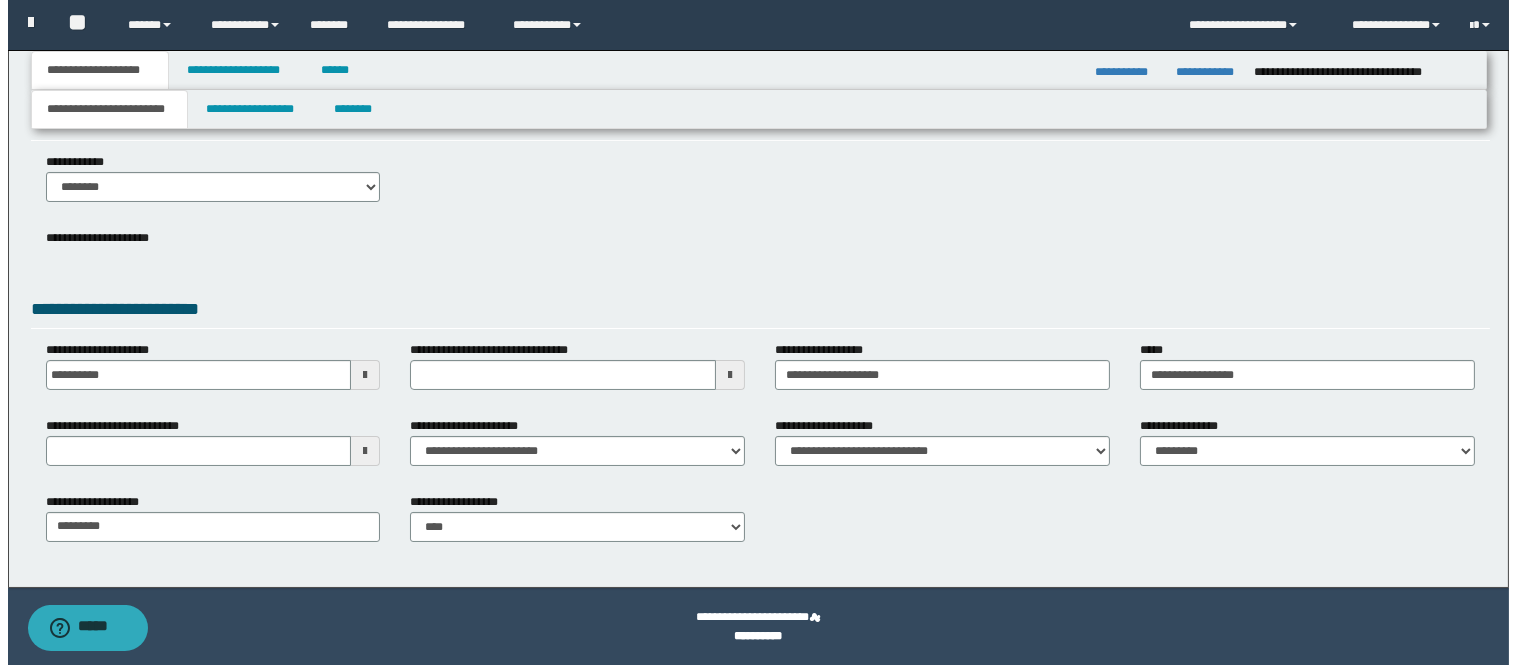 scroll, scrollTop: 0, scrollLeft: 0, axis: both 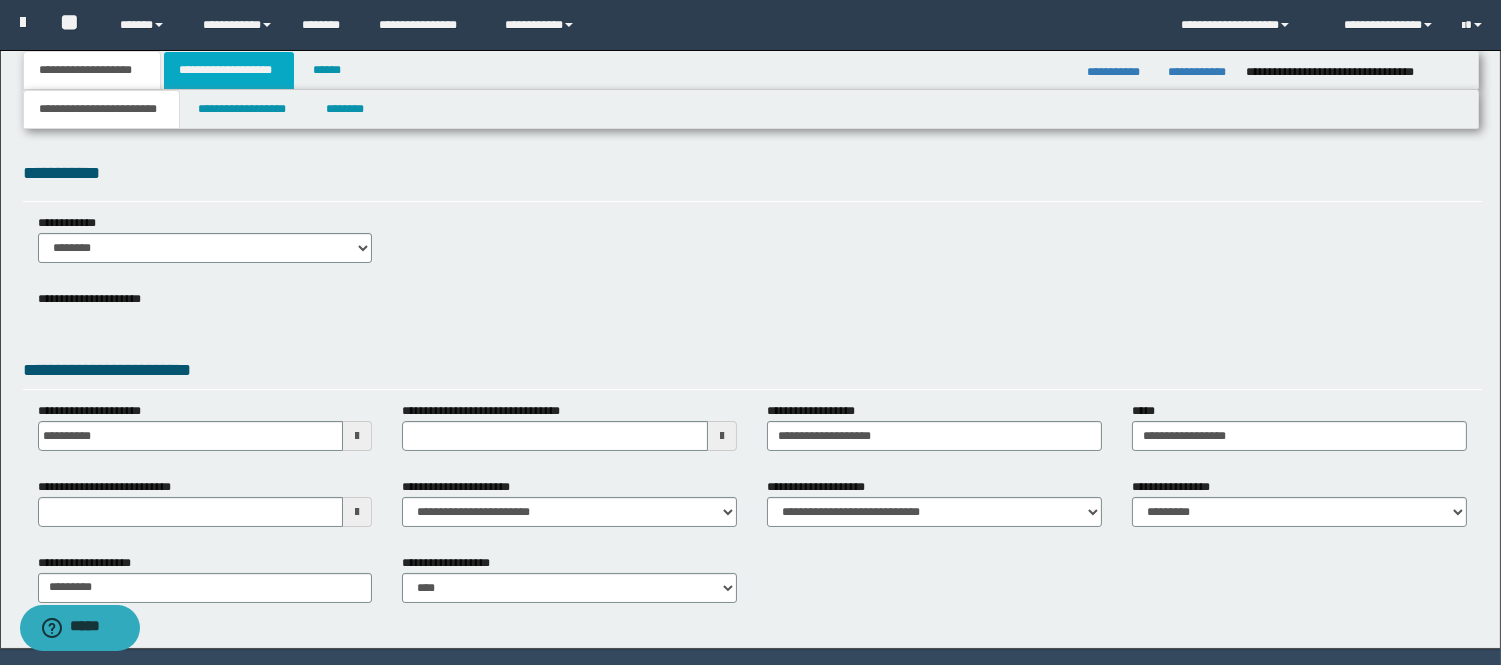 click on "**********" at bounding box center [229, 70] 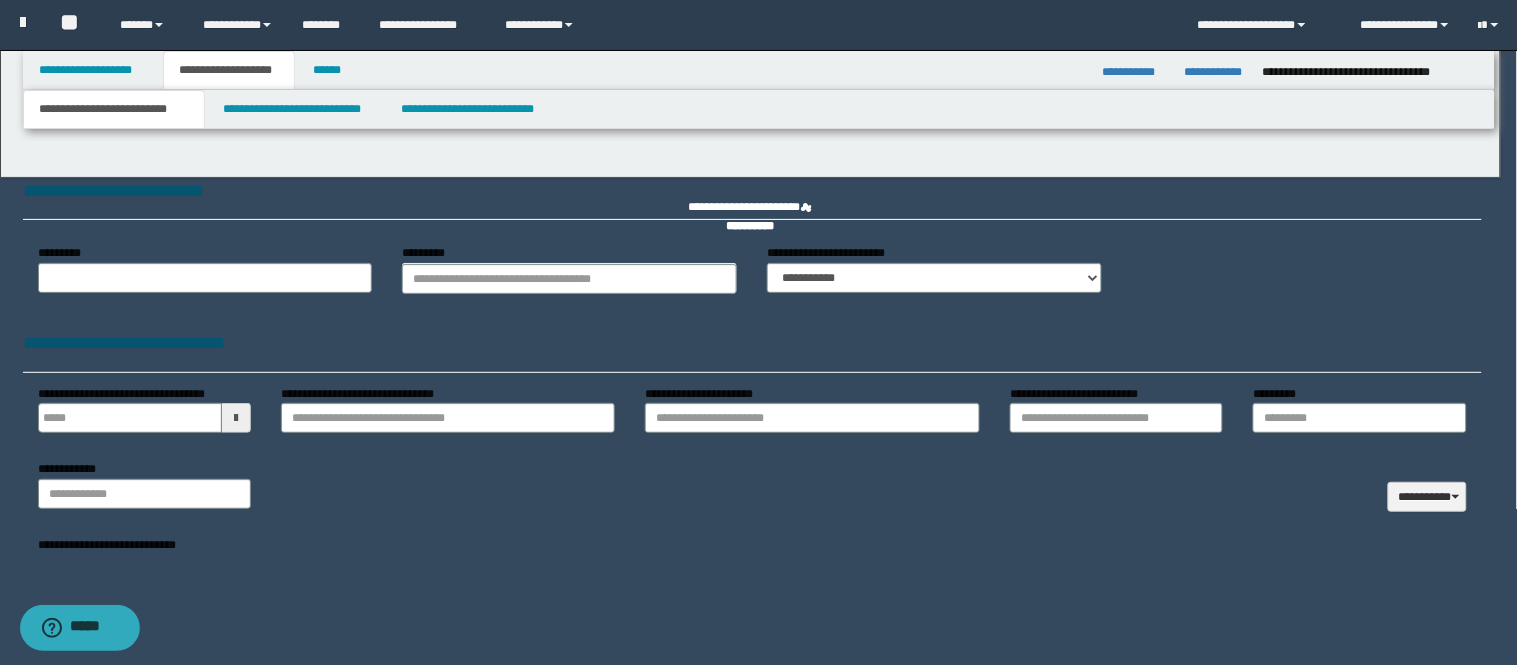type on "**********" 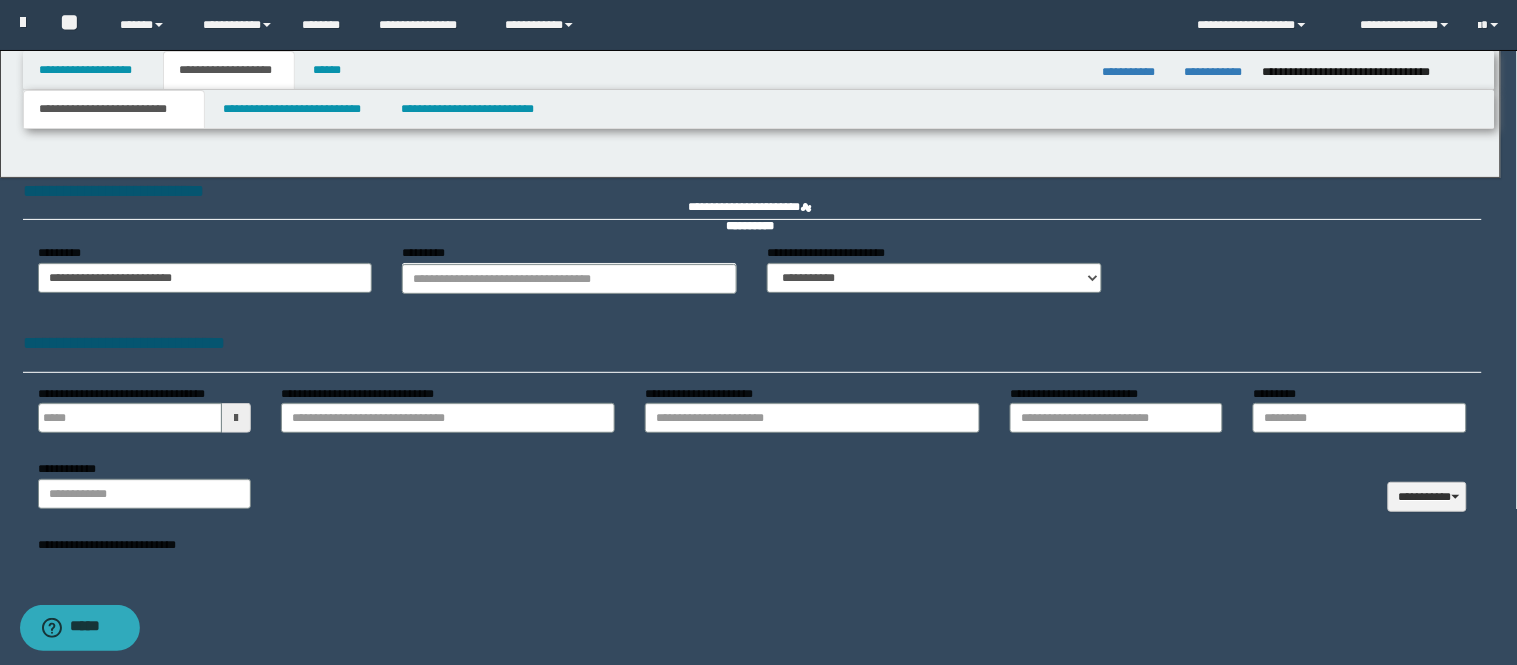 type on "**********" 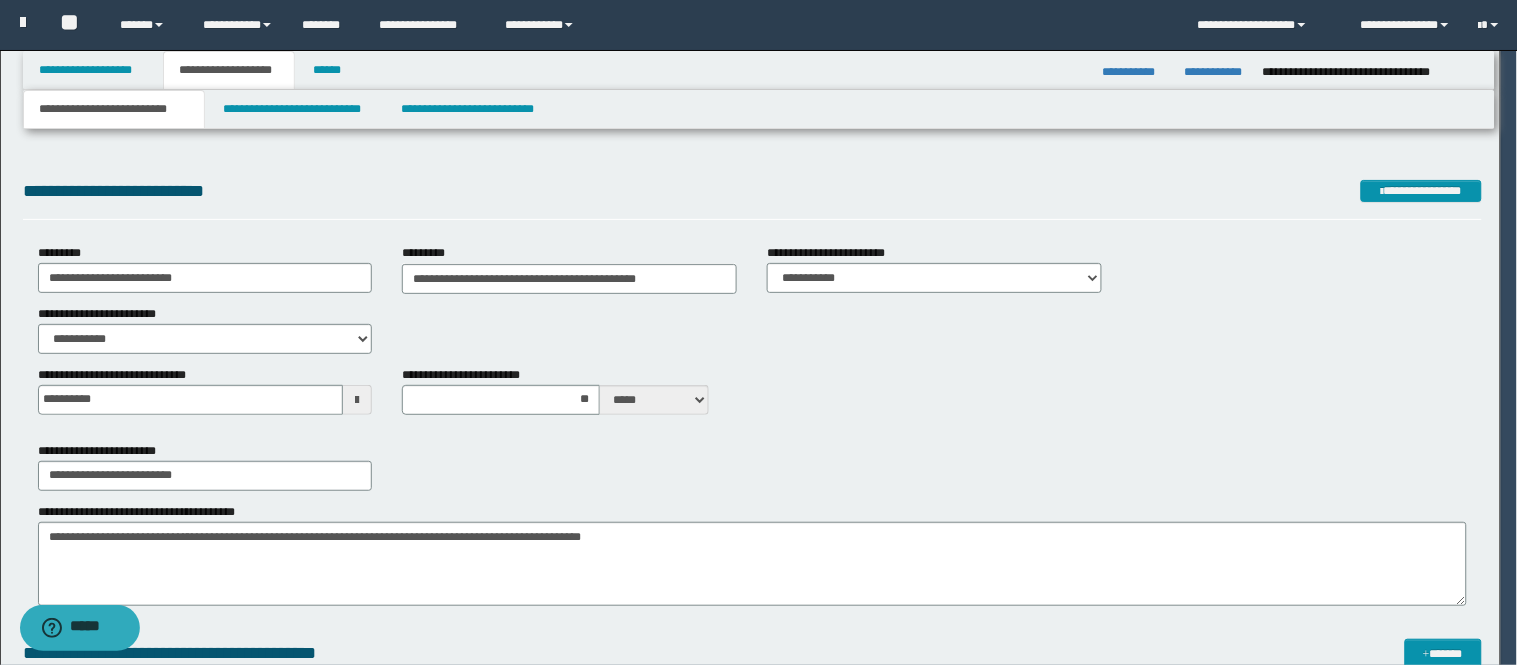 type on "**********" 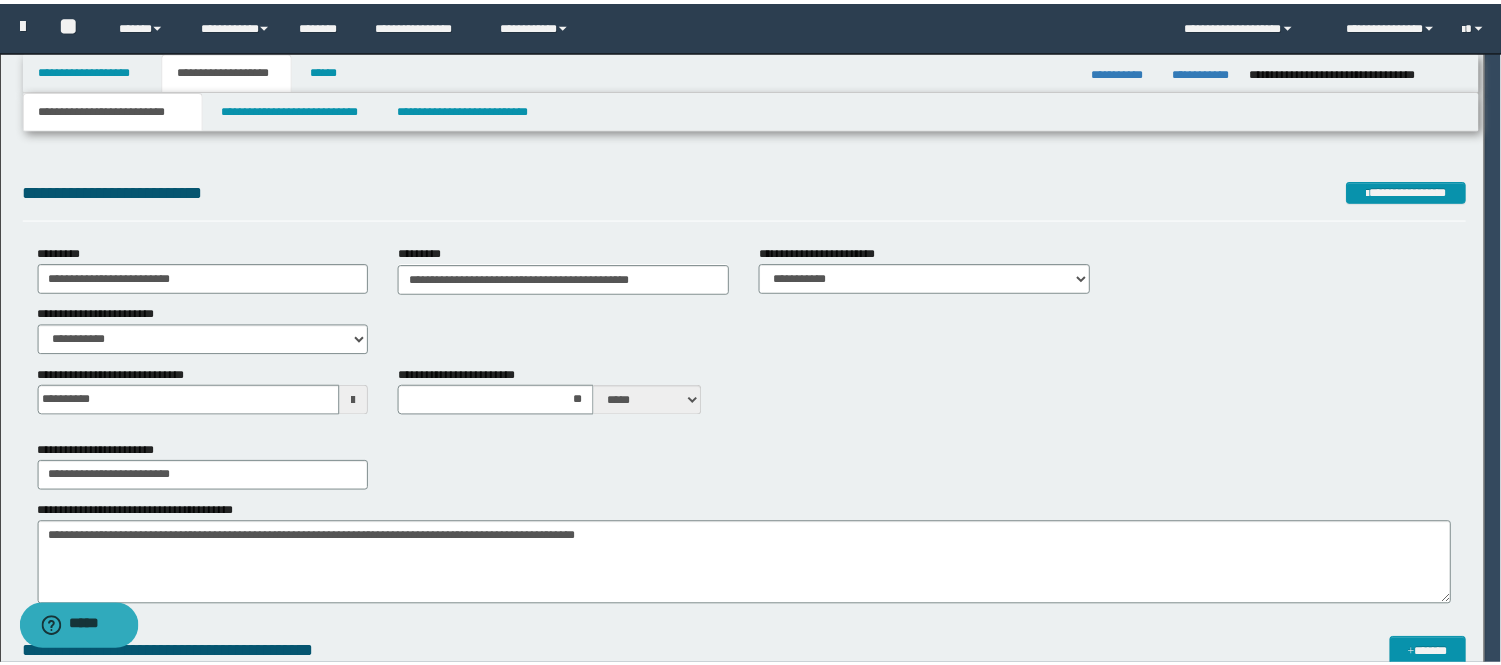 scroll, scrollTop: 0, scrollLeft: 0, axis: both 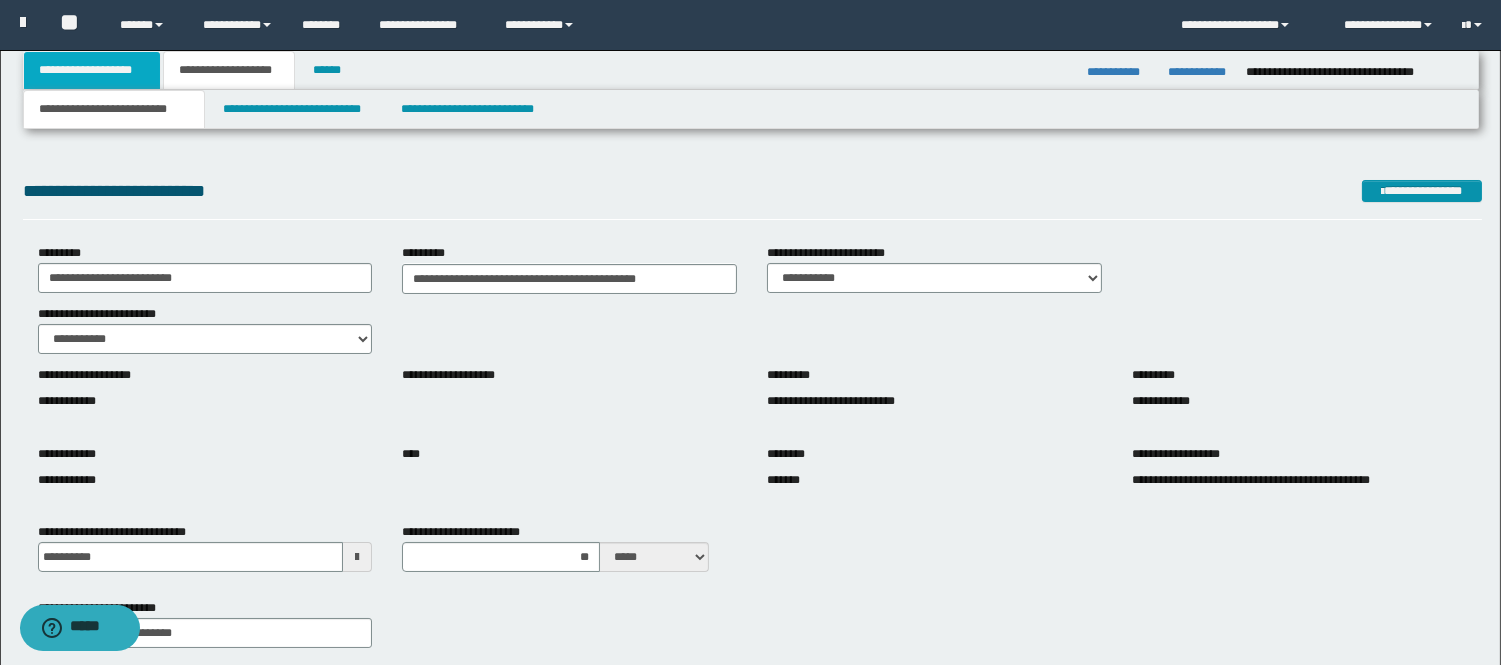 click on "**********" at bounding box center (92, 70) 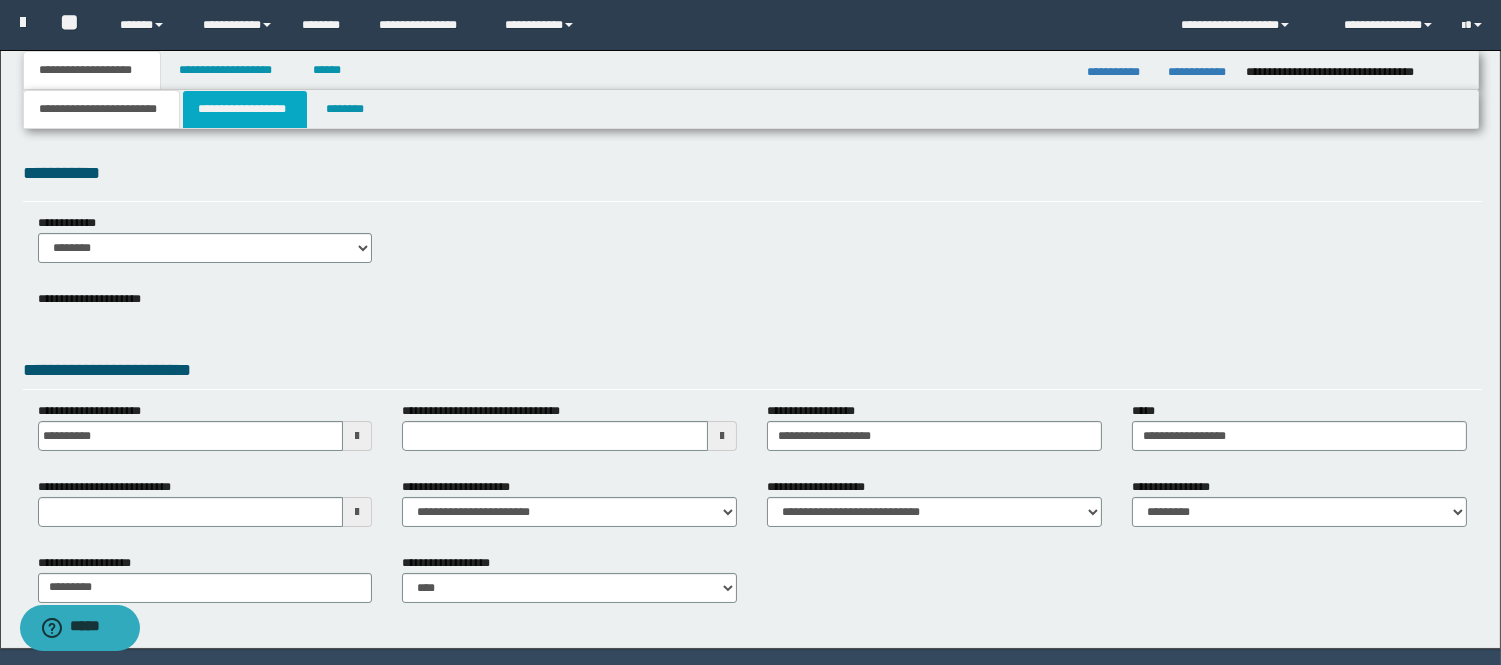 click on "**********" at bounding box center [245, 109] 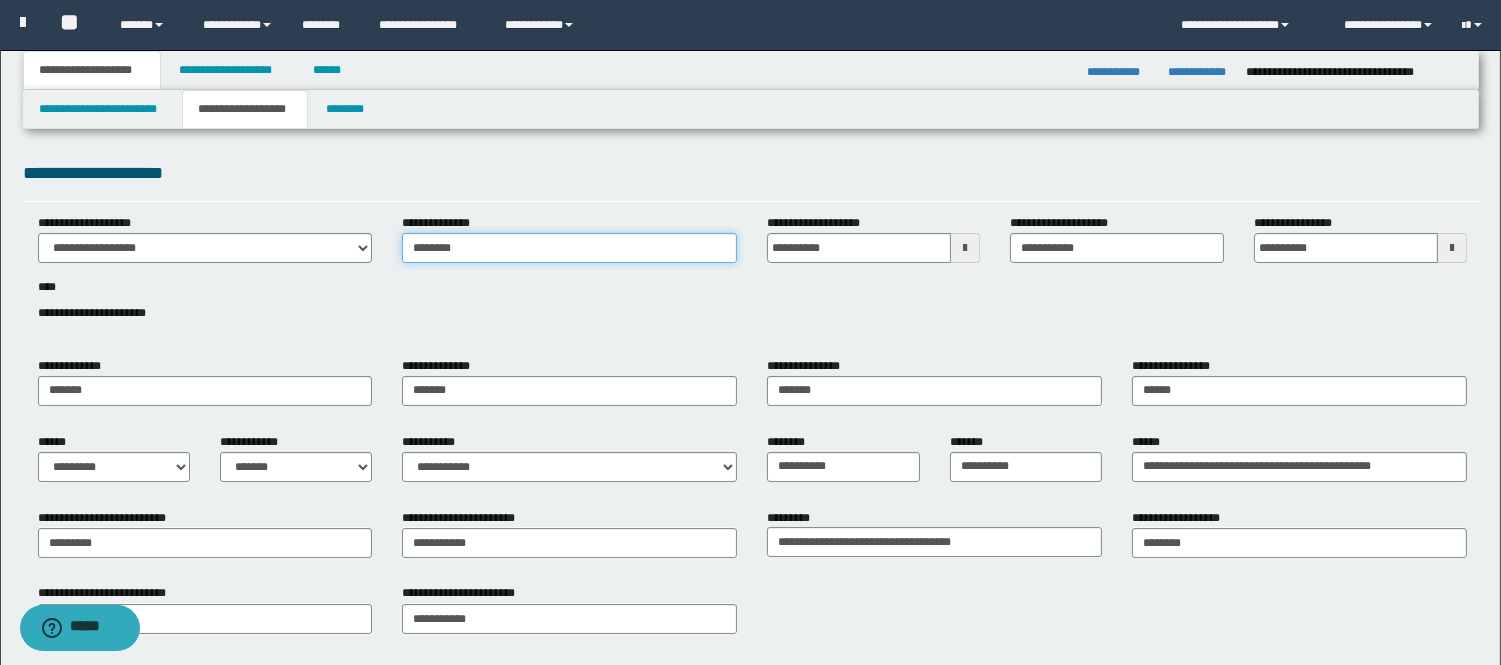 click on "********" at bounding box center [569, 248] 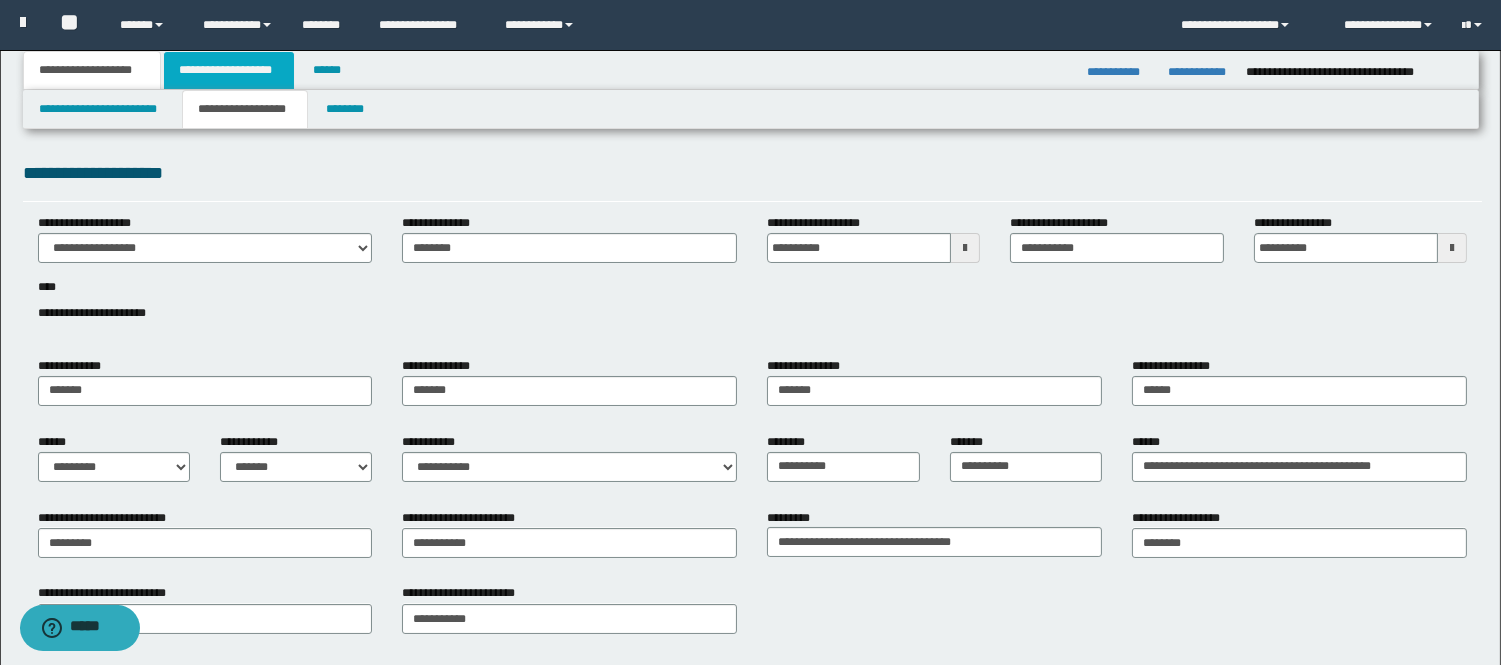 click on "**********" at bounding box center [229, 70] 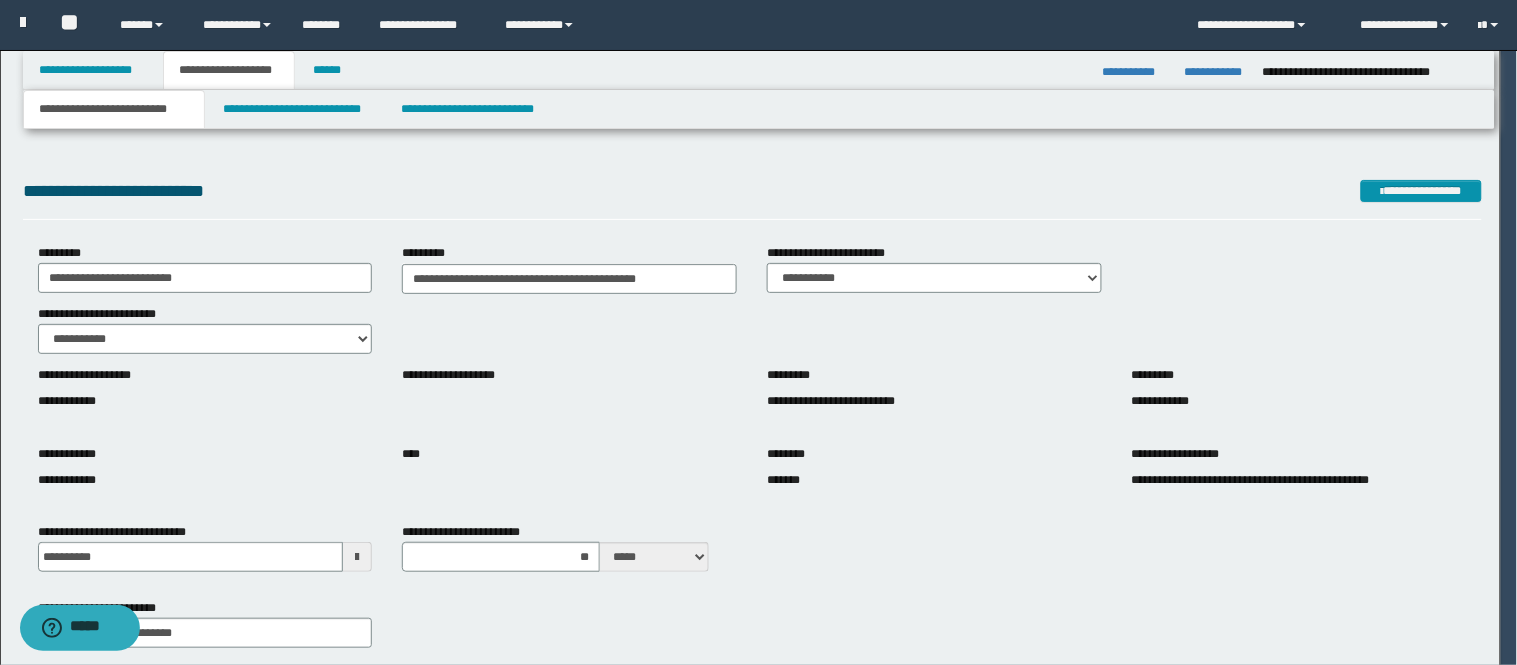 type on "**********" 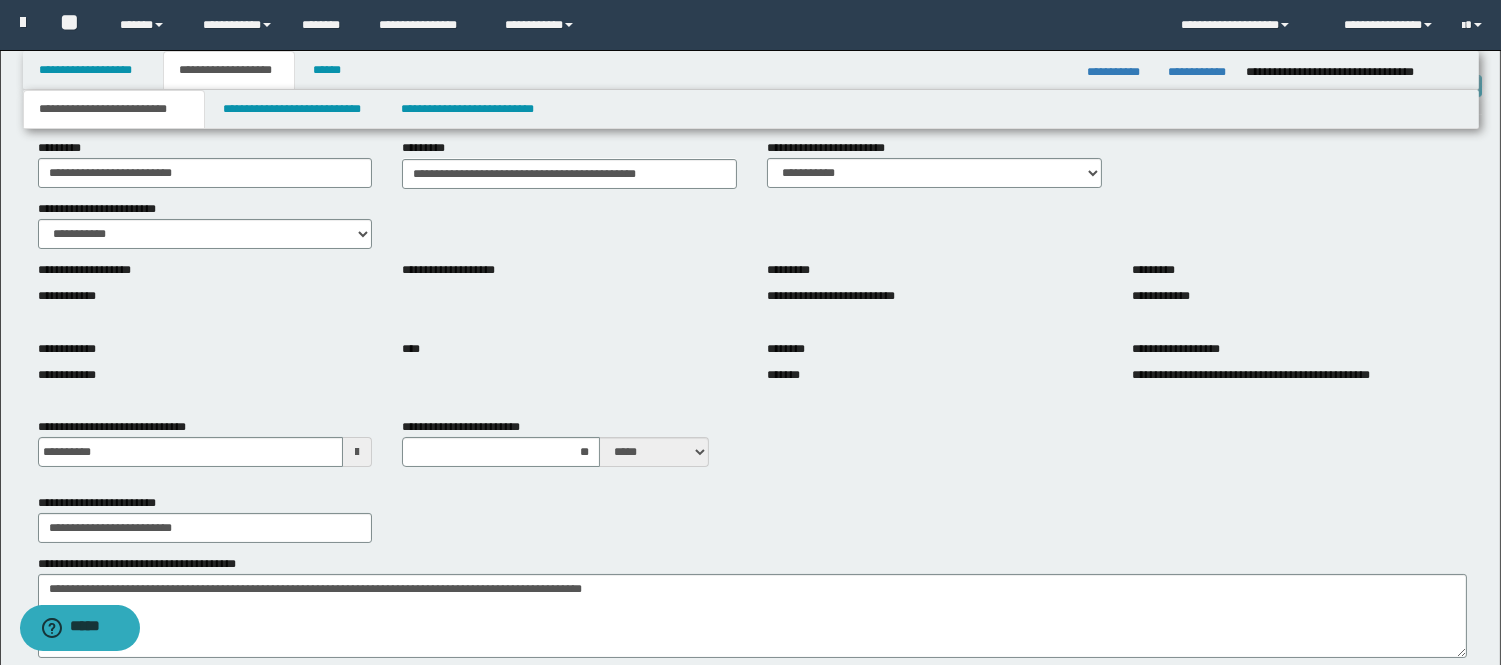 scroll, scrollTop: 111, scrollLeft: 0, axis: vertical 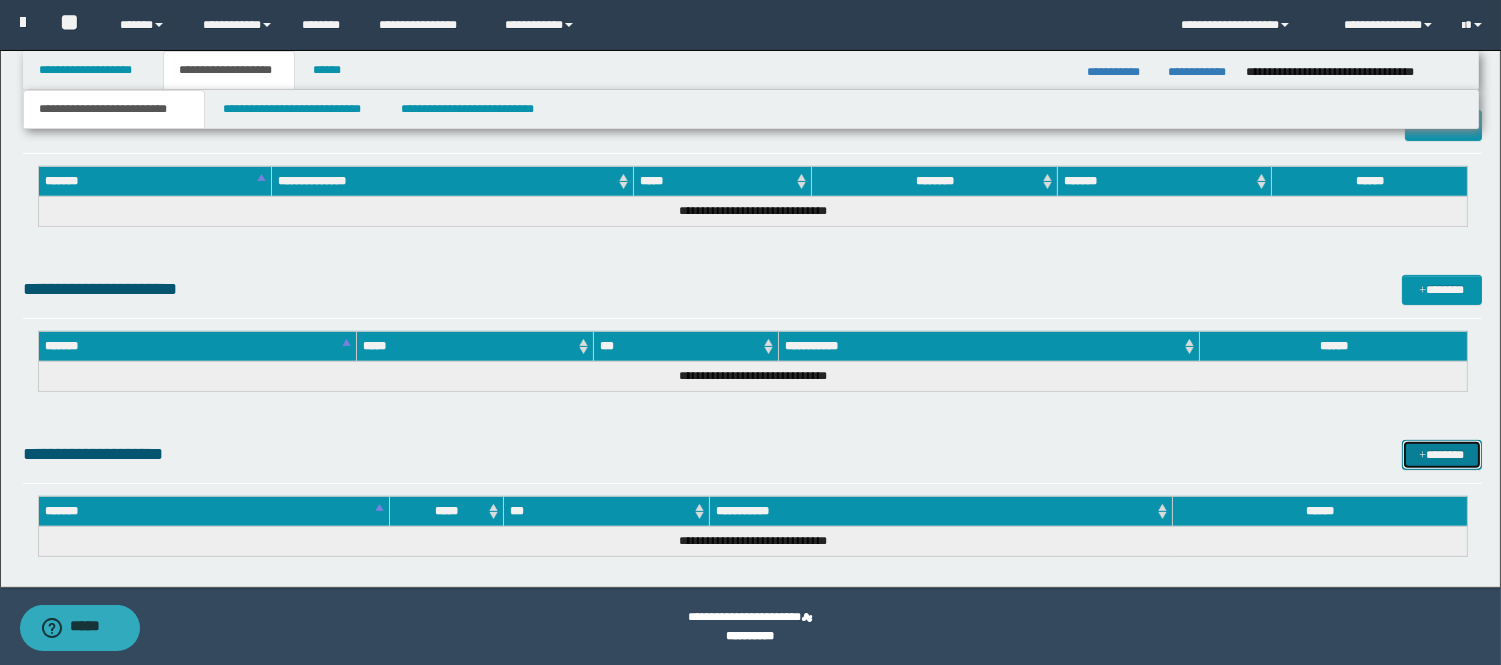 click at bounding box center (1422, 456) 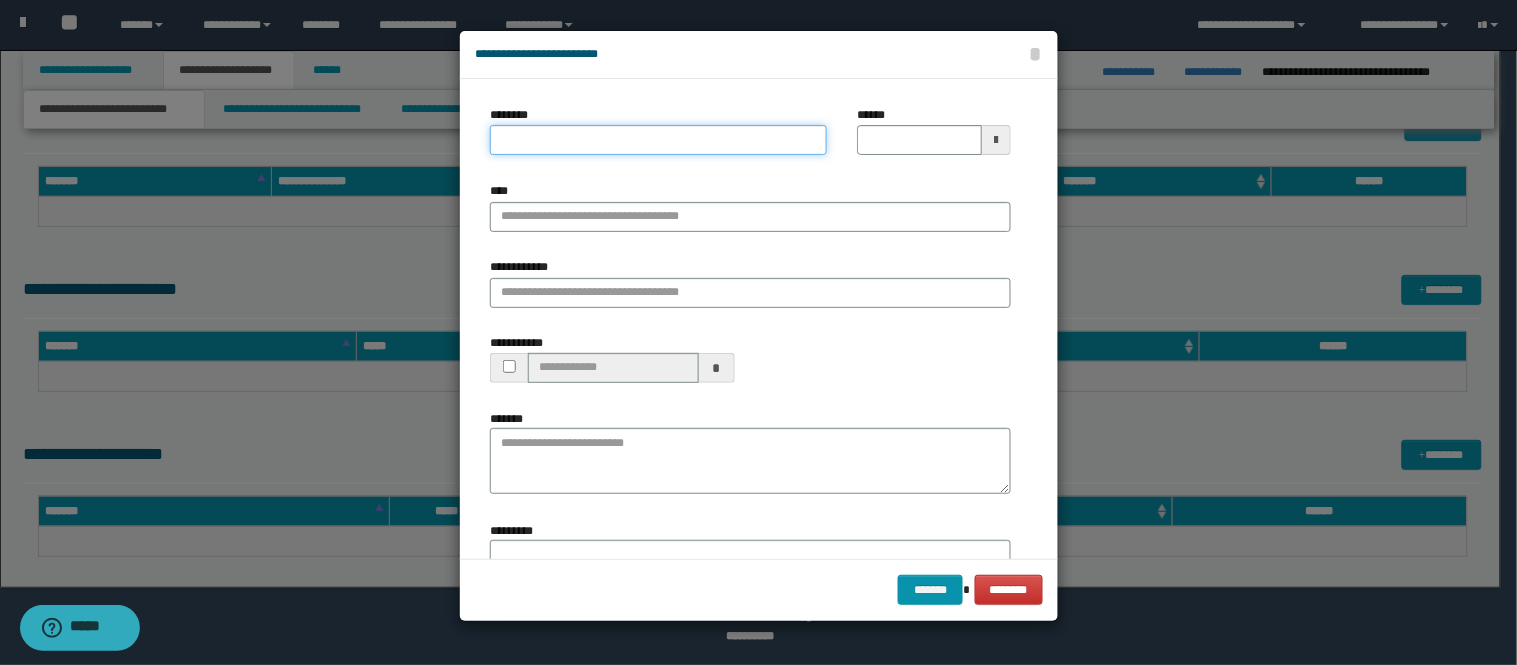 click on "********" at bounding box center (658, 140) 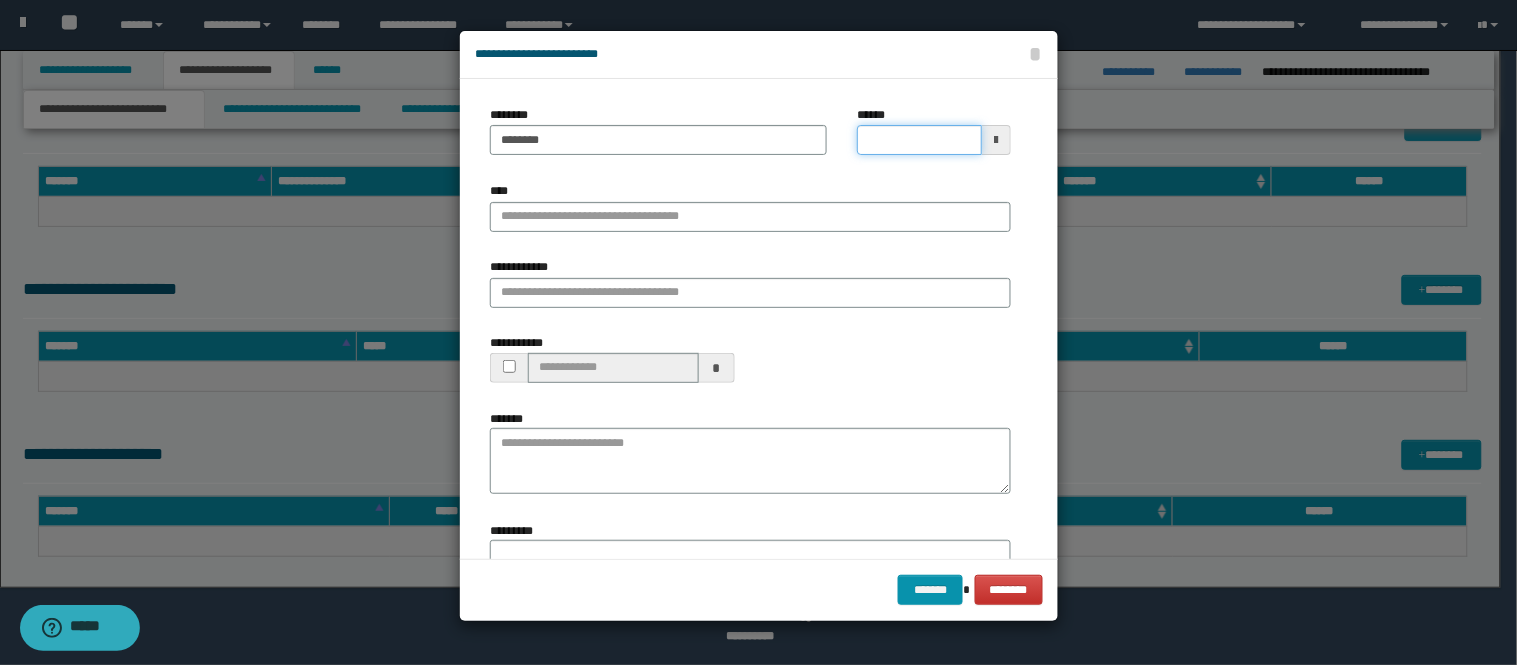 click on "******" at bounding box center [934, 130] 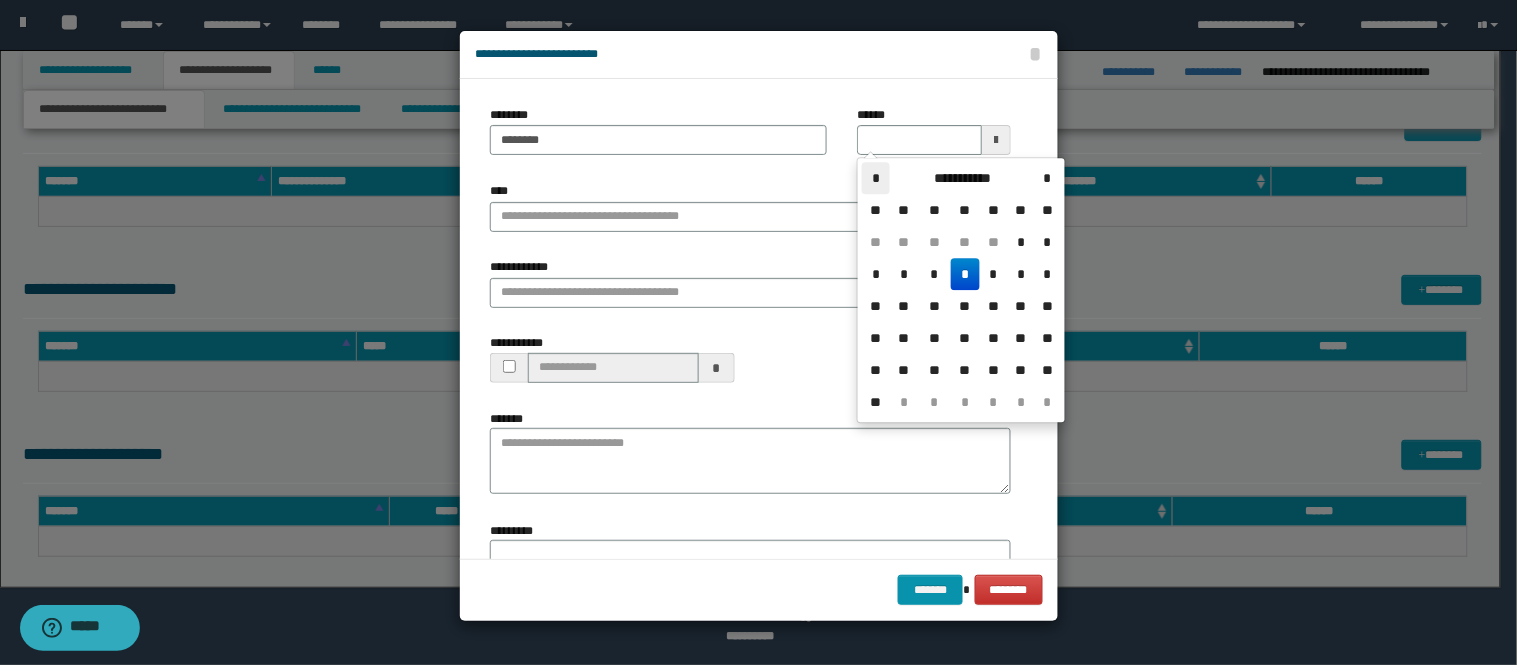 click on "*" at bounding box center [876, 178] 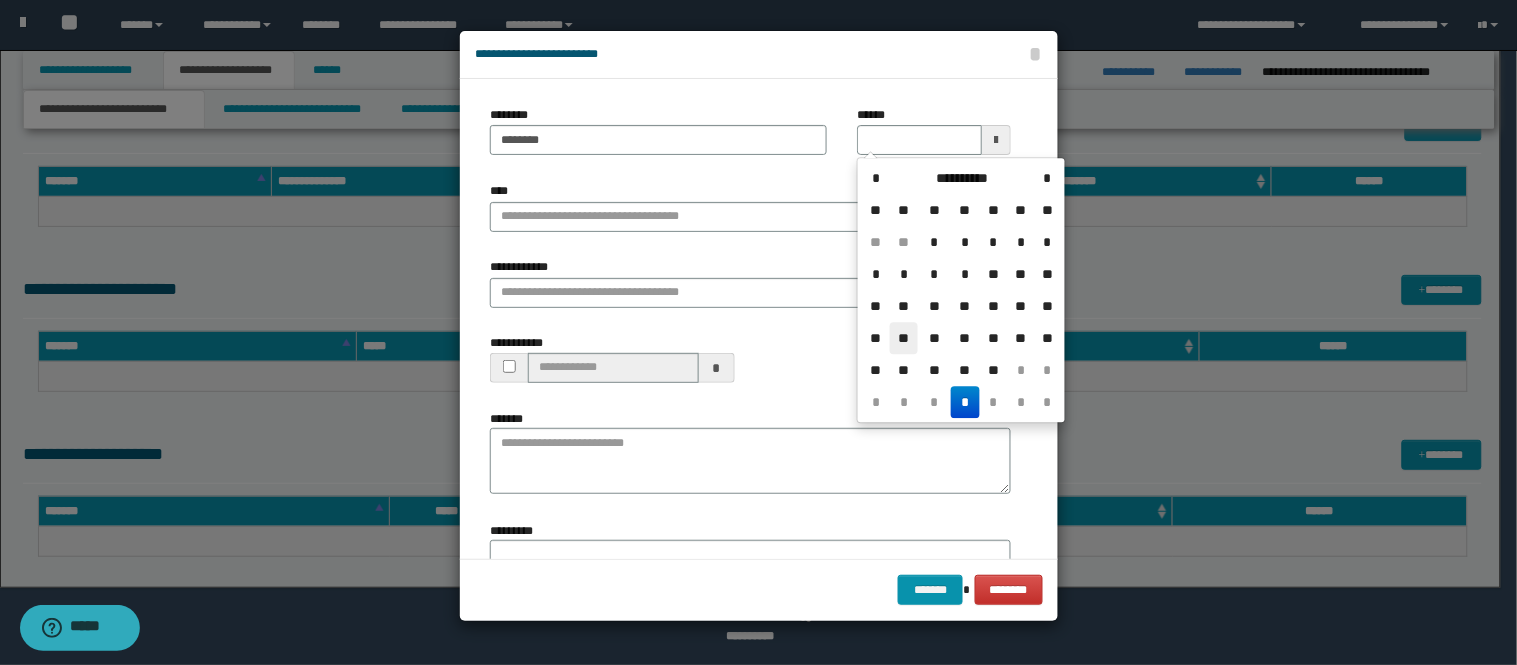 click on "**" at bounding box center (904, 338) 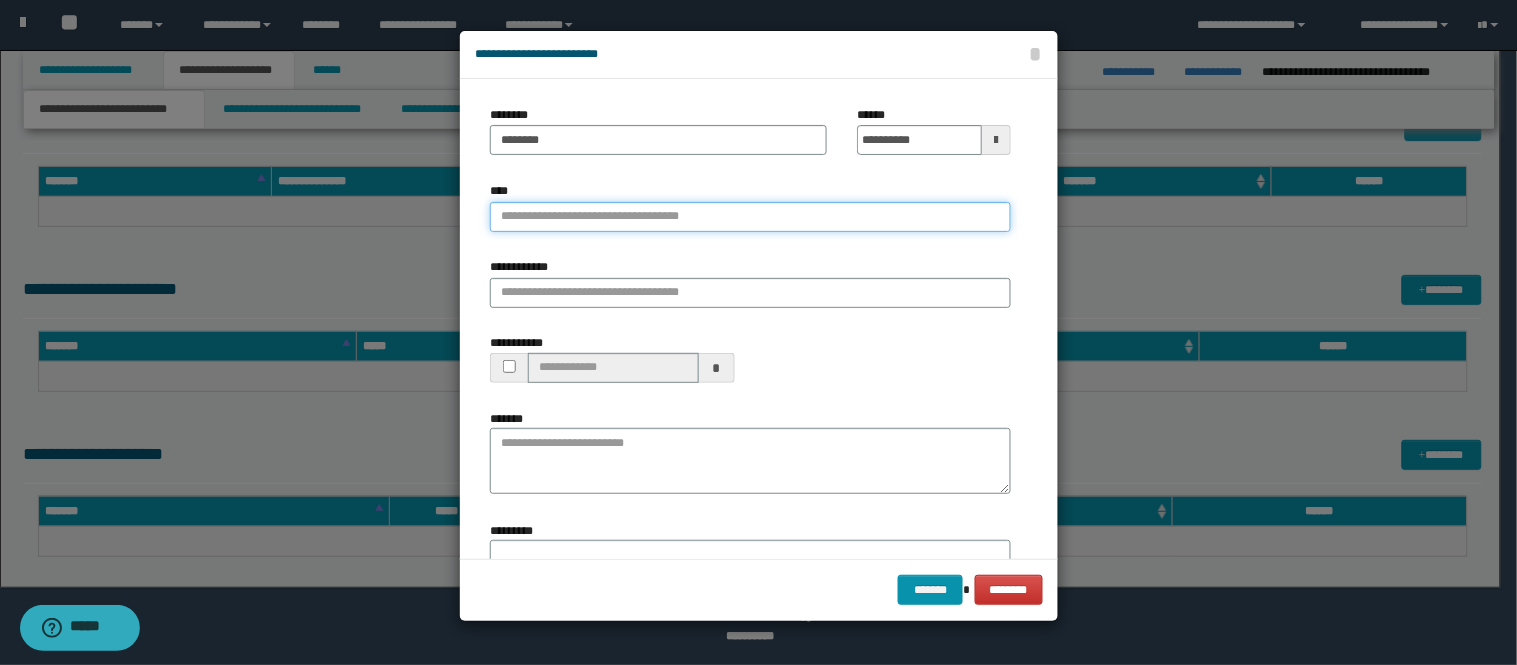 click on "****" at bounding box center [750, 217] 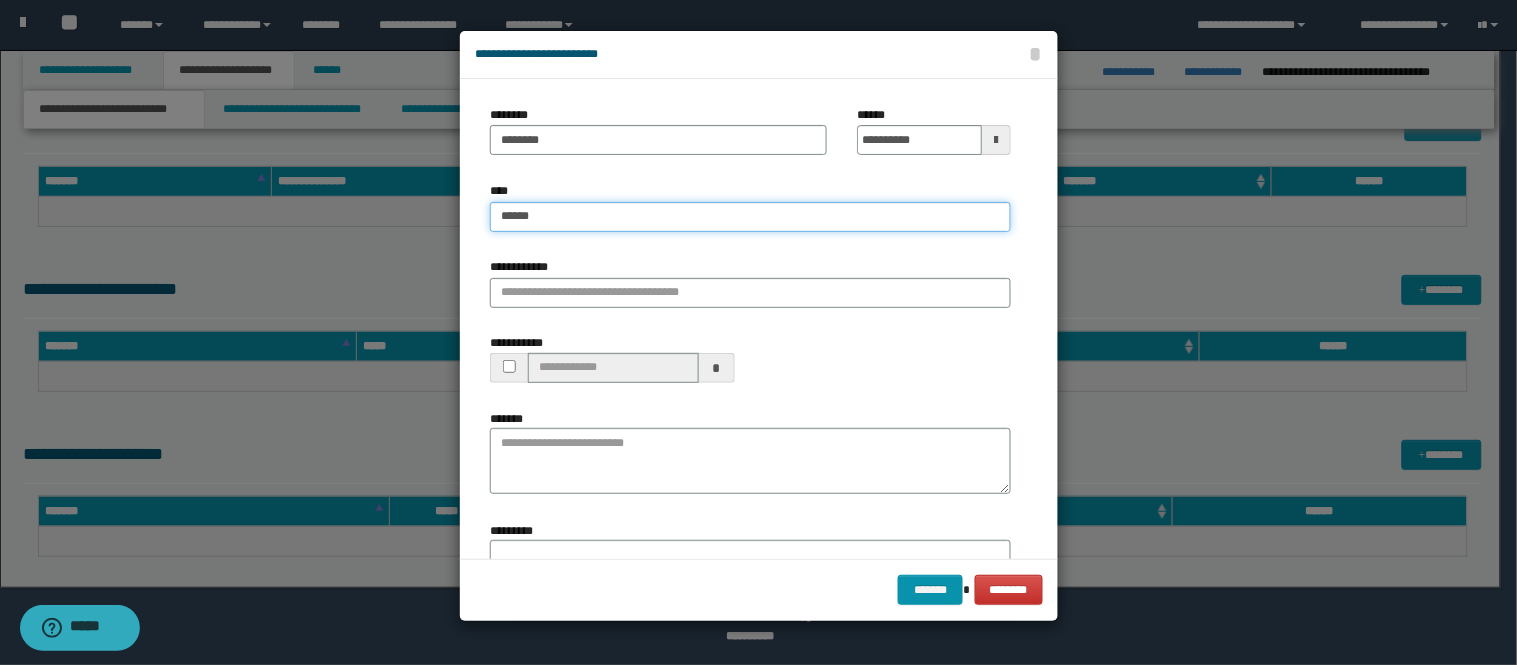 type on "*******" 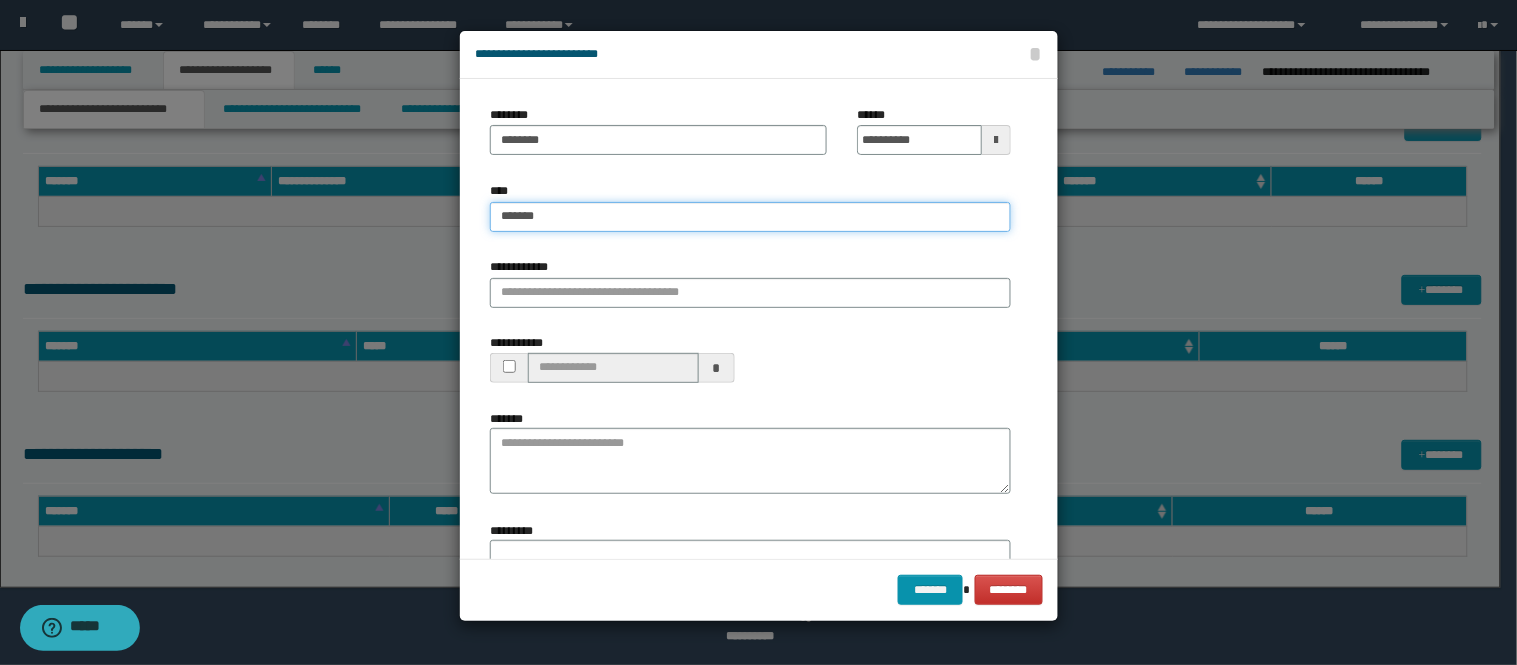 type on "*******" 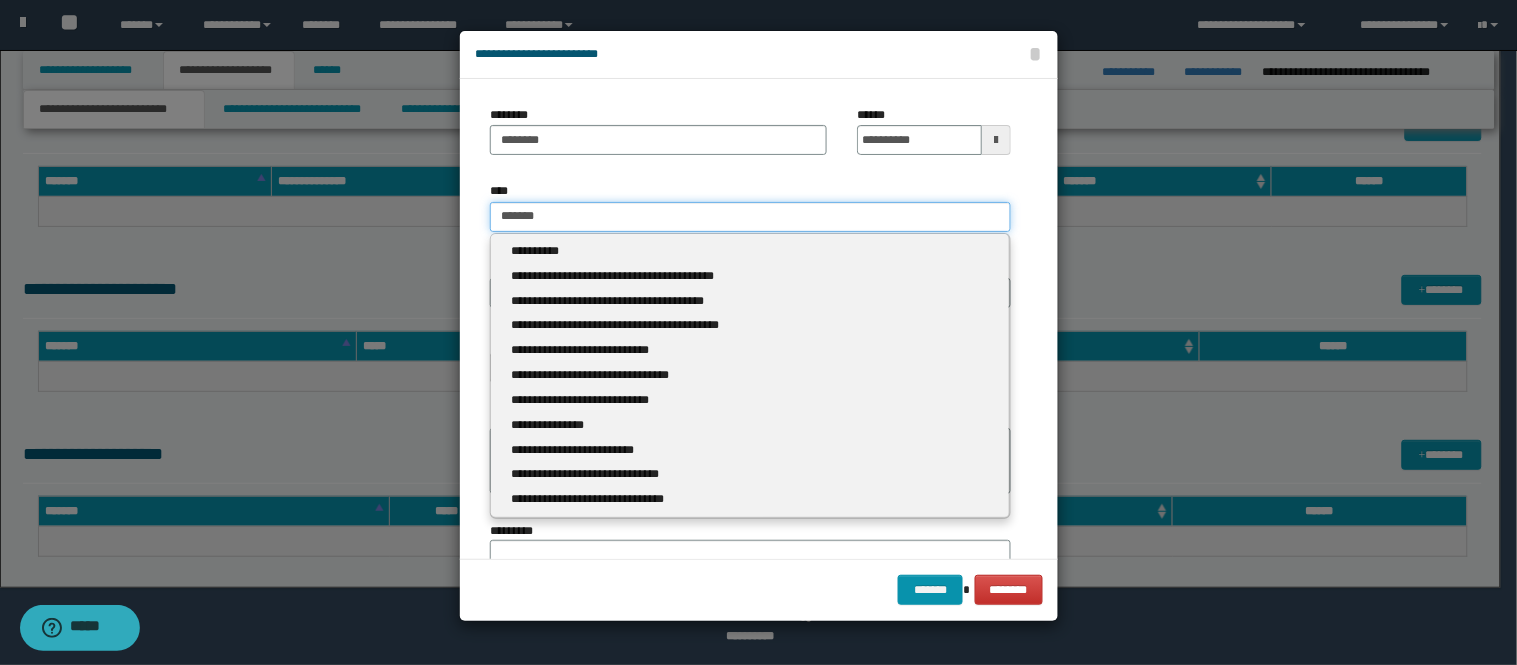 type 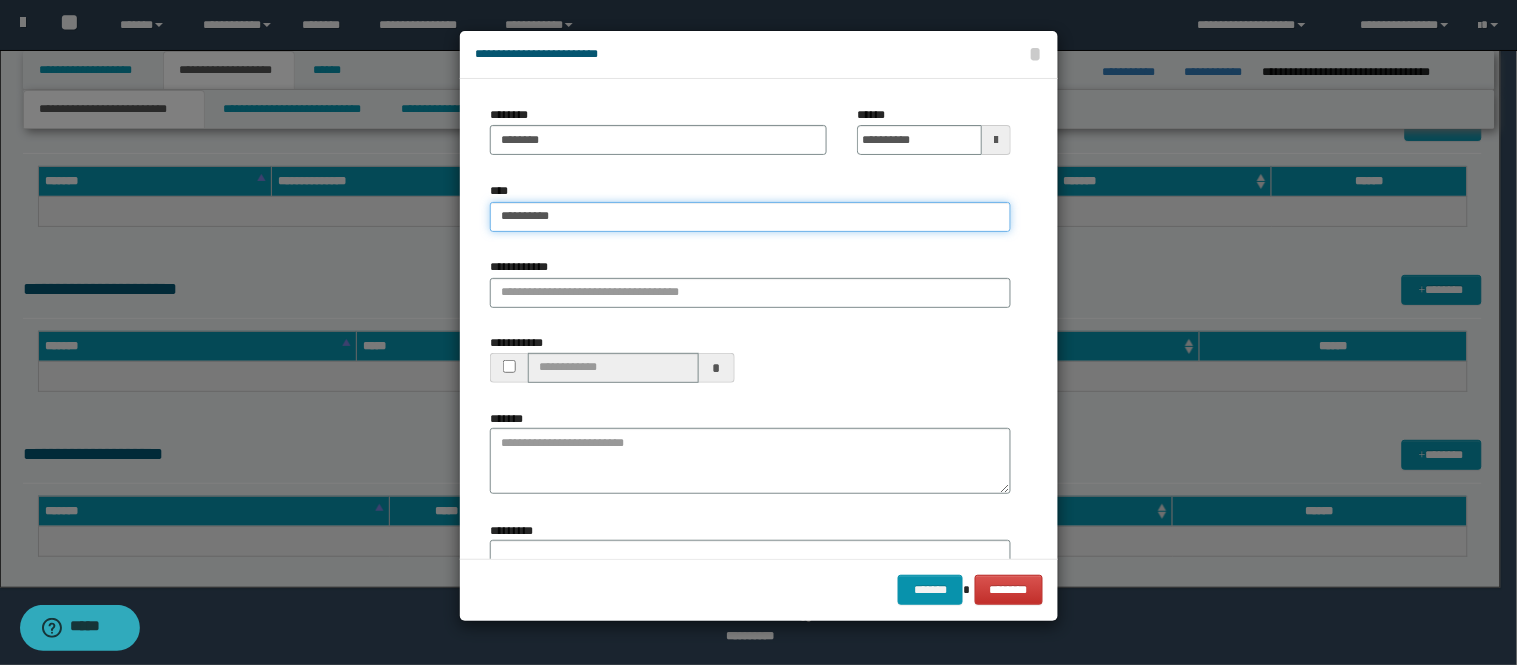 type on "**********" 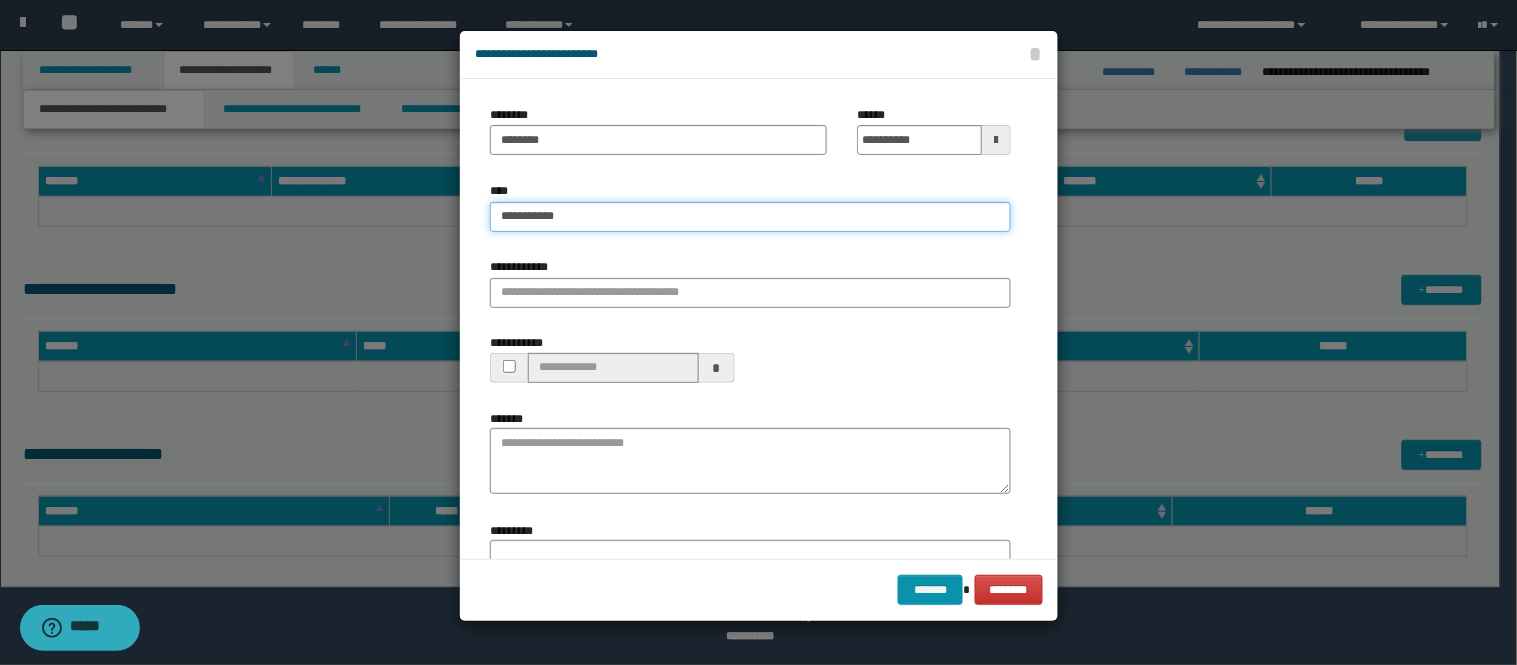 type on "**********" 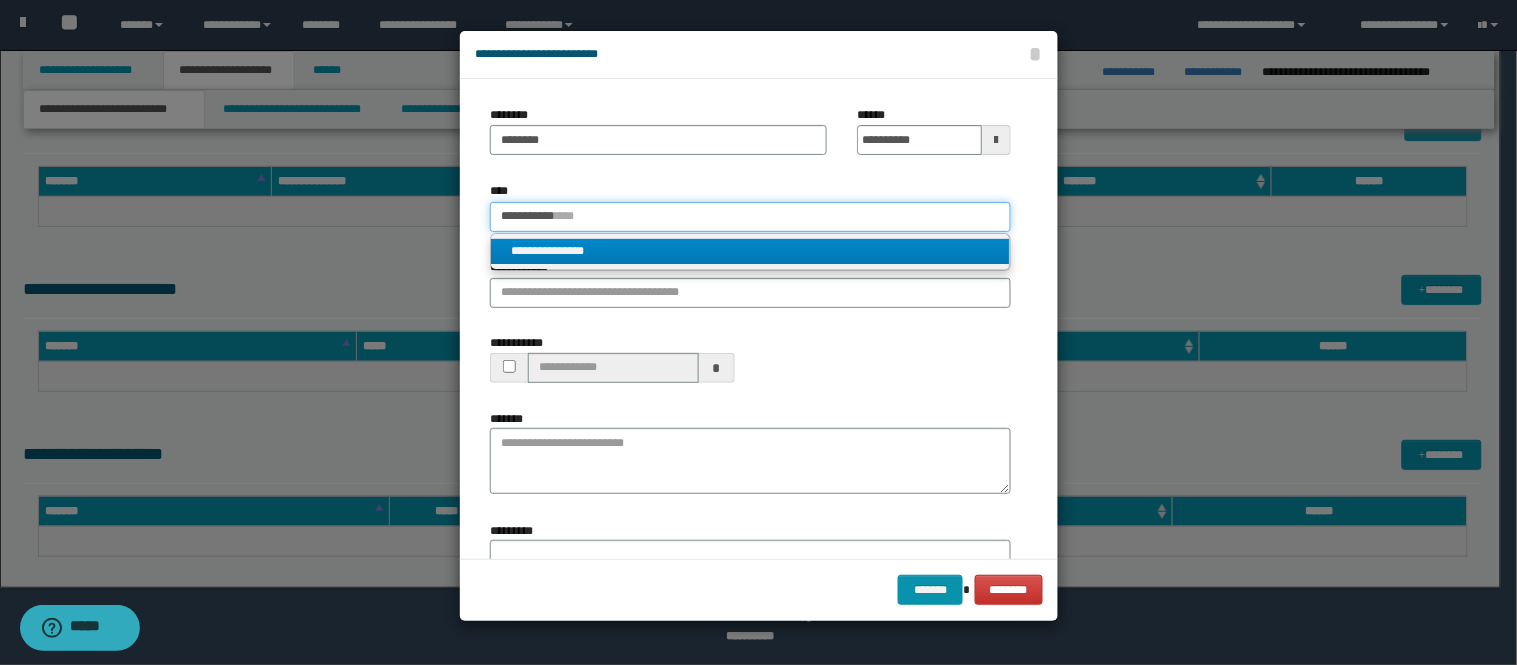type on "**********" 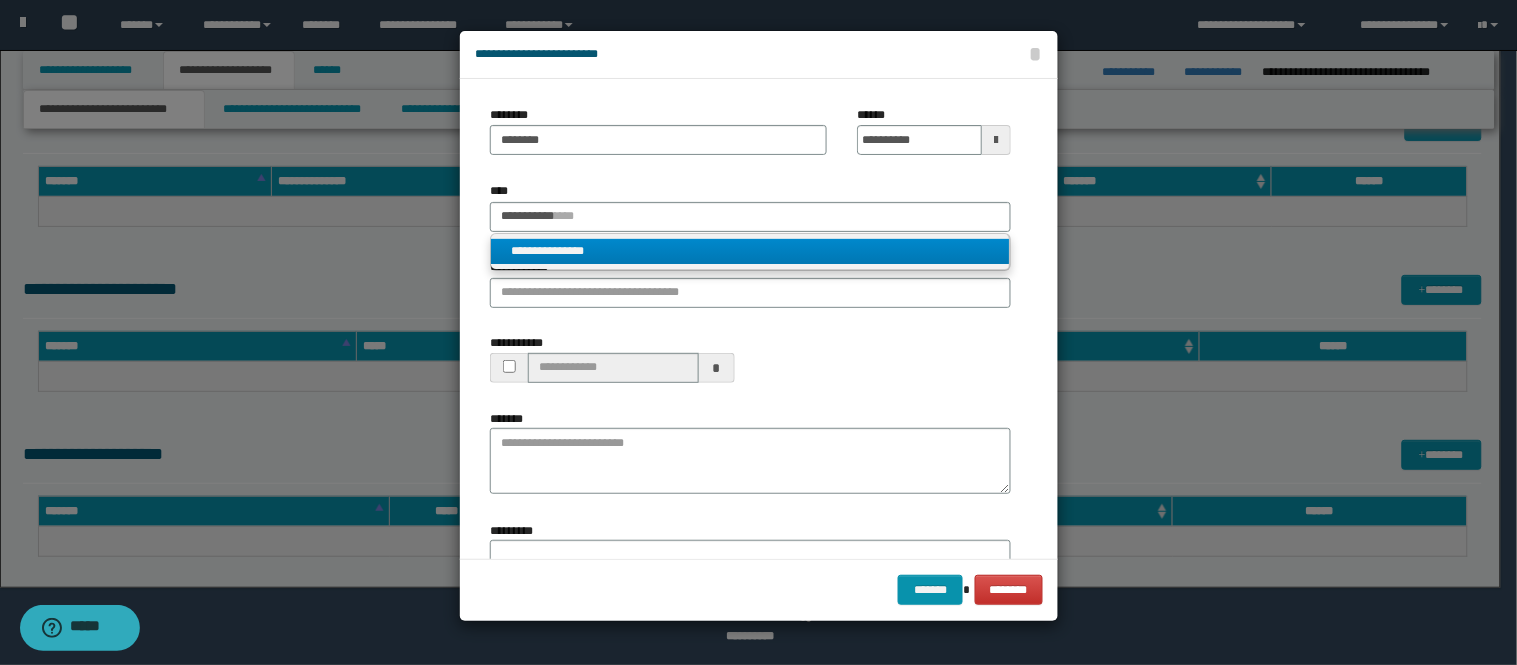 click on "**********" at bounding box center [750, 251] 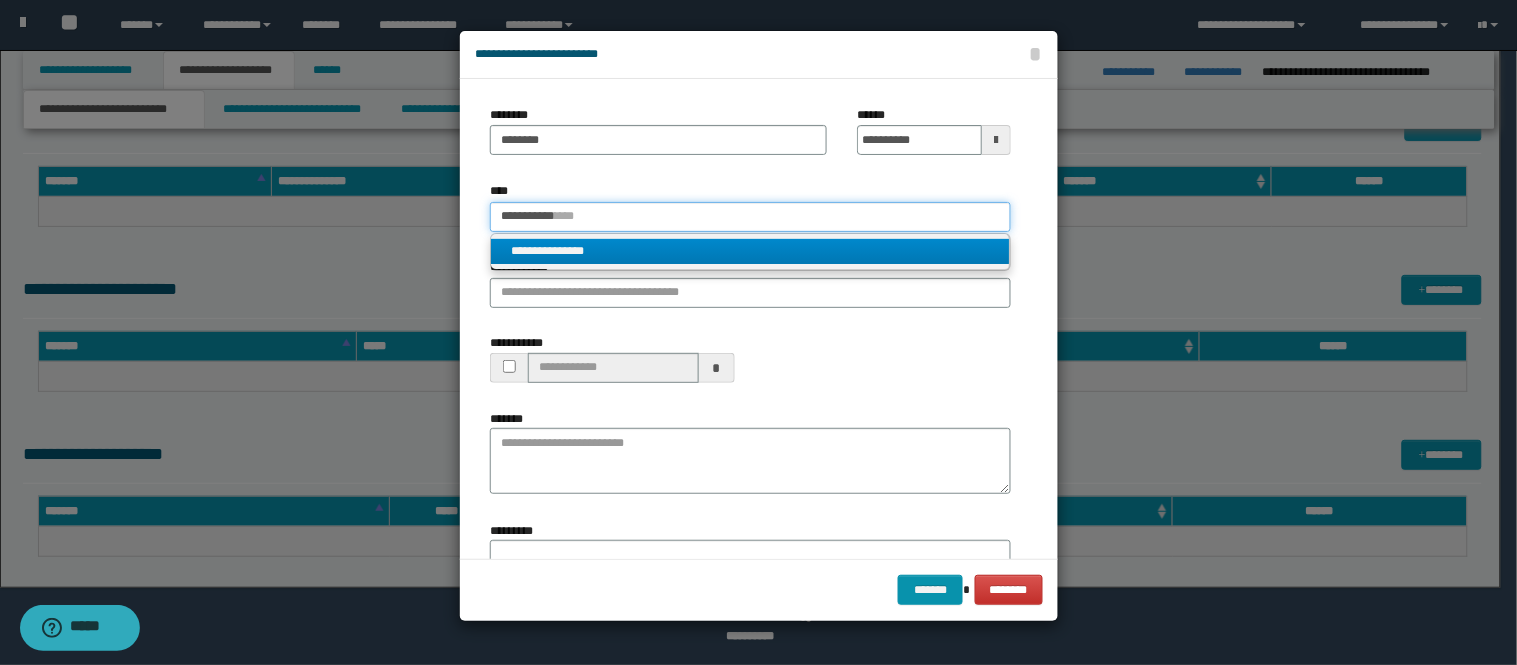 type 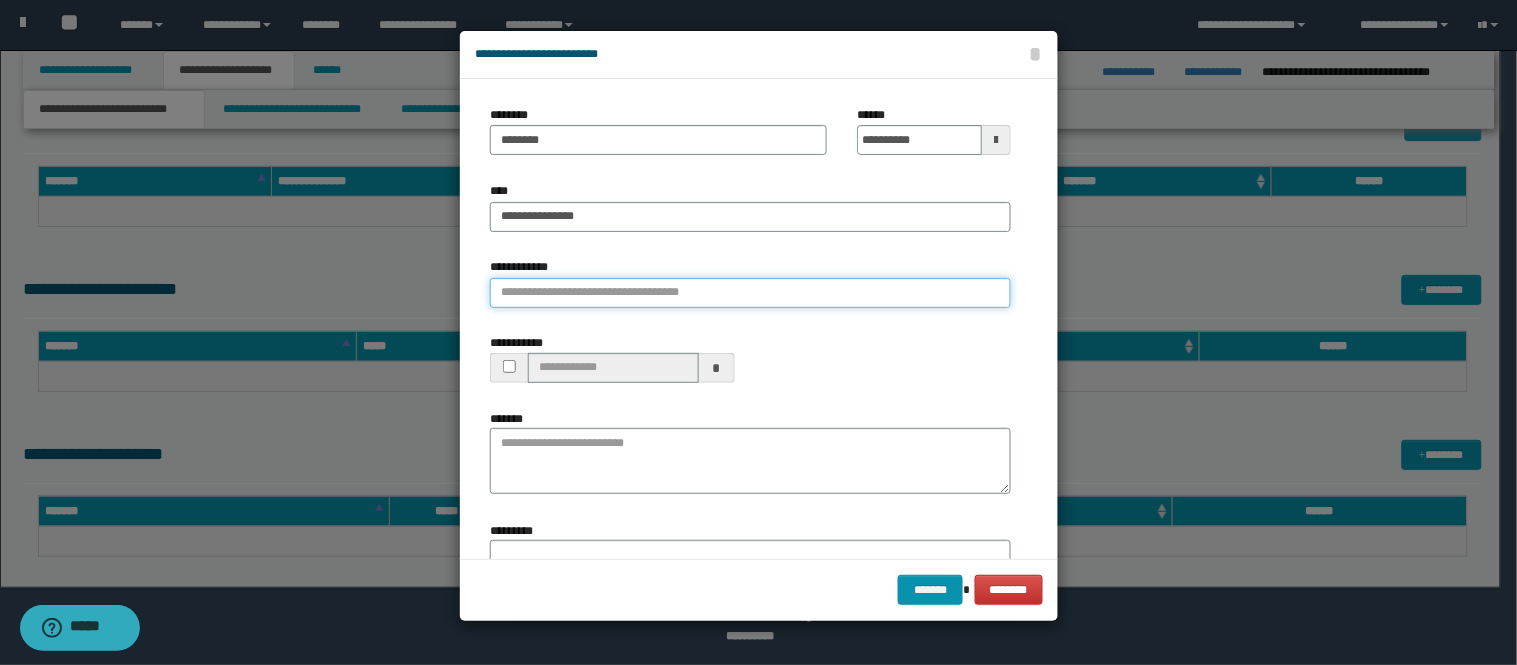click on "**********" at bounding box center (750, 293) 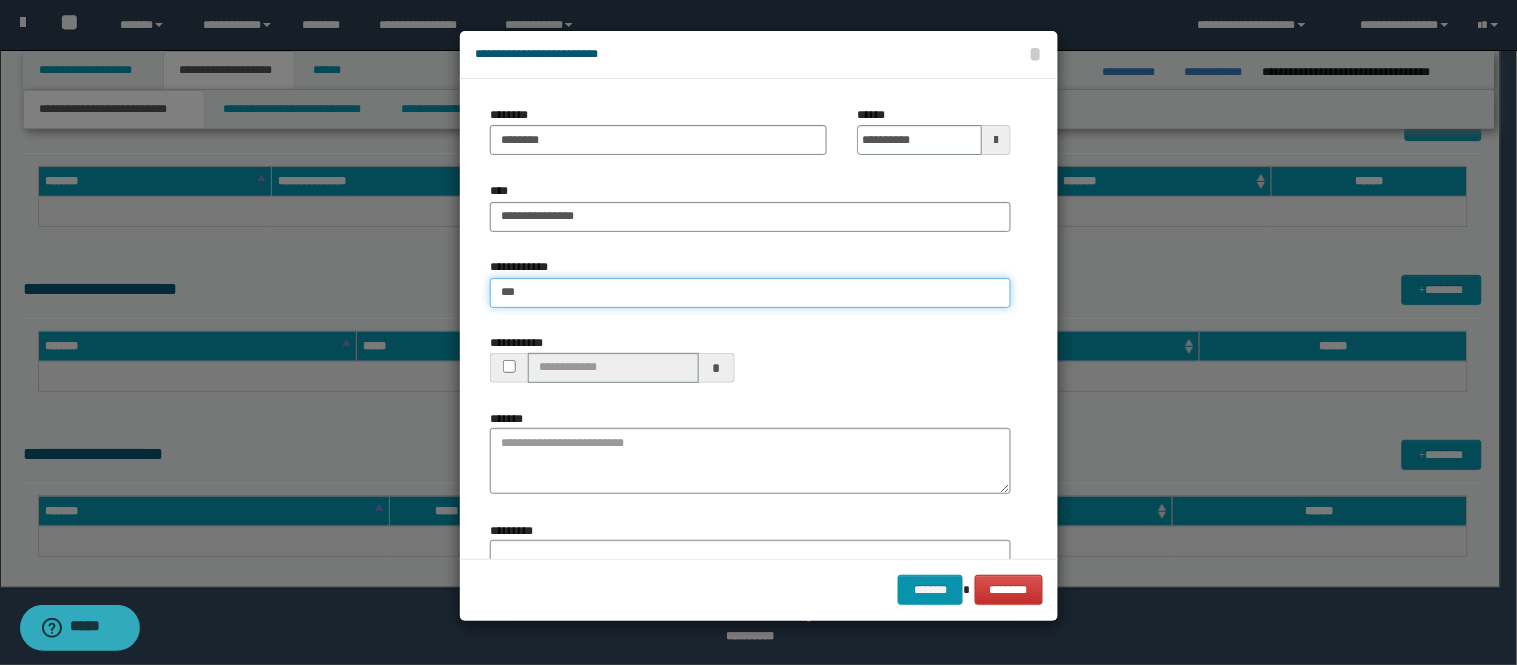 type on "****" 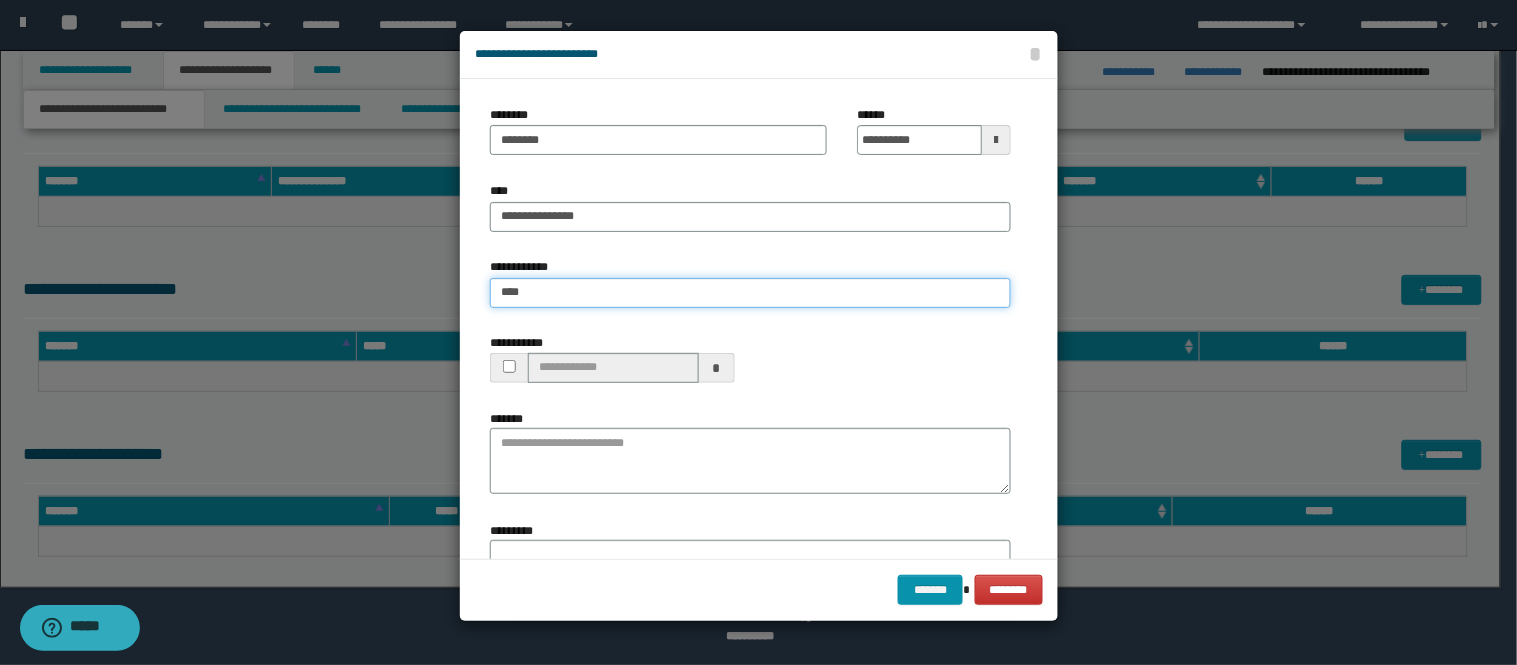type on "****" 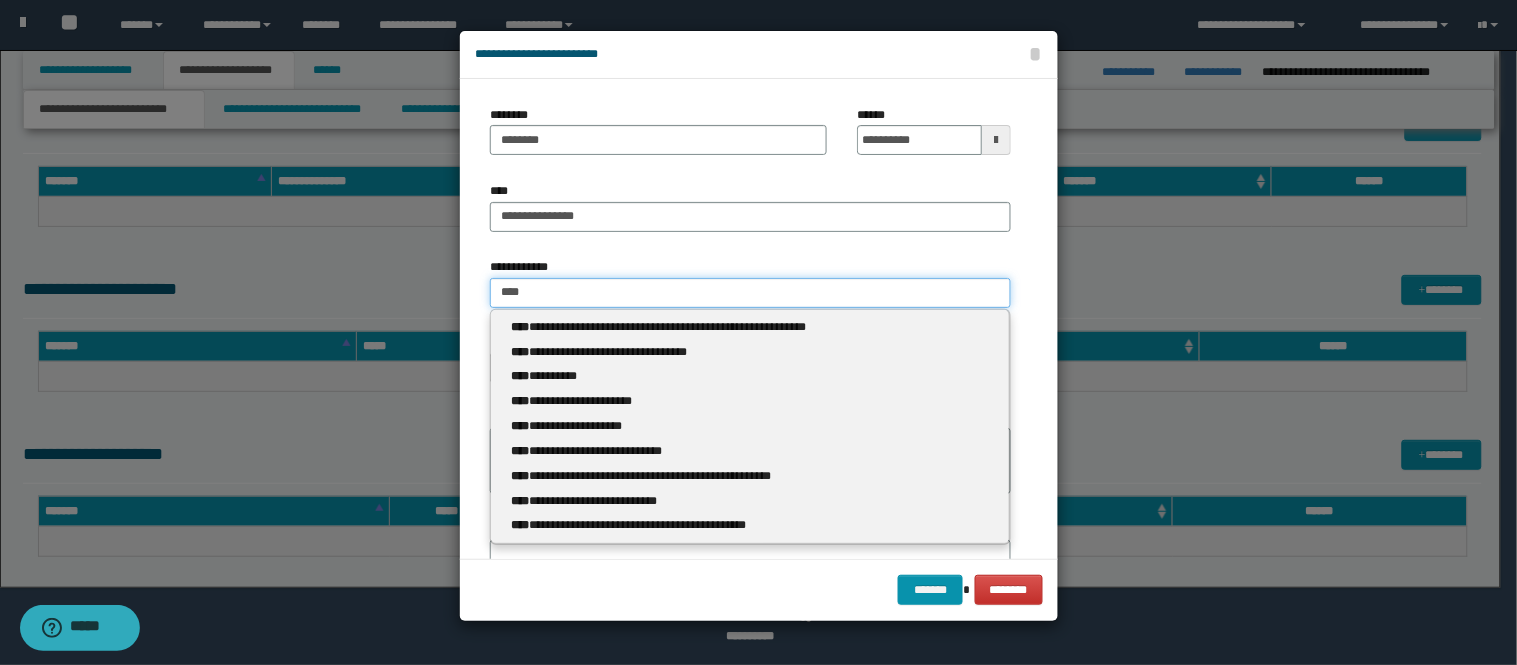 type 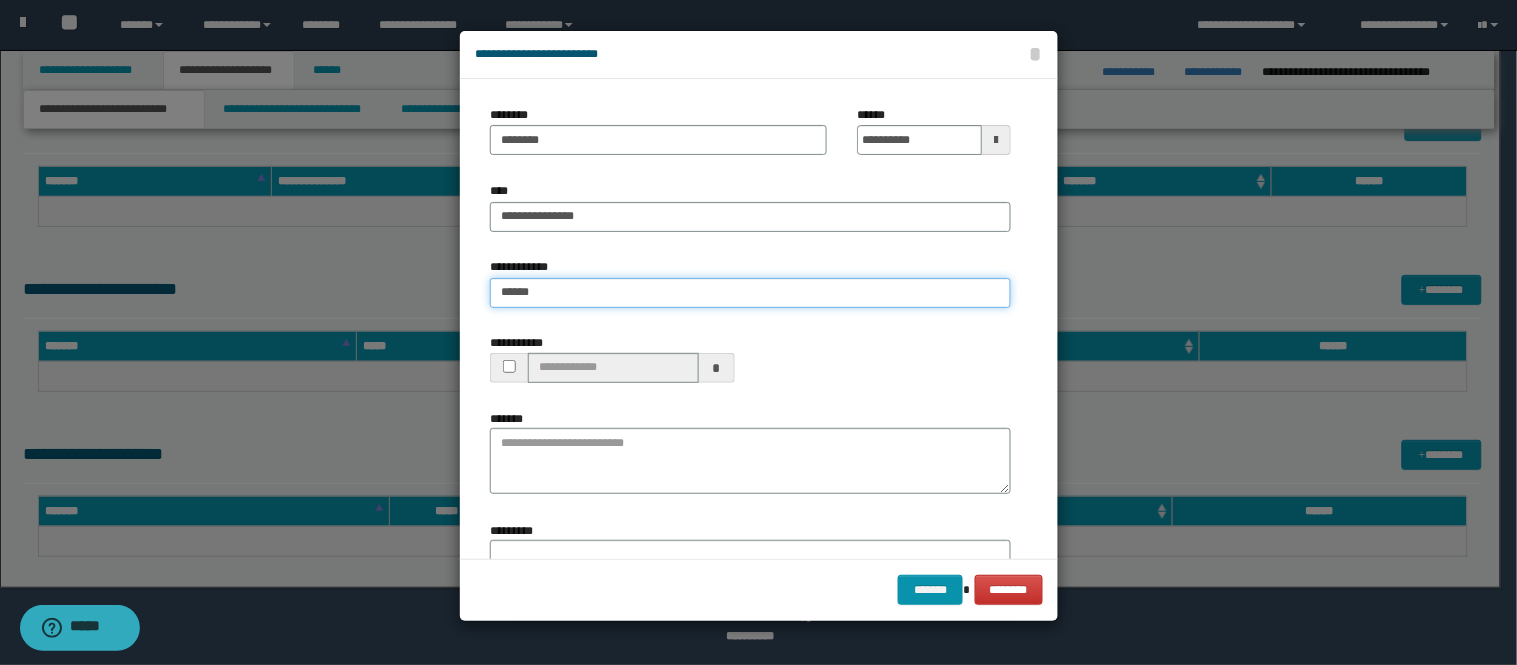 type on "*******" 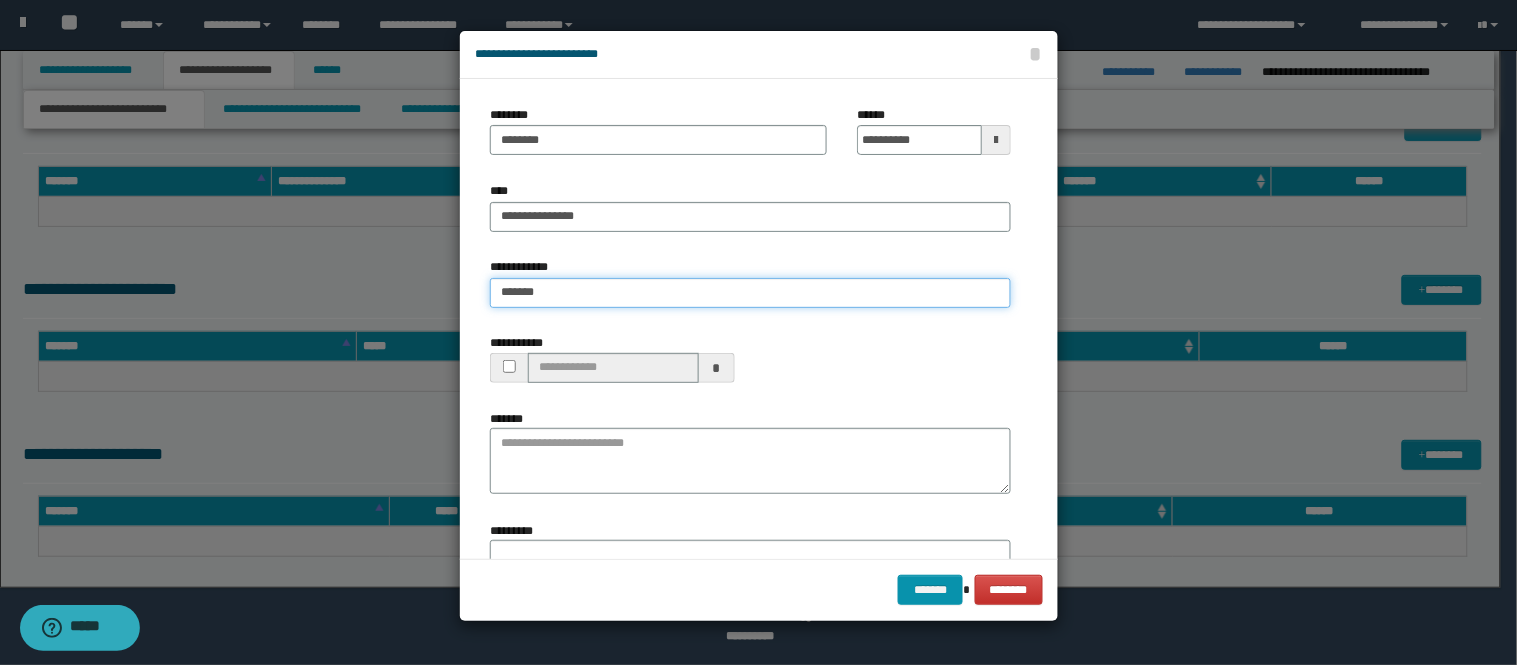 type on "*******" 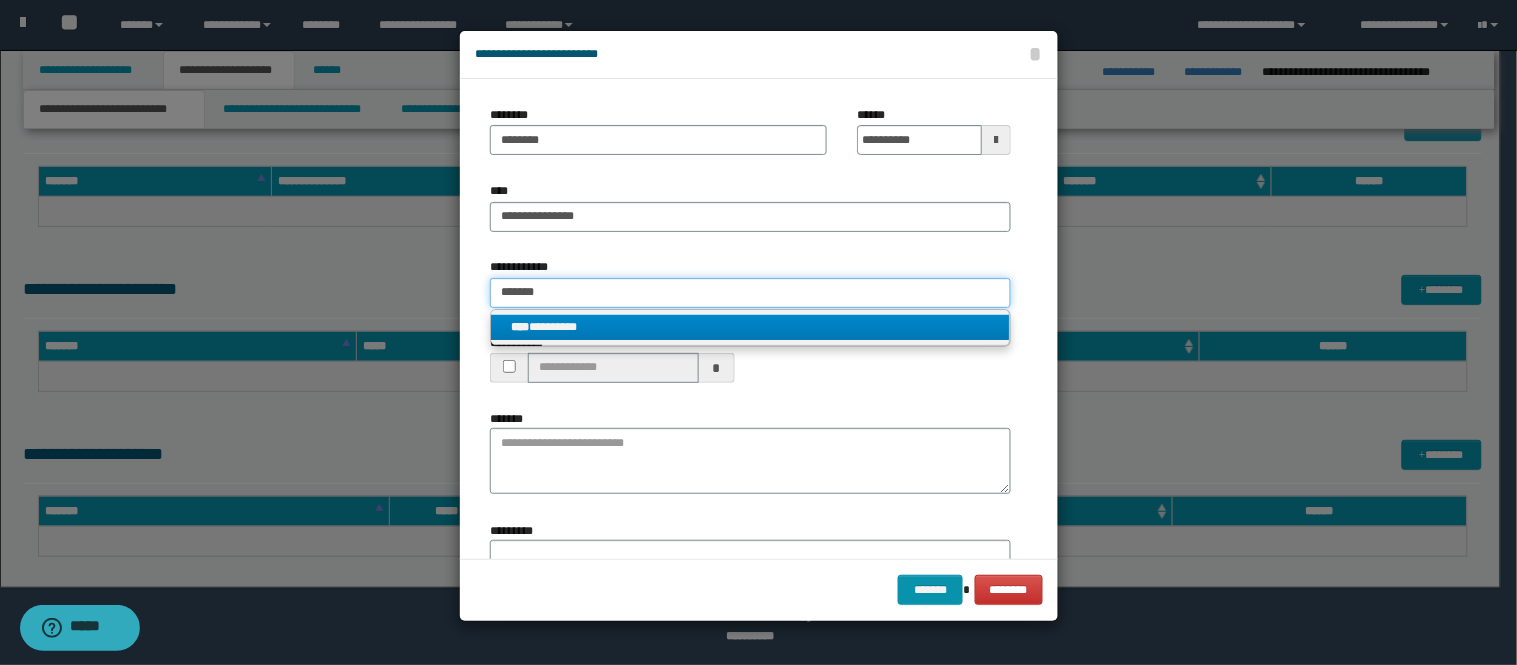 type on "*******" 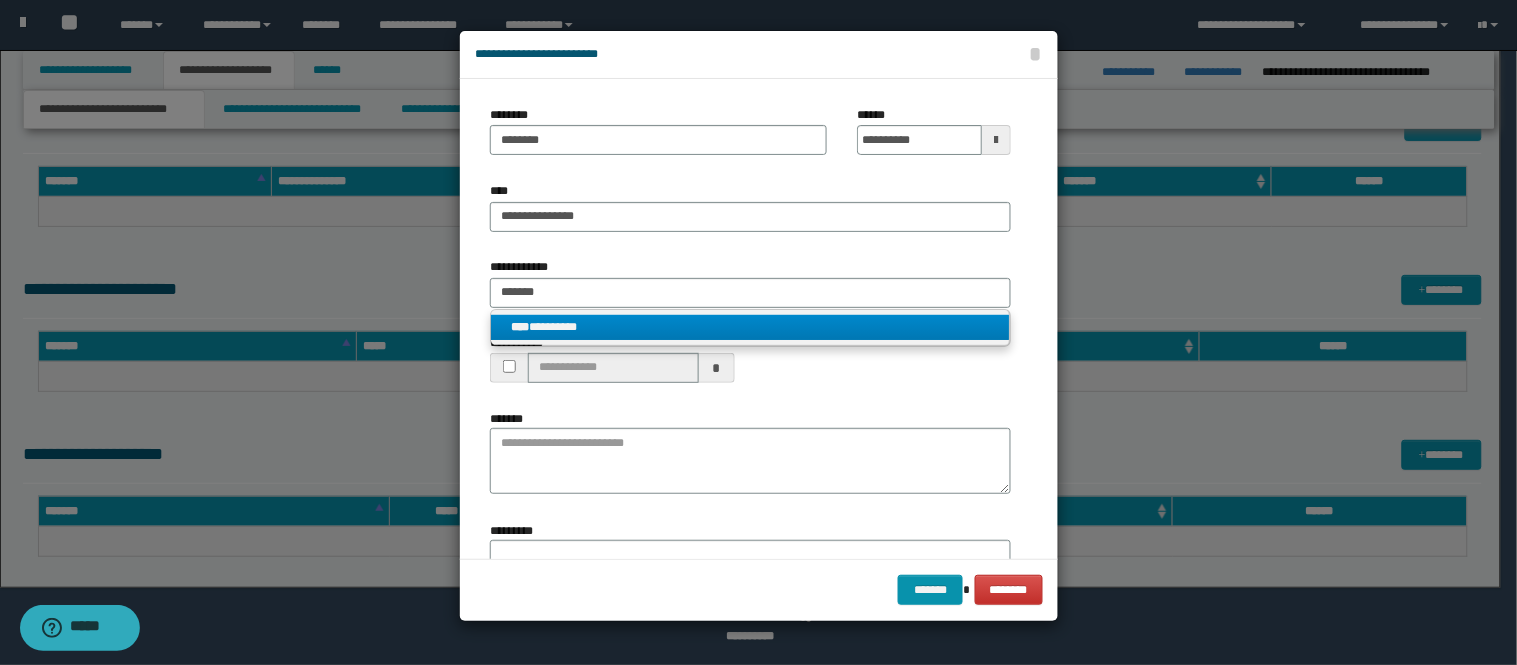 click on "**** *********" at bounding box center (750, 327) 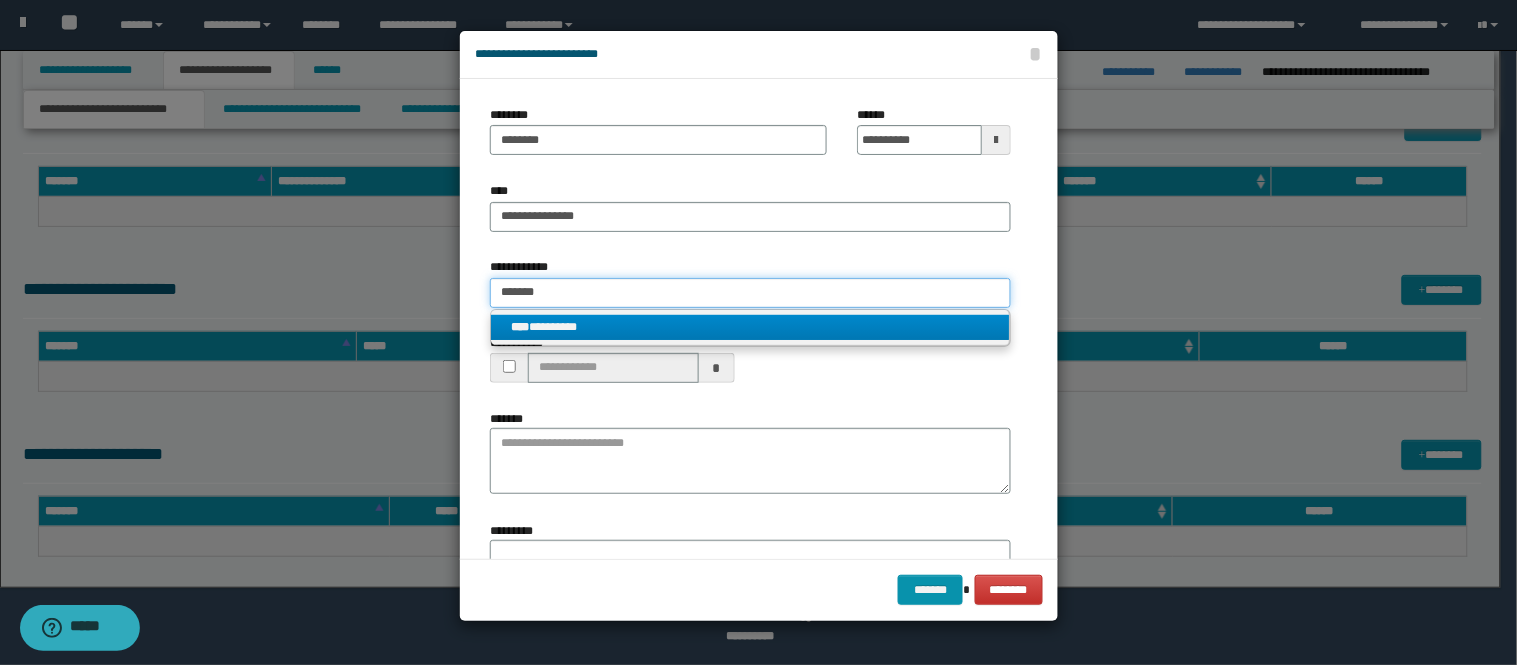 type 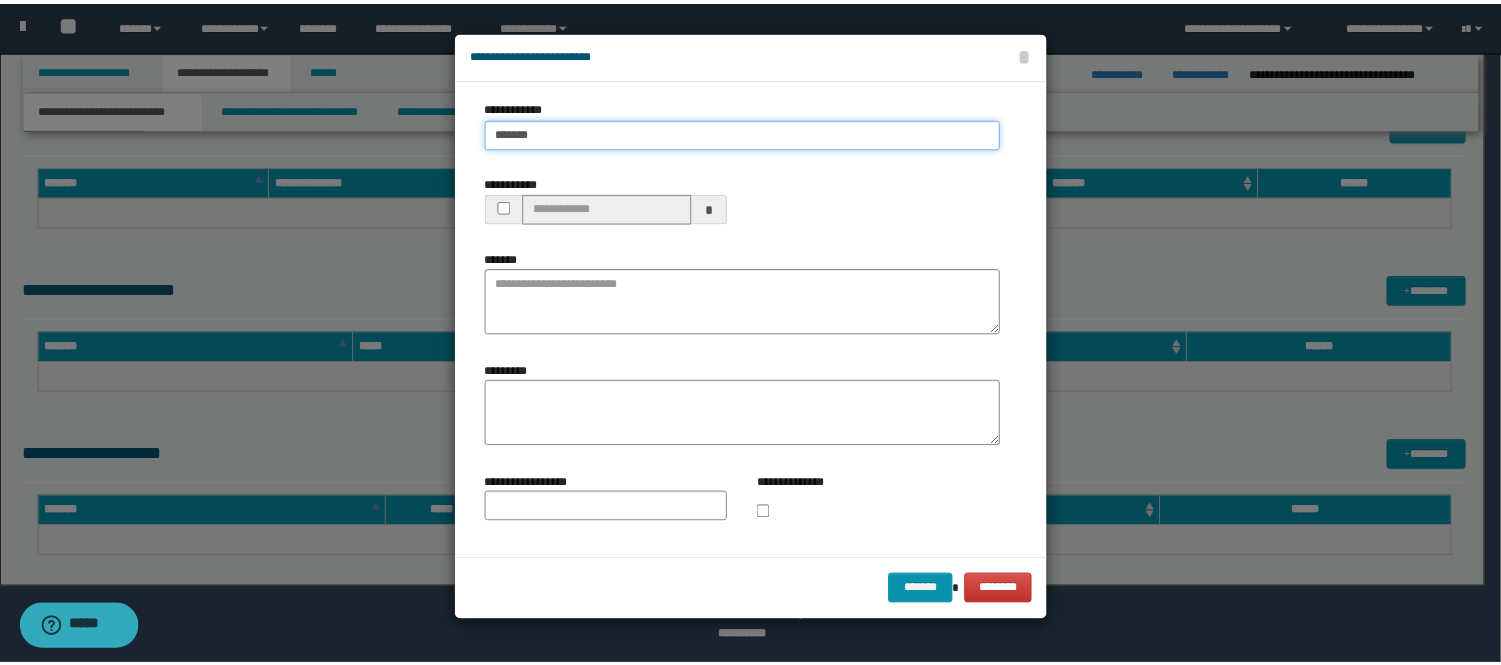 scroll, scrollTop: 171, scrollLeft: 0, axis: vertical 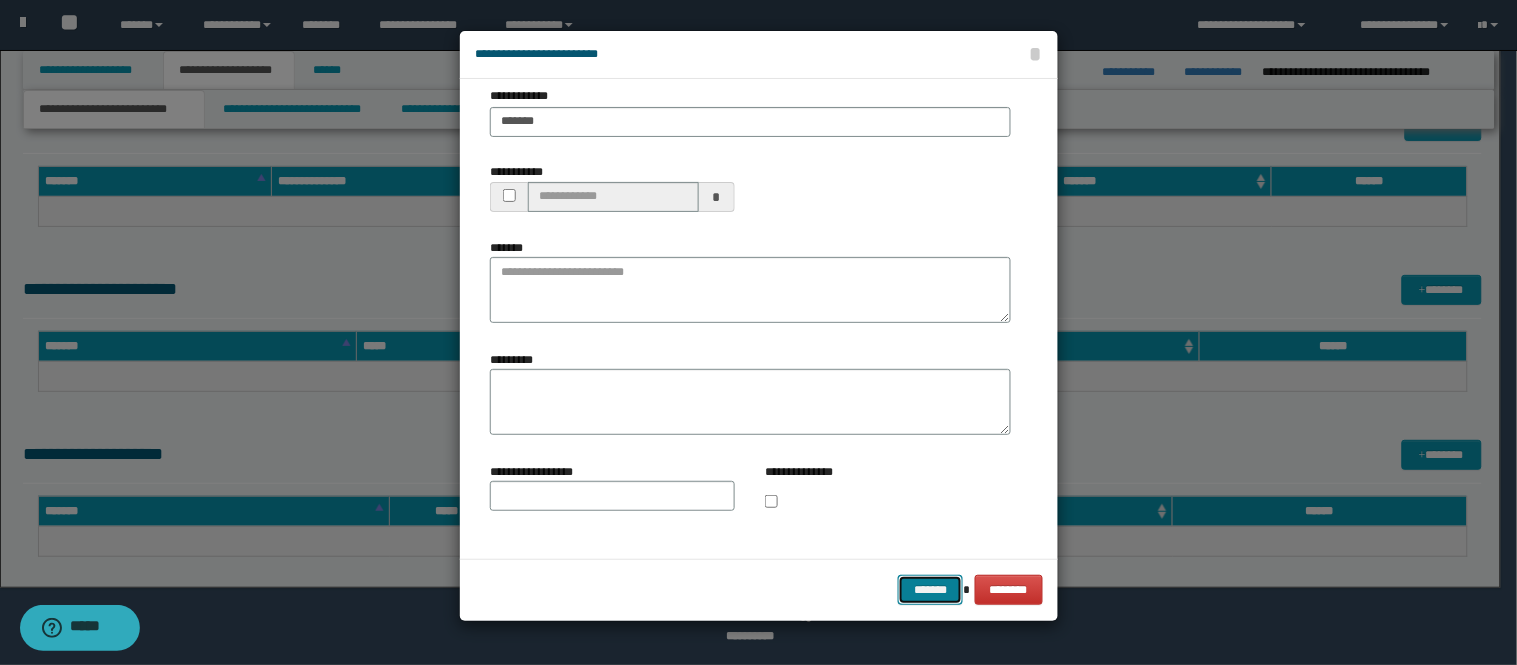 click on "*******" at bounding box center [930, 590] 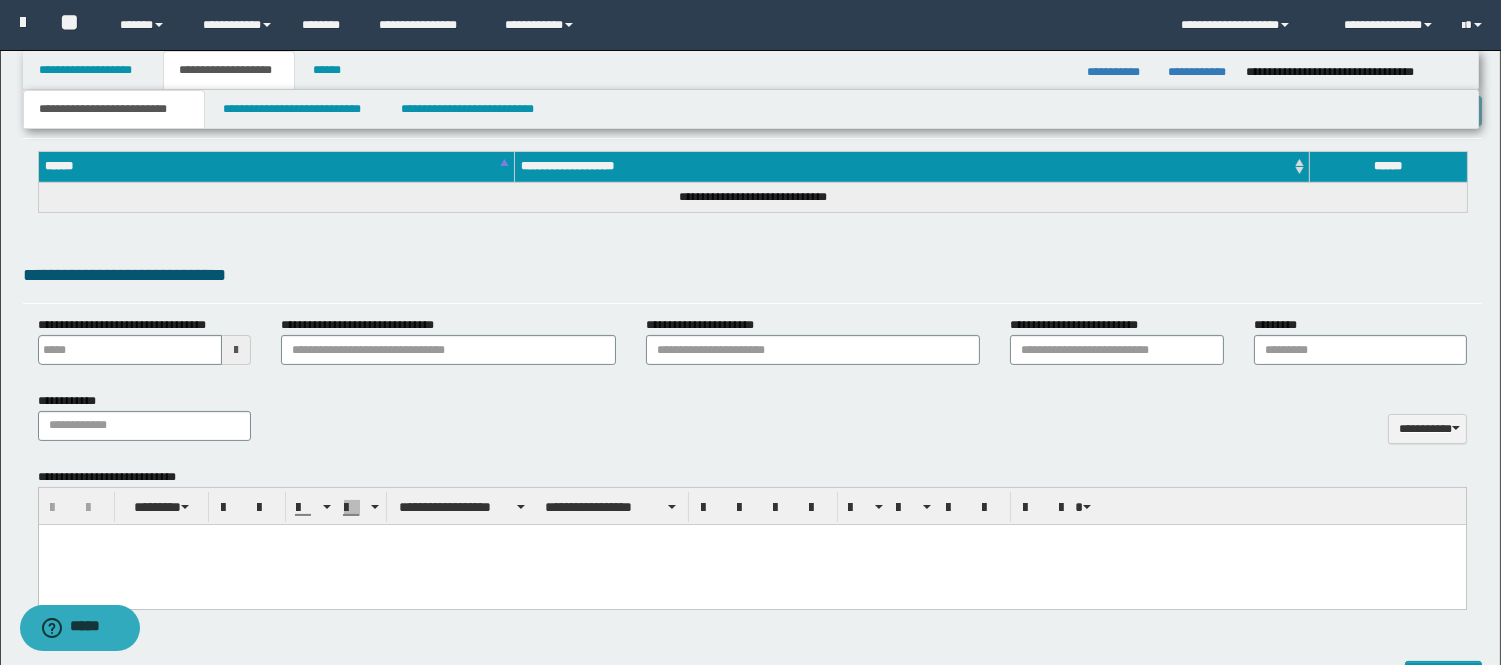 scroll, scrollTop: 695, scrollLeft: 0, axis: vertical 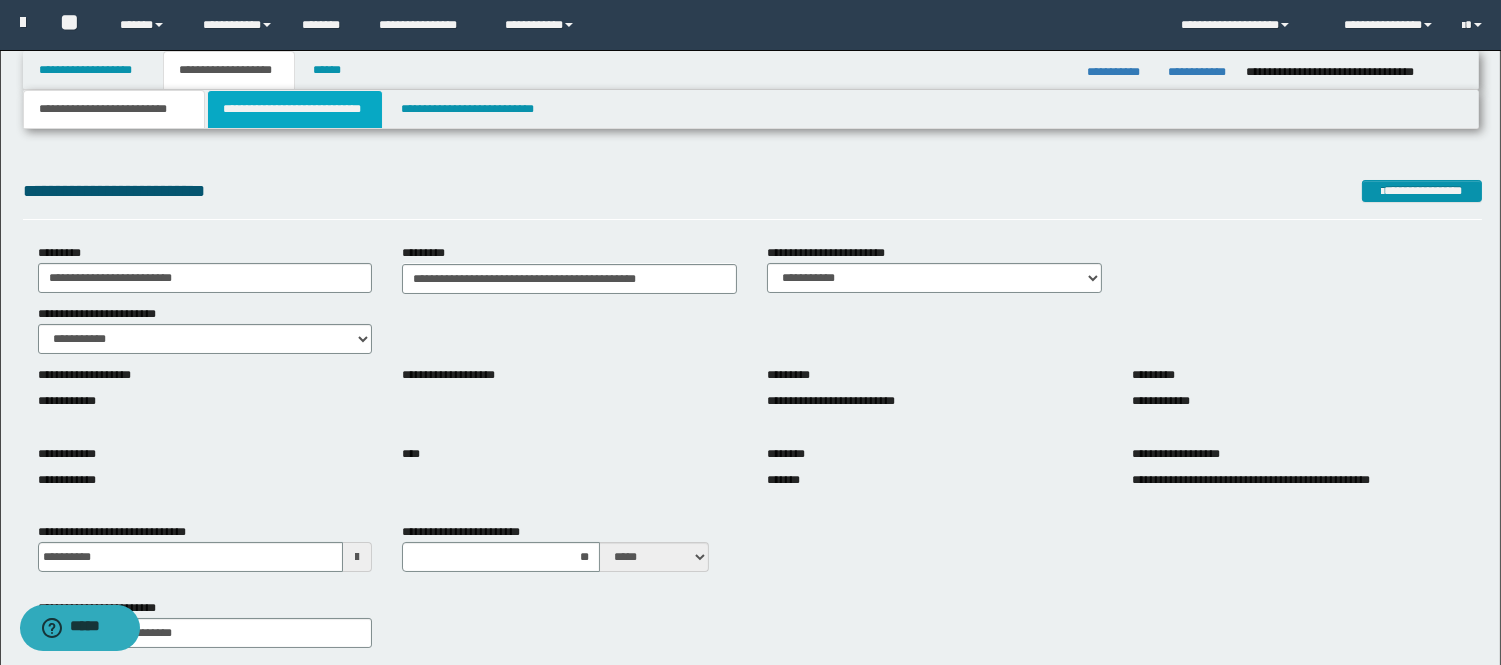 click on "**********" at bounding box center (295, 109) 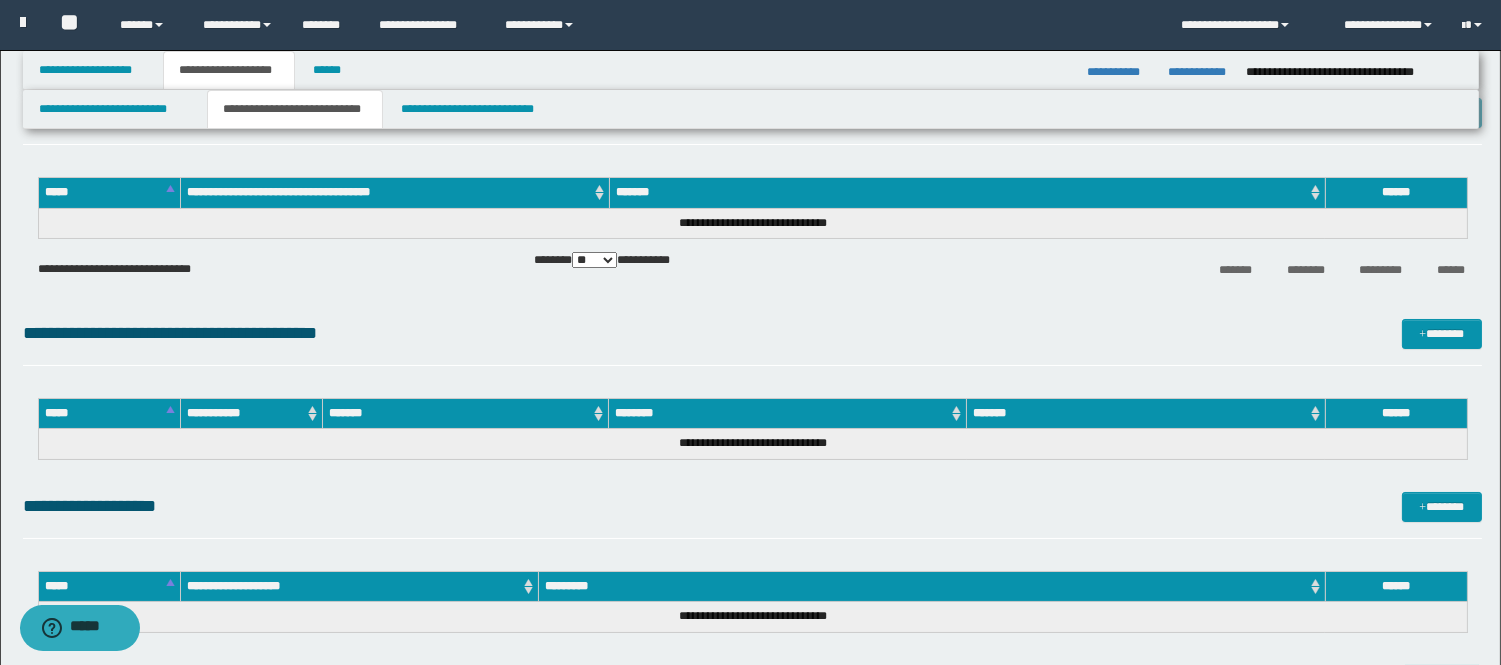 scroll, scrollTop: 222, scrollLeft: 0, axis: vertical 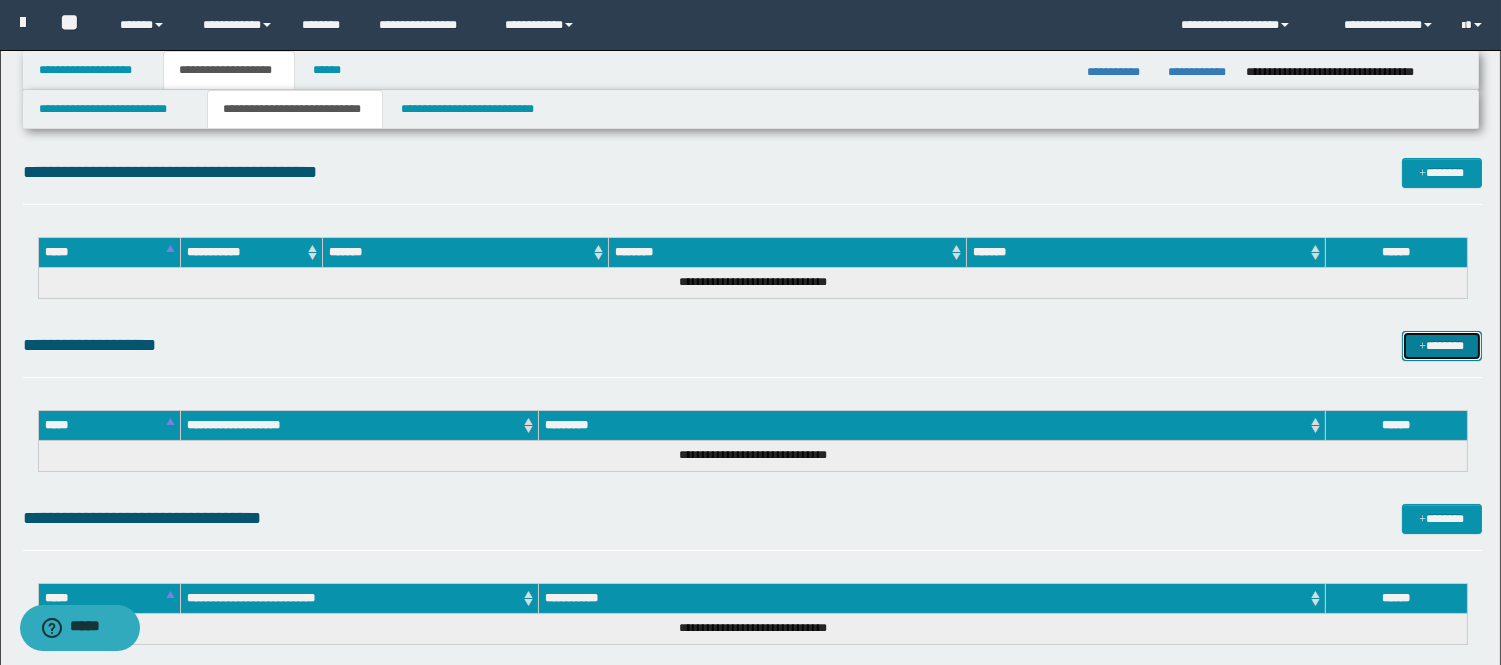 click at bounding box center [1422, 347] 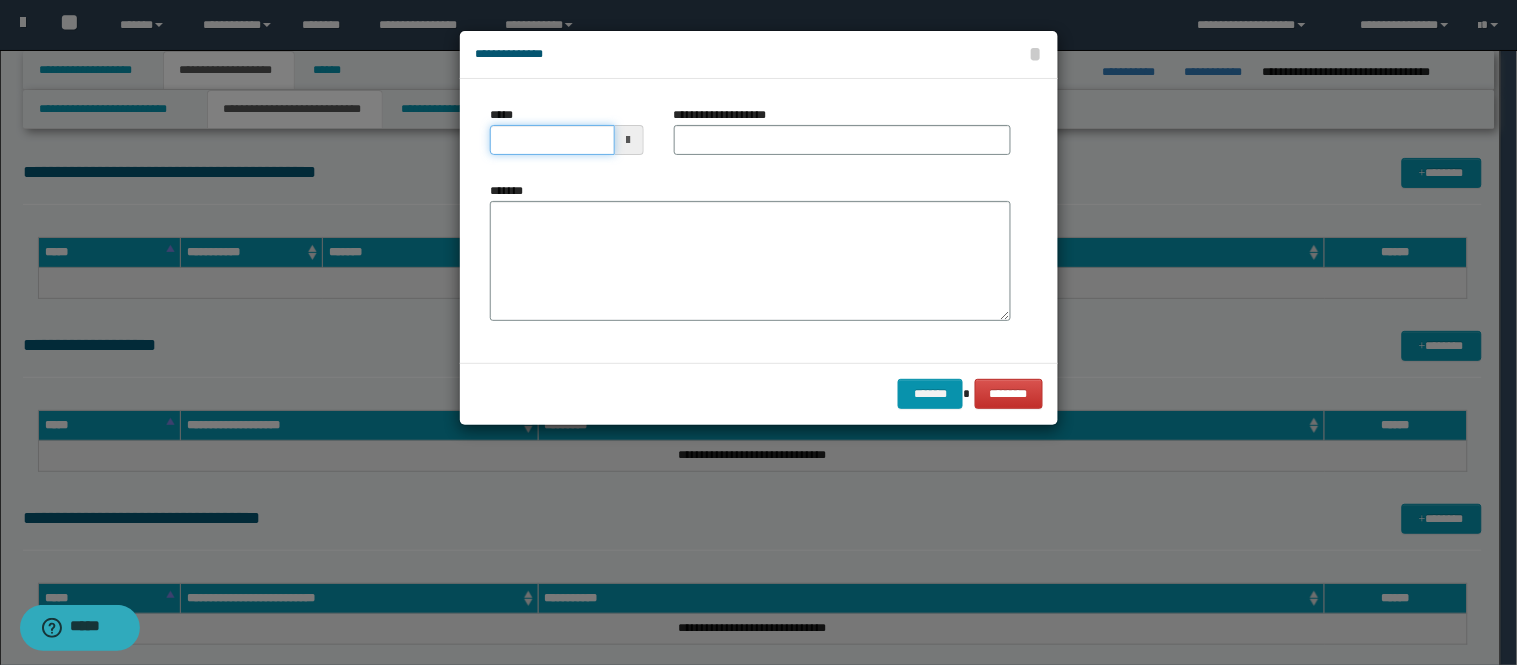 click on "*****" at bounding box center [552, 140] 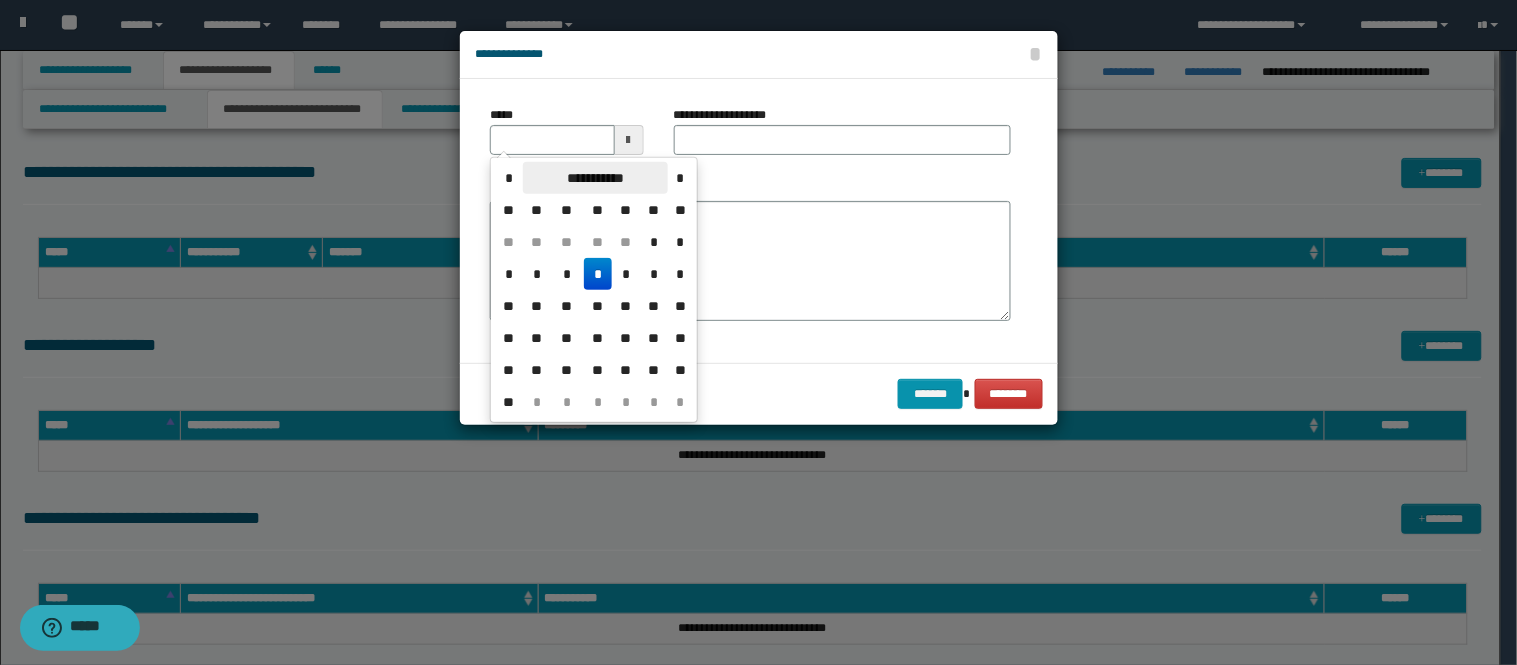 click on "**********" at bounding box center (595, 178) 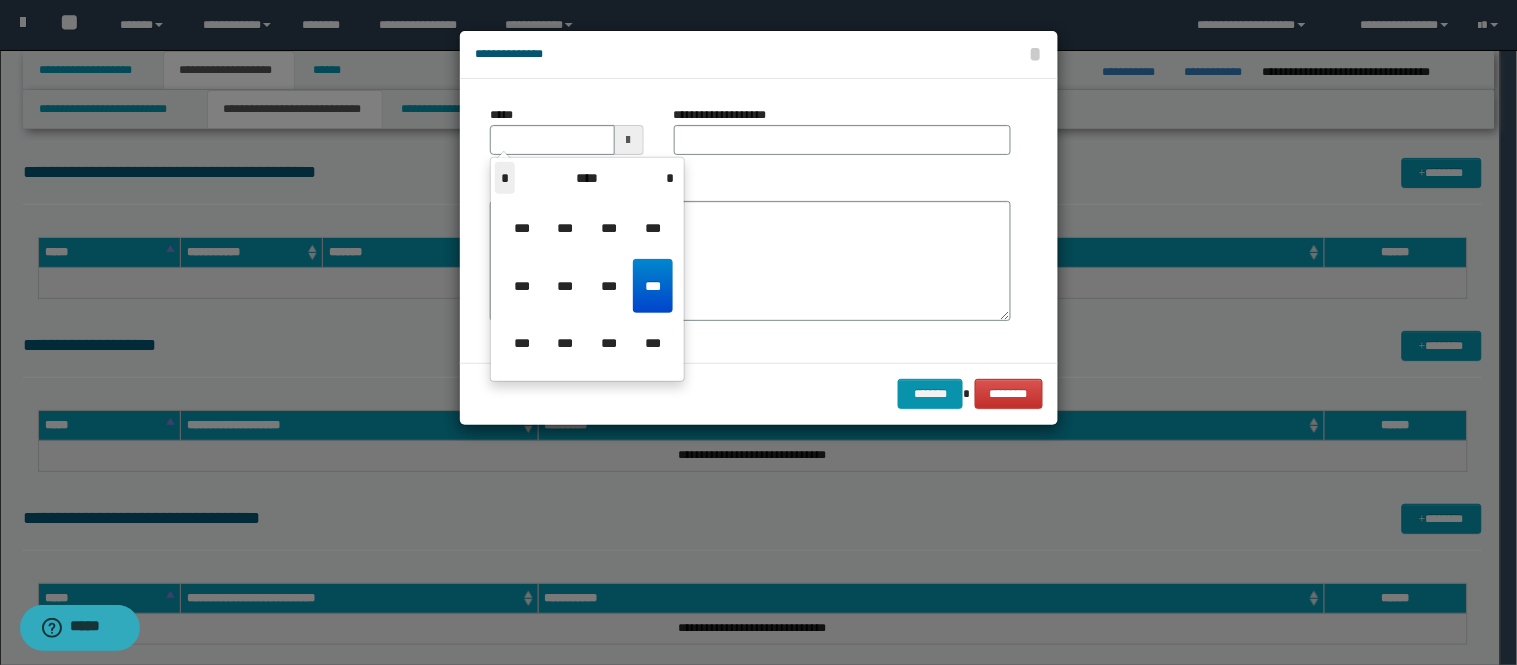 click on "*" at bounding box center [505, 178] 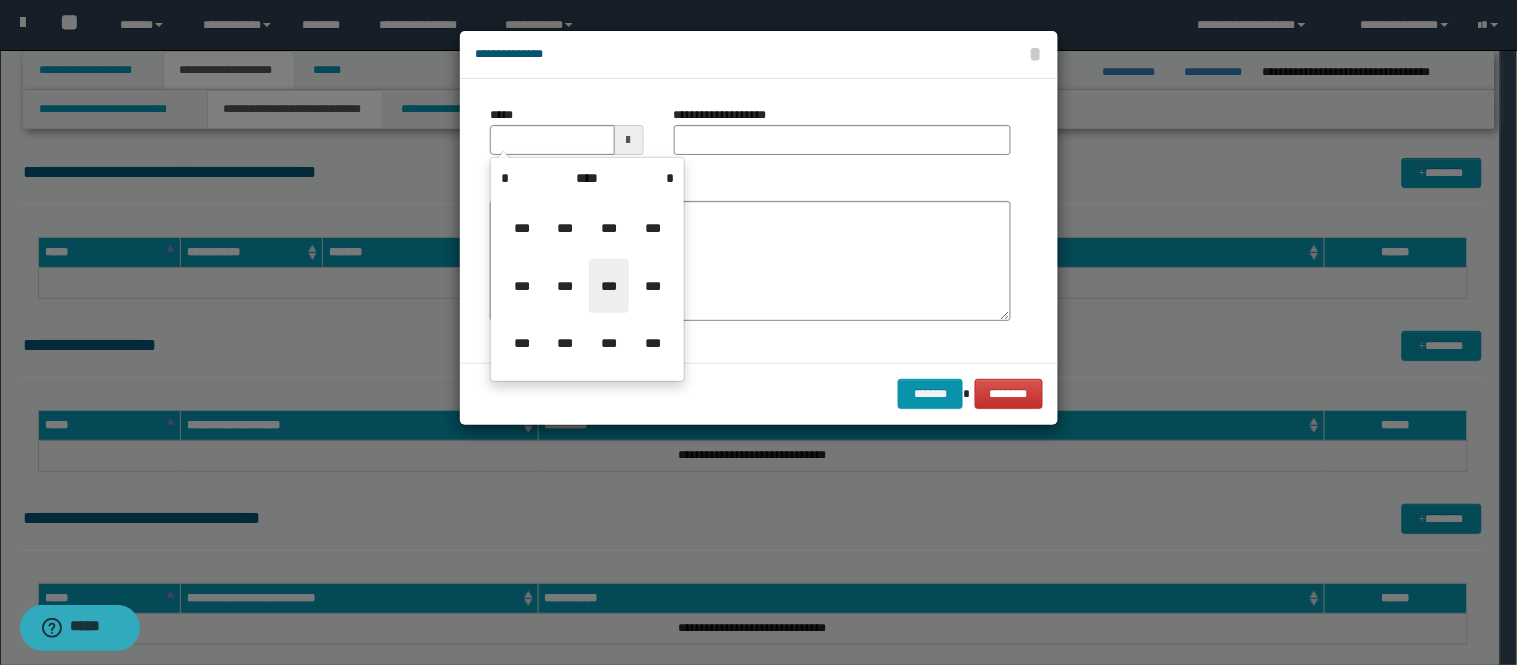 click on "***" at bounding box center (609, 286) 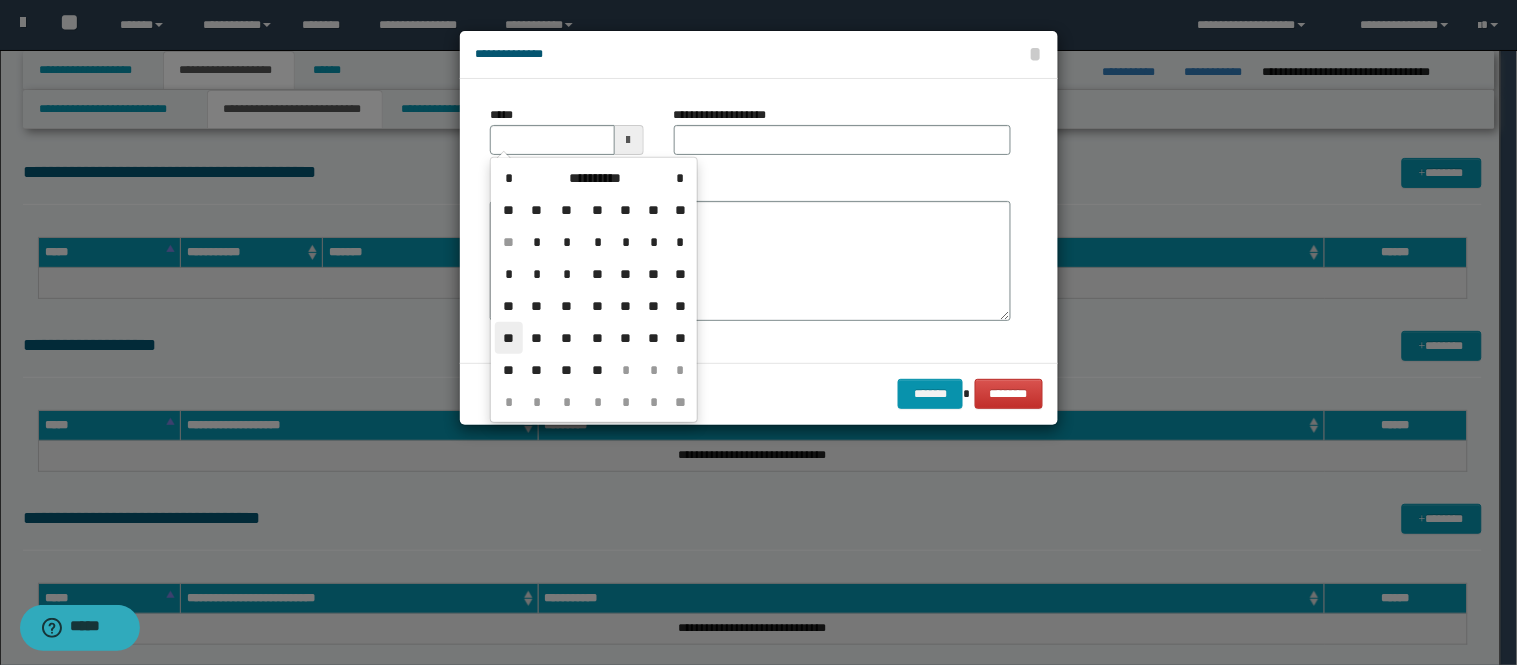 click on "**" at bounding box center [509, 338] 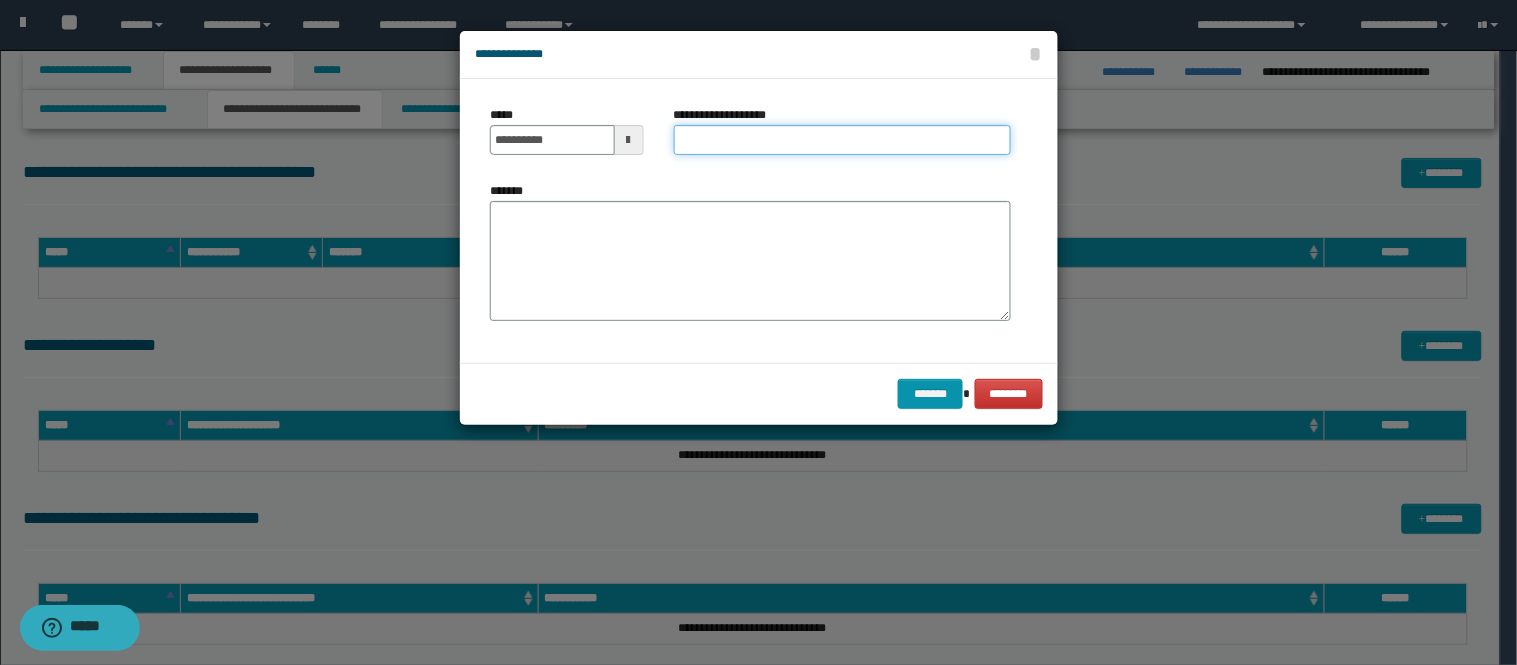 click on "**********" at bounding box center (842, 140) 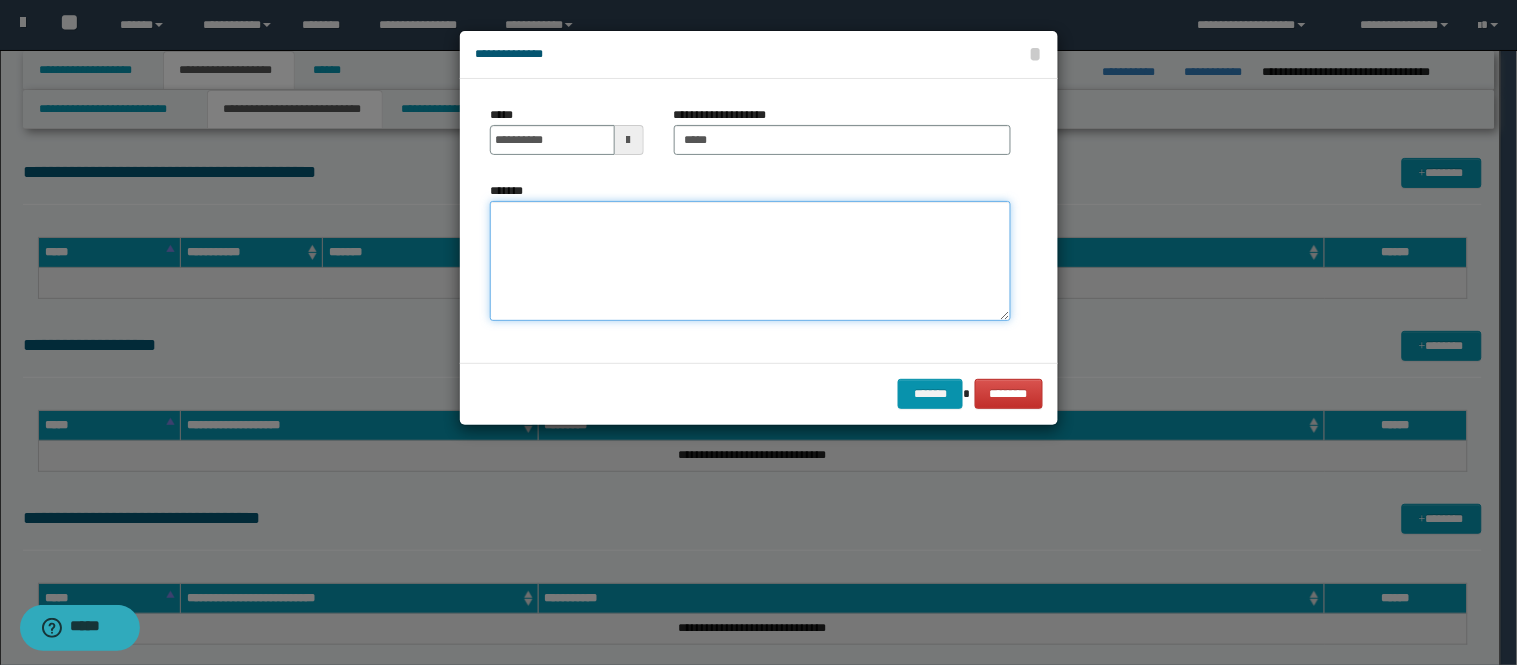 click on "*******" at bounding box center [750, 261] 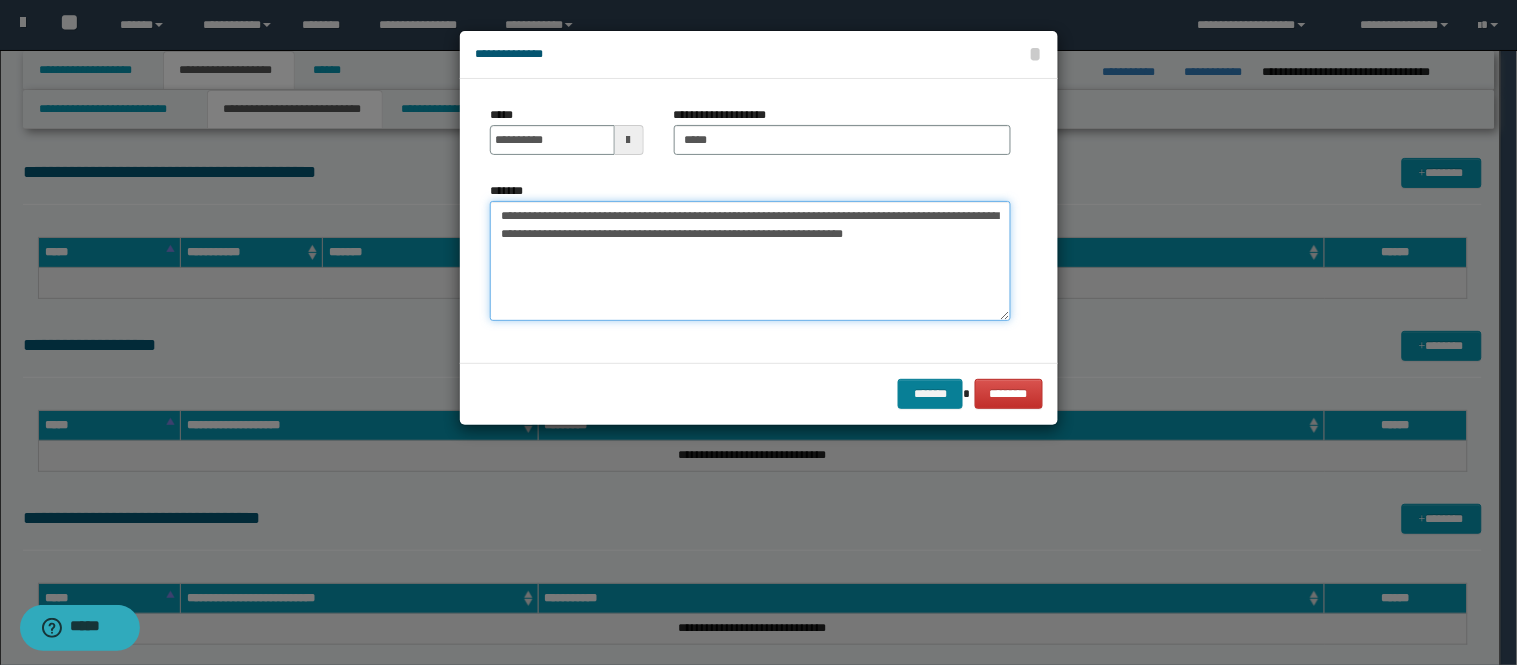 type on "**********" 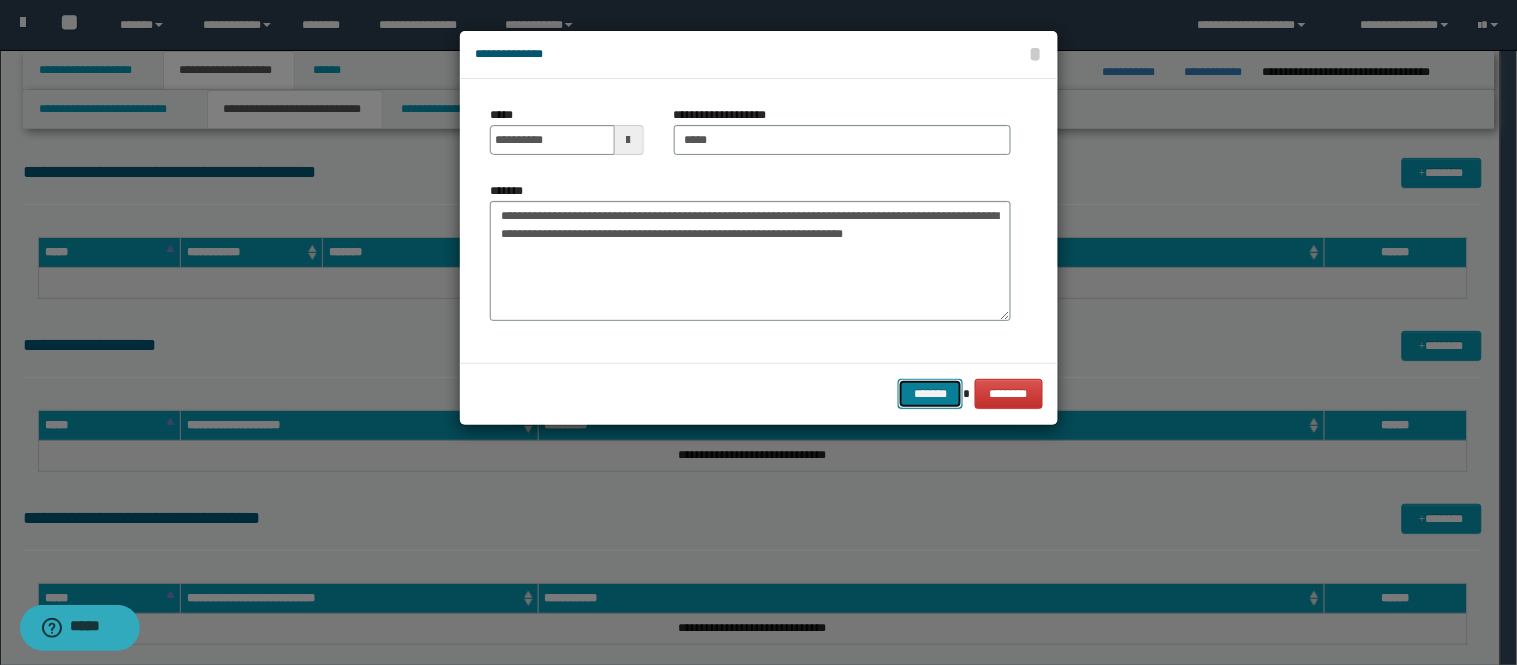 click on "*******" at bounding box center [930, 394] 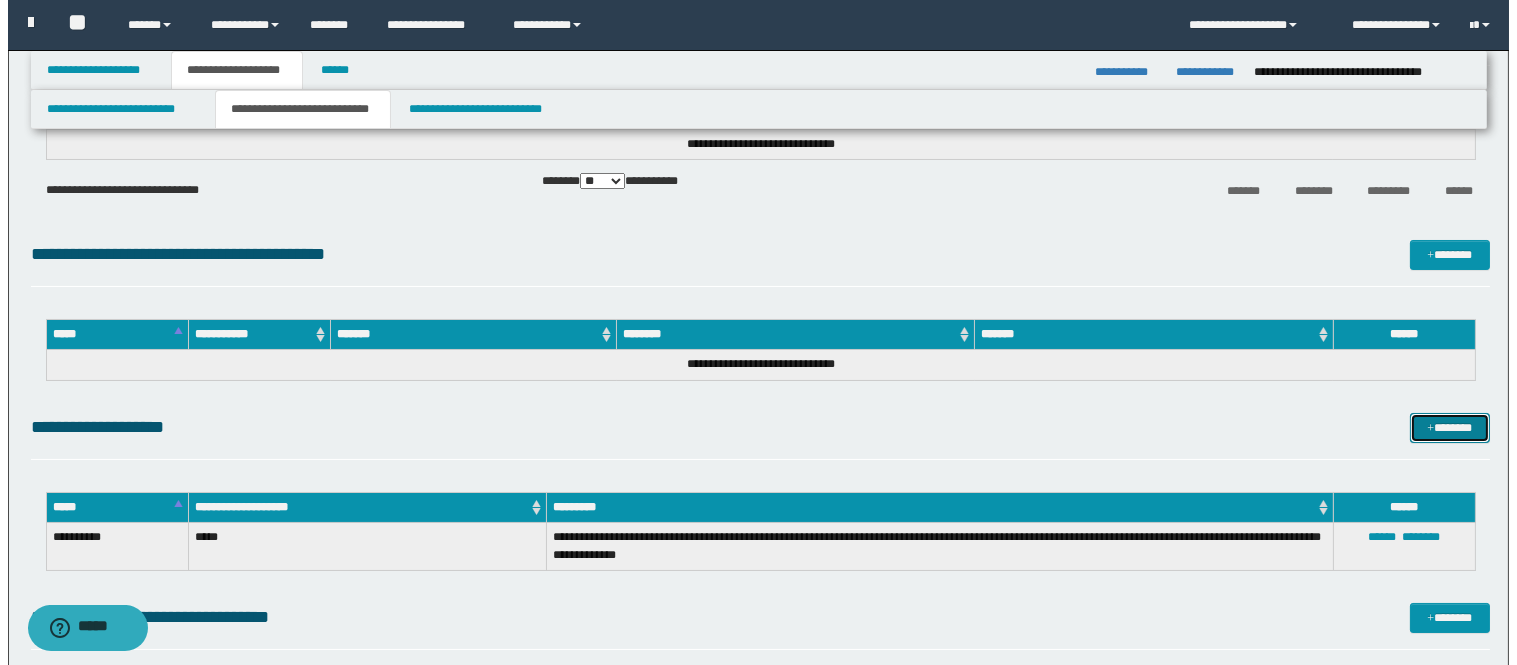 scroll, scrollTop: 0, scrollLeft: 0, axis: both 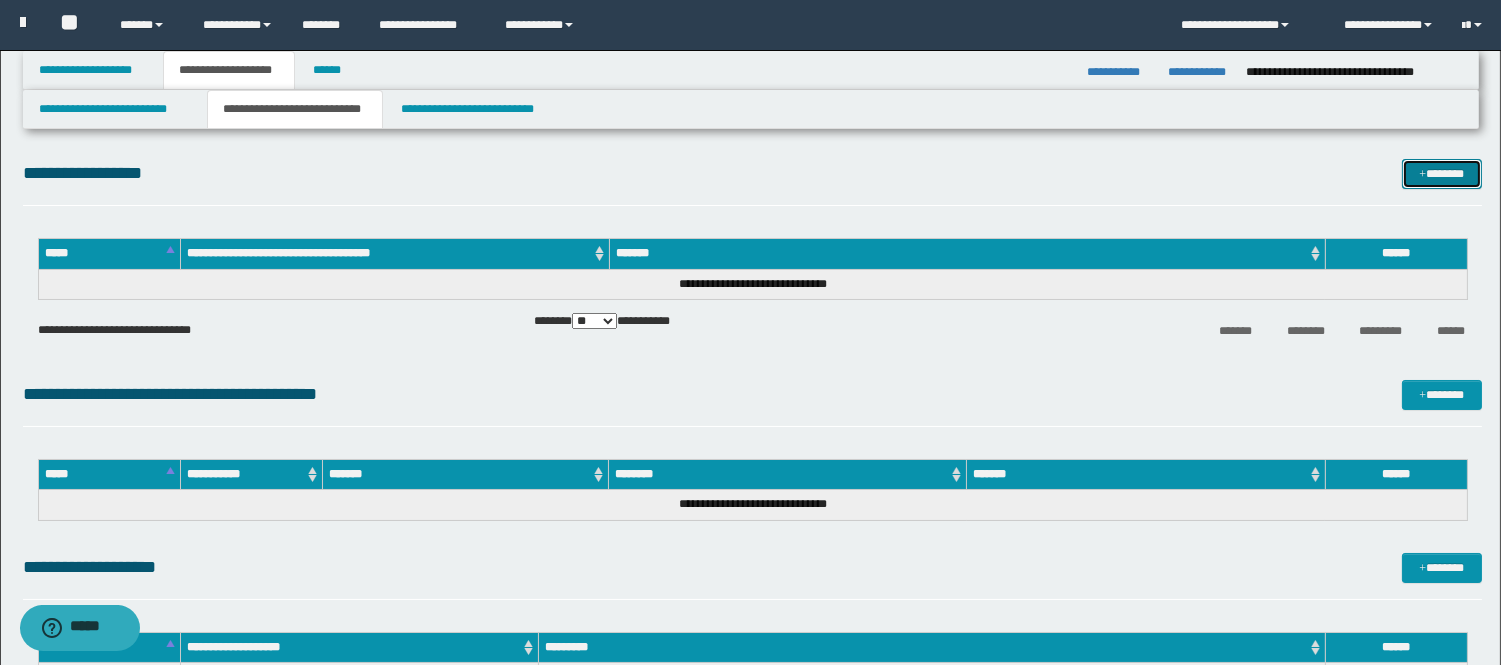 click on "*******" at bounding box center [1442, 174] 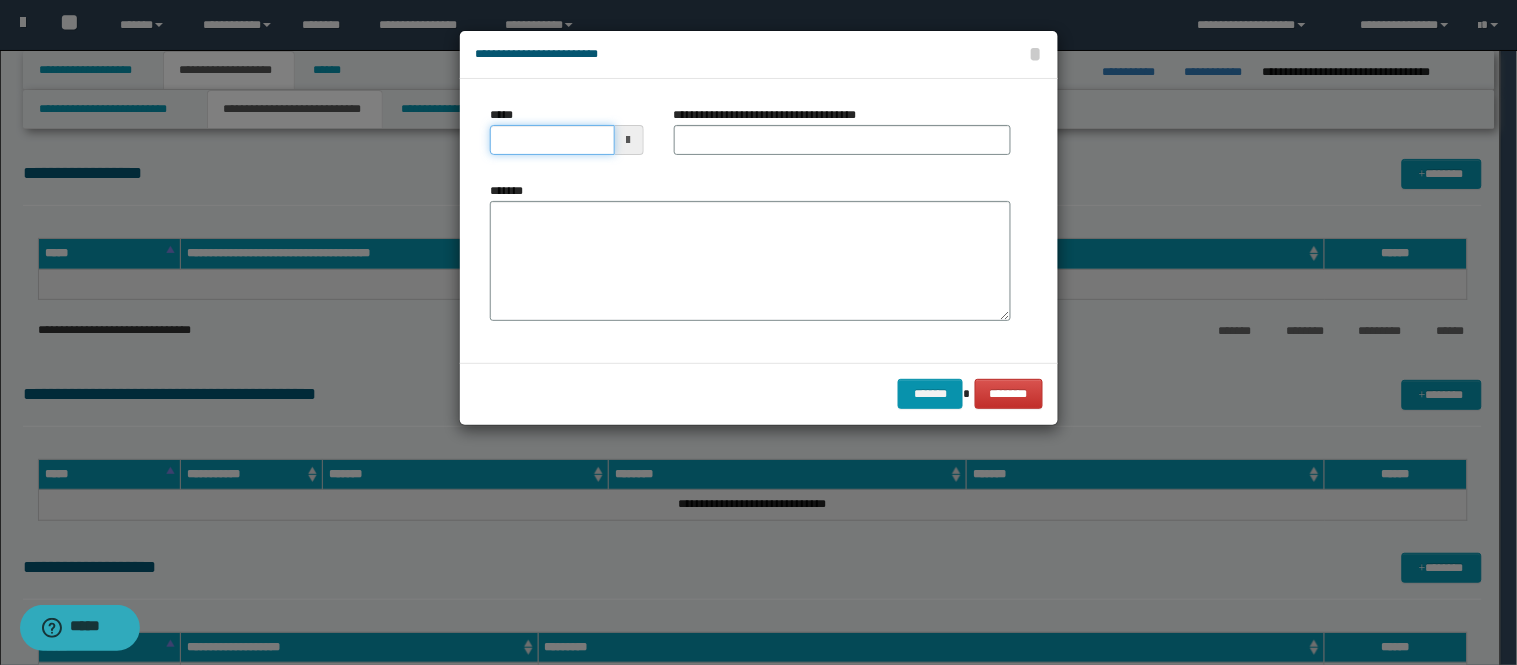 click on "*****" at bounding box center [552, 140] 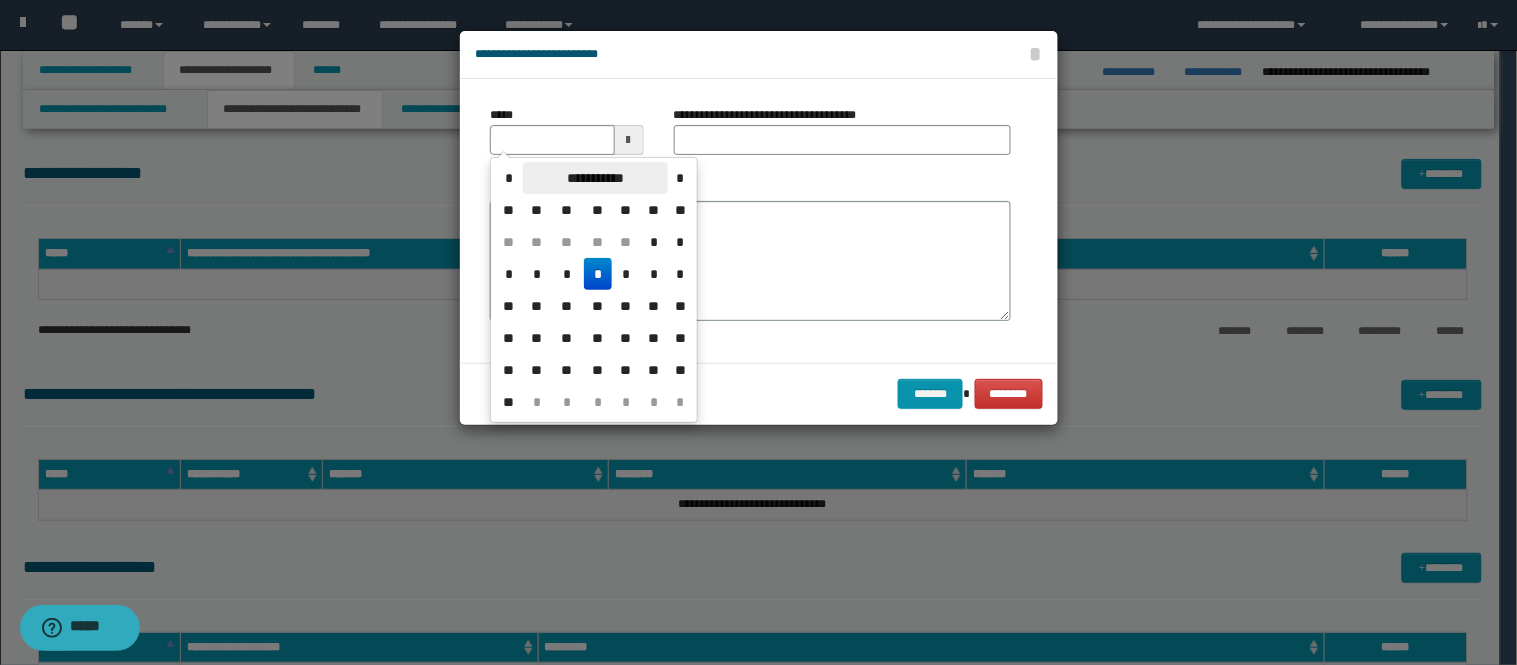 click on "**********" at bounding box center [595, 178] 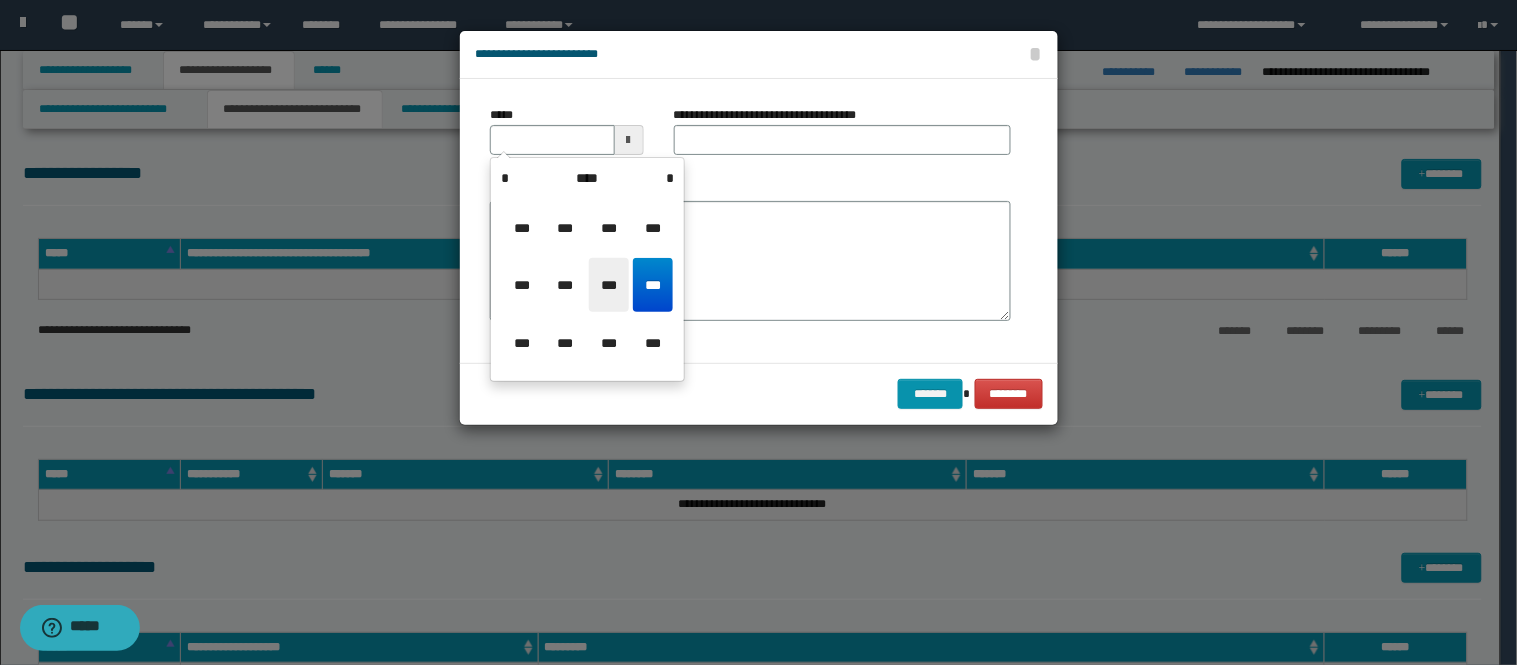click on "***" at bounding box center (609, 285) 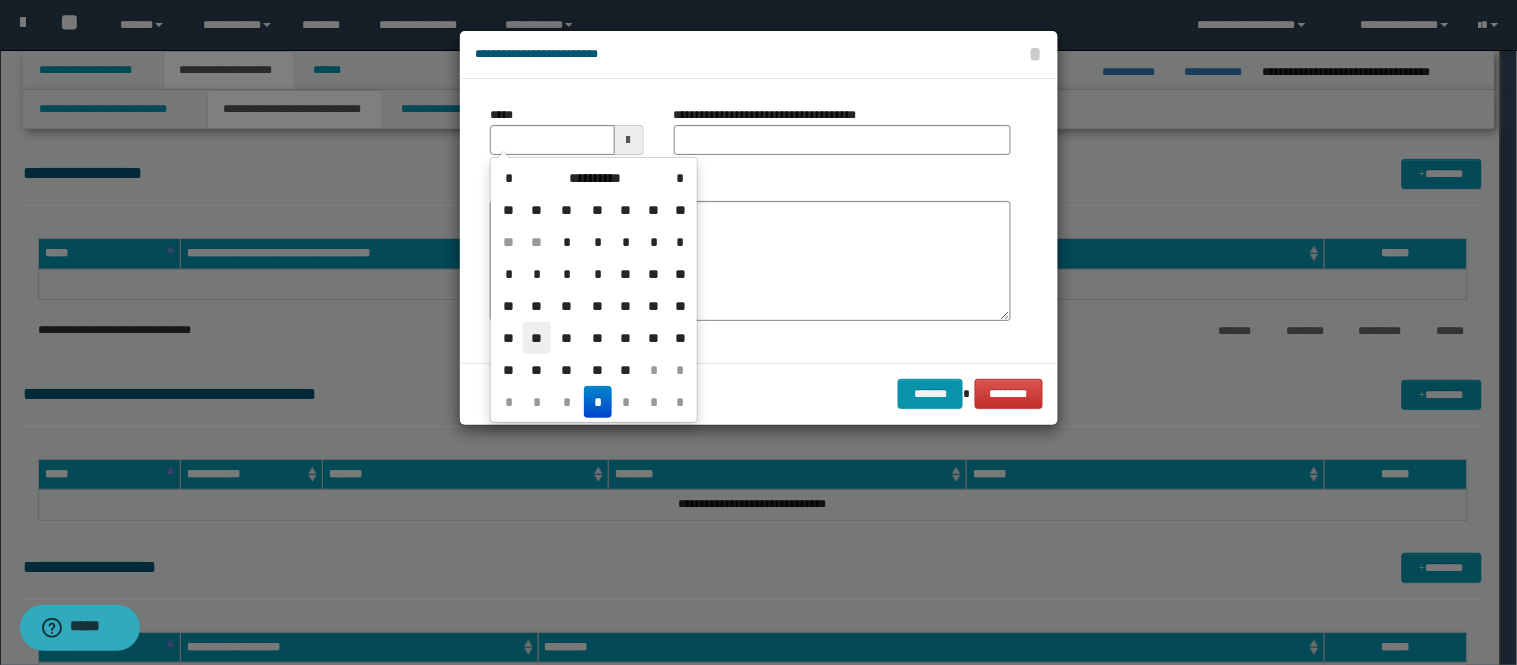 click on "**" at bounding box center [537, 338] 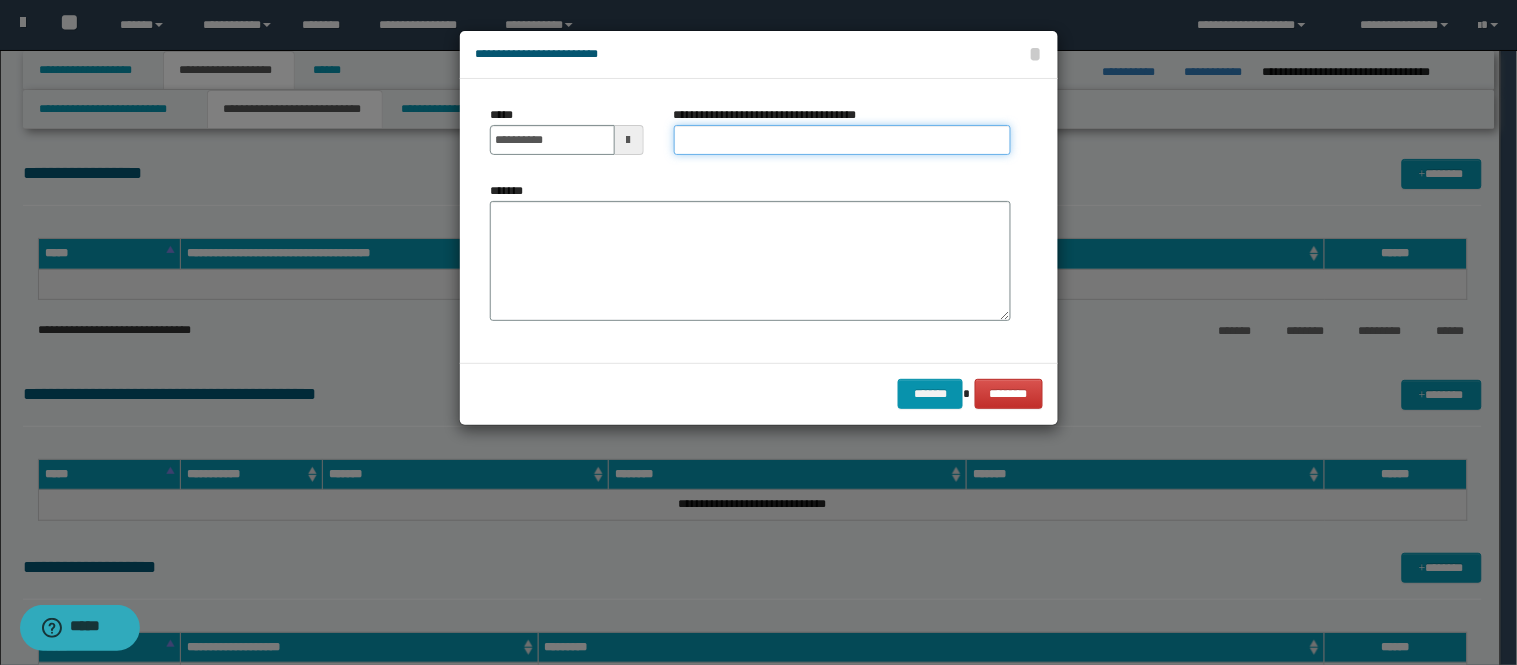 click on "**********" at bounding box center [842, 140] 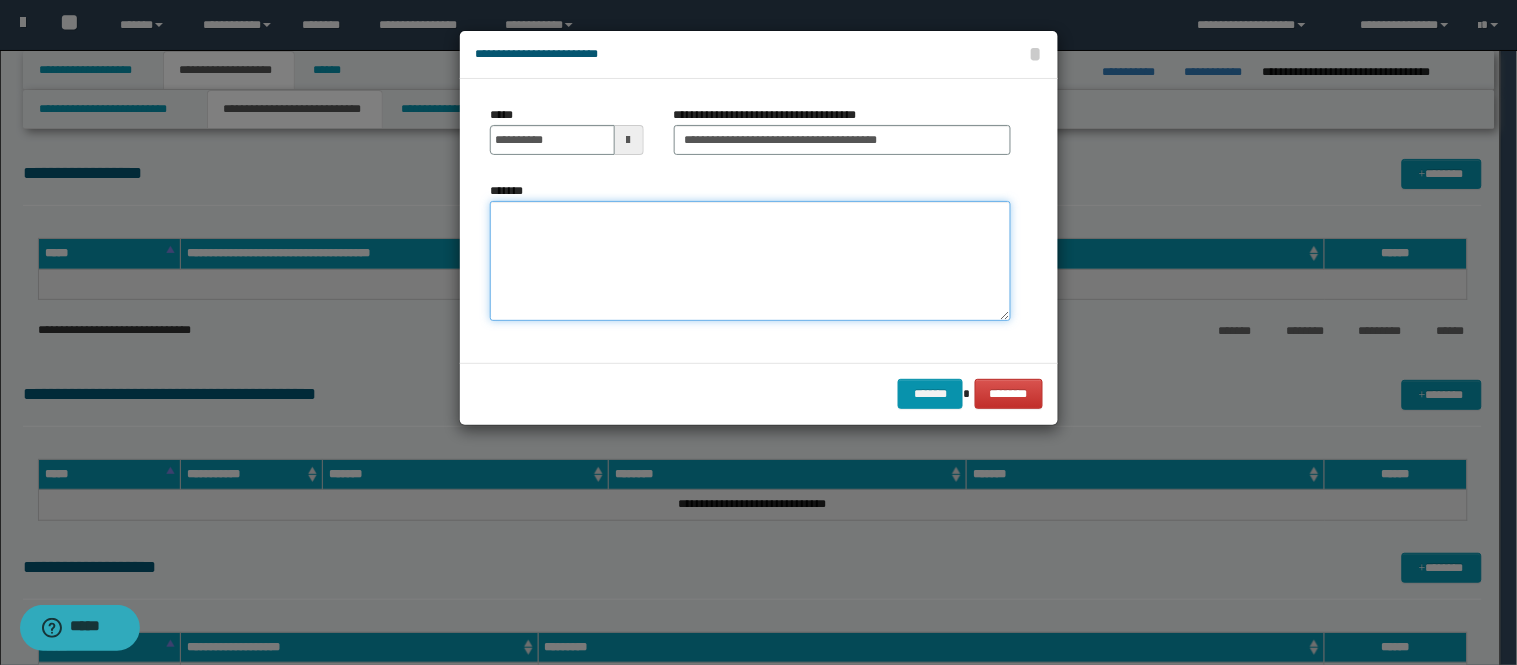 click on "*******" at bounding box center [750, 261] 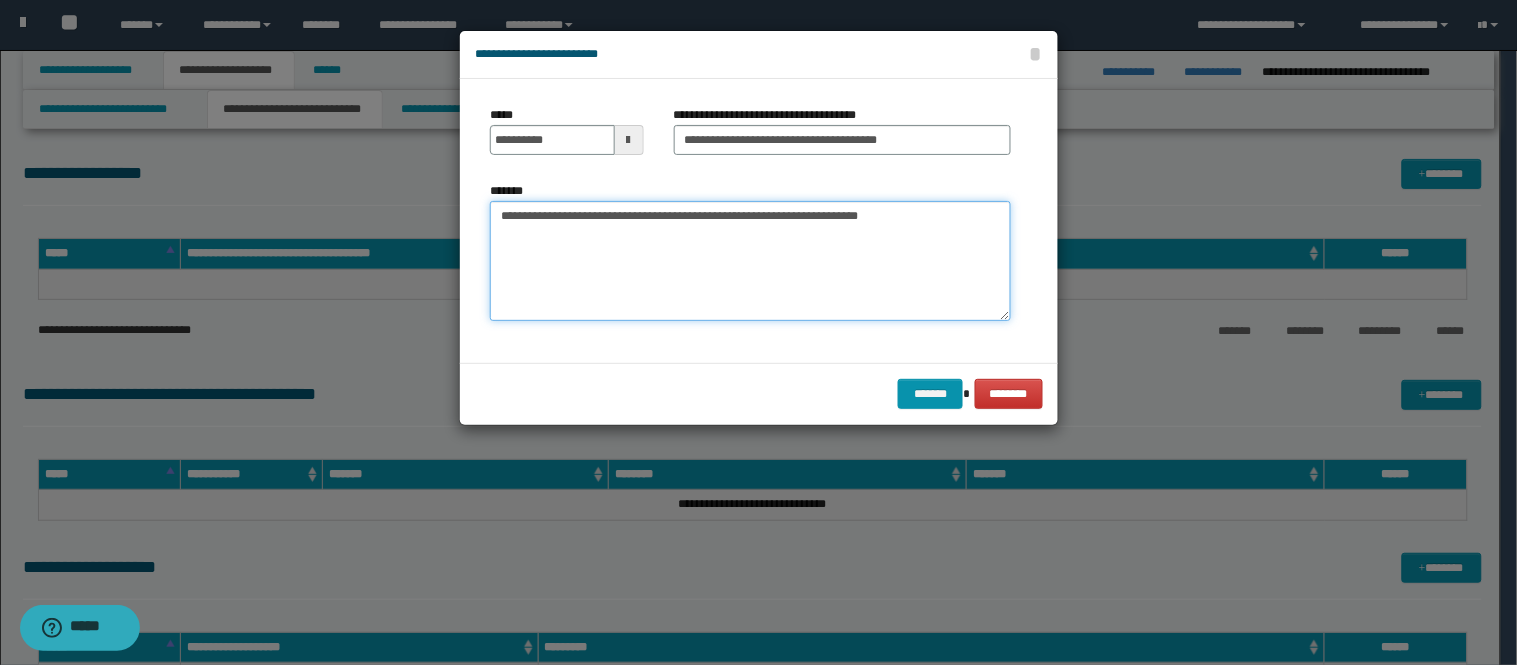 paste on "**********" 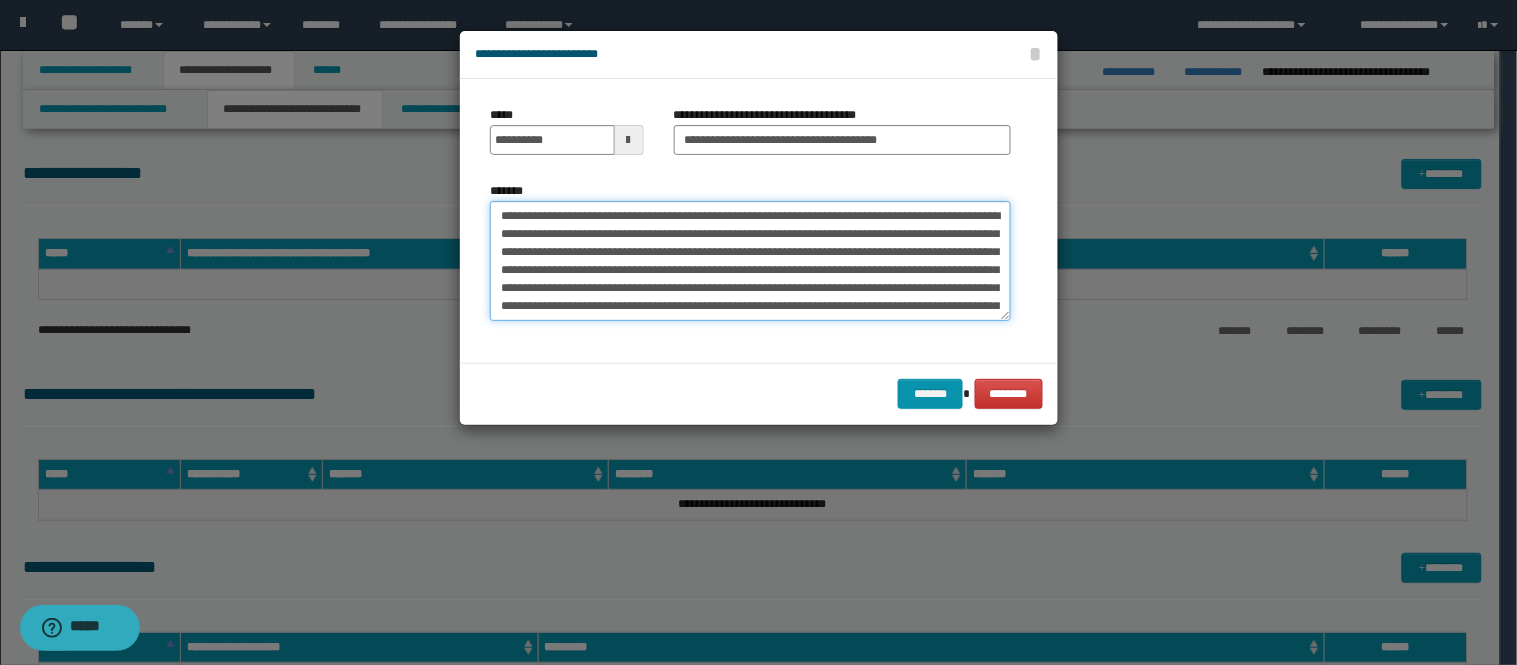 scroll, scrollTop: 192, scrollLeft: 0, axis: vertical 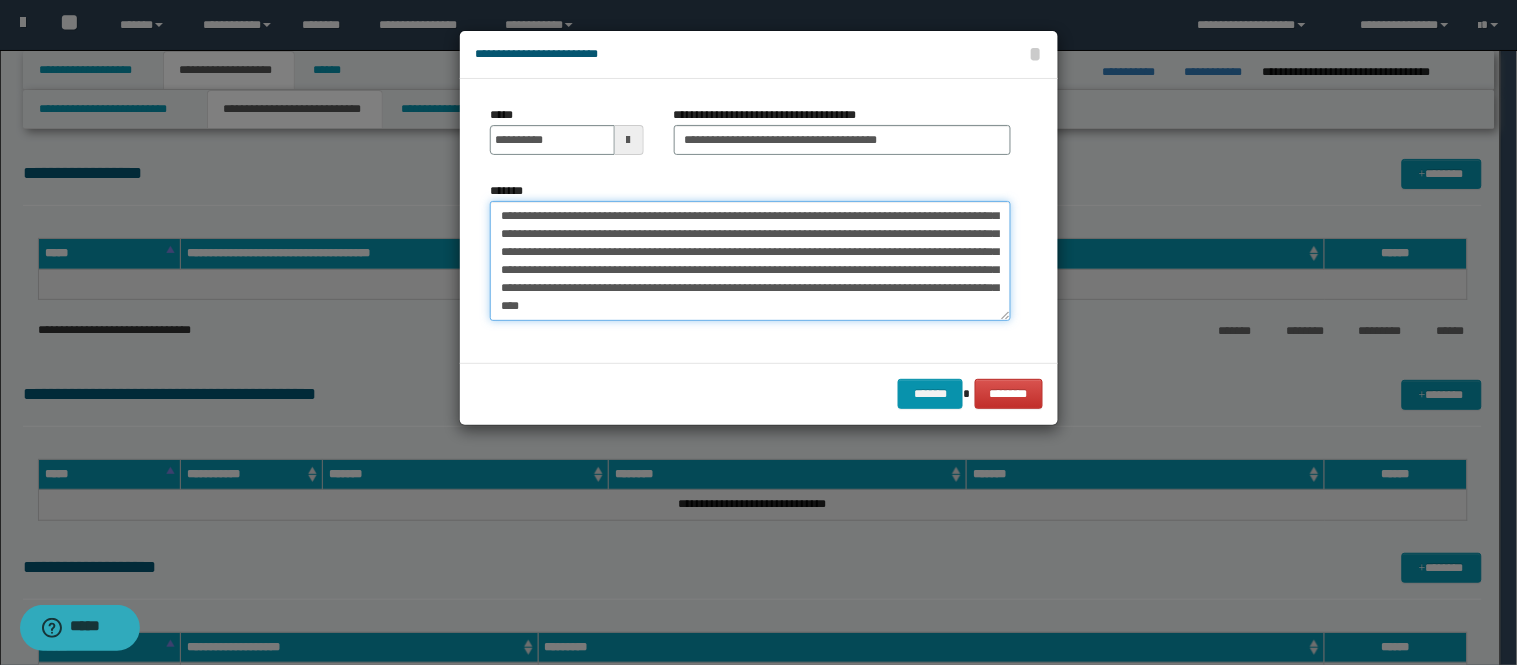 click on "*******" at bounding box center [750, 261] 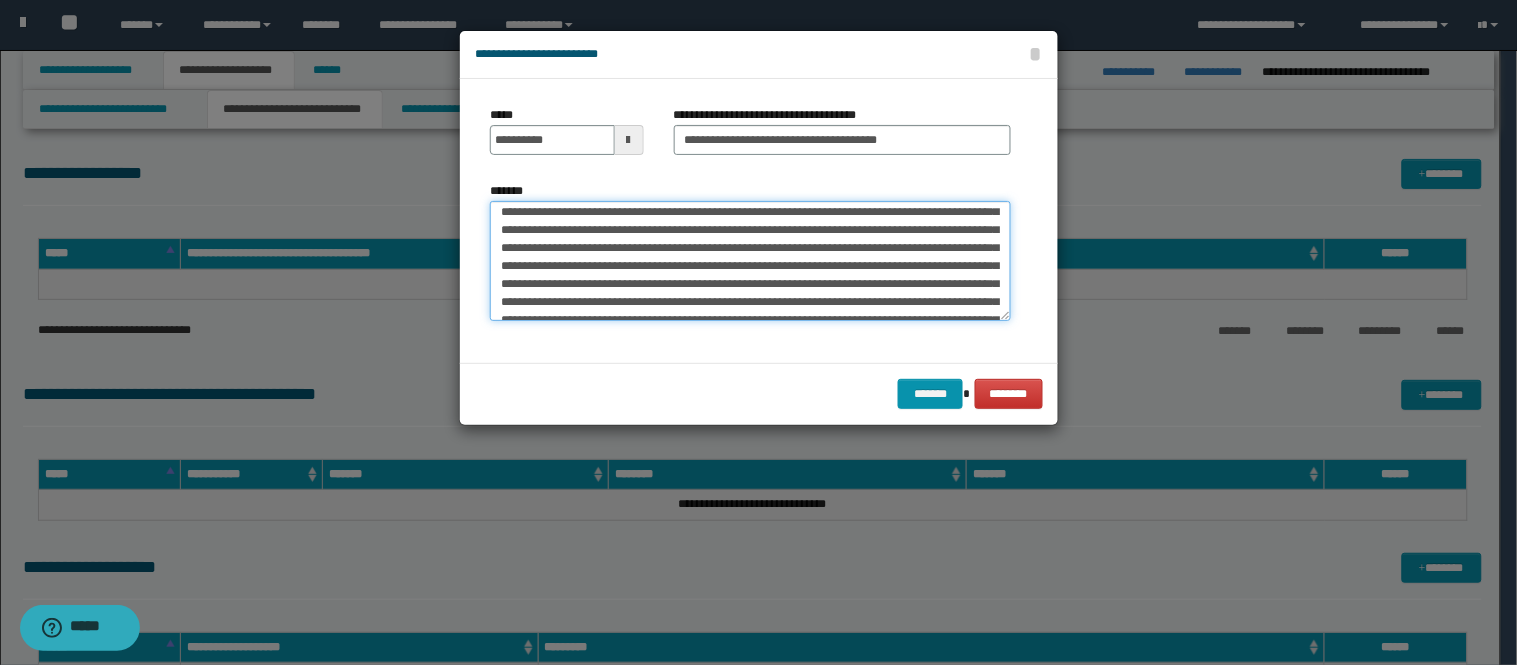 scroll, scrollTop: 4, scrollLeft: 0, axis: vertical 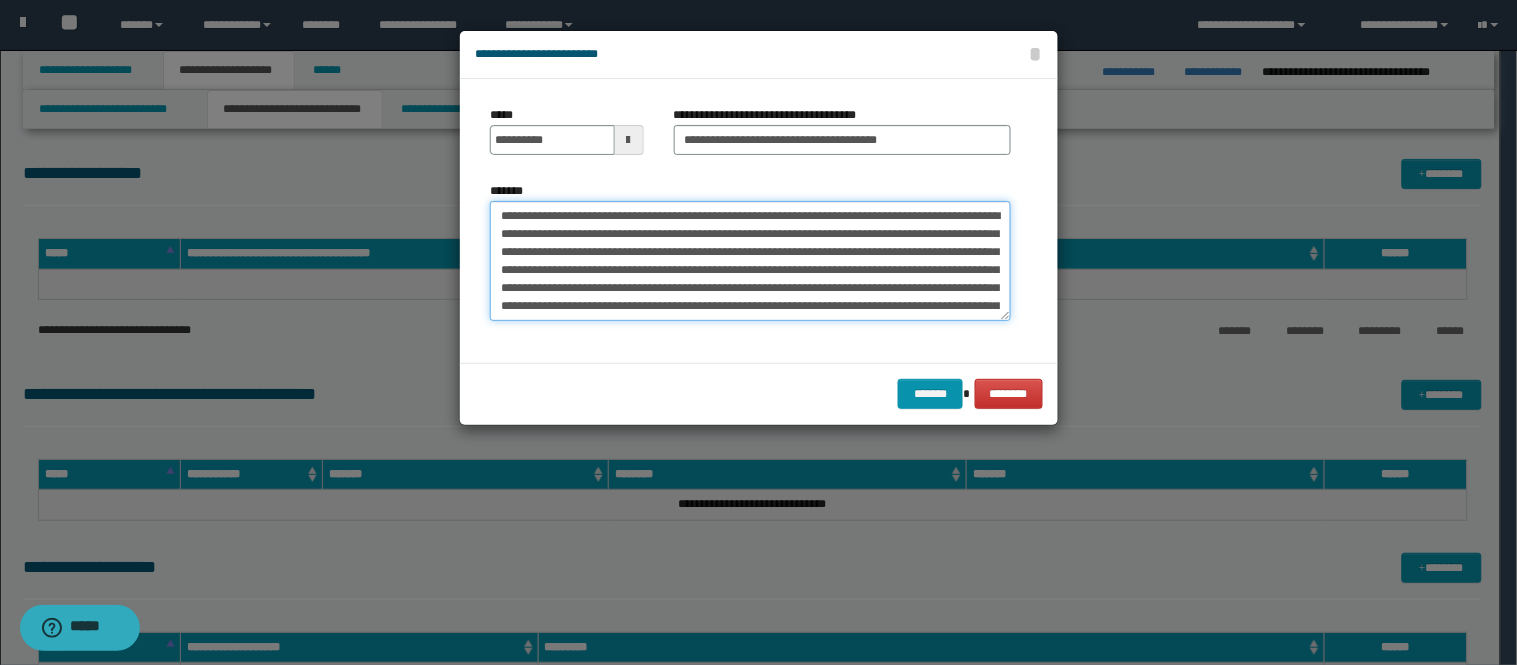 drag, startPoint x: 932, startPoint y: 215, endPoint x: 720, endPoint y: 207, distance: 212.1509 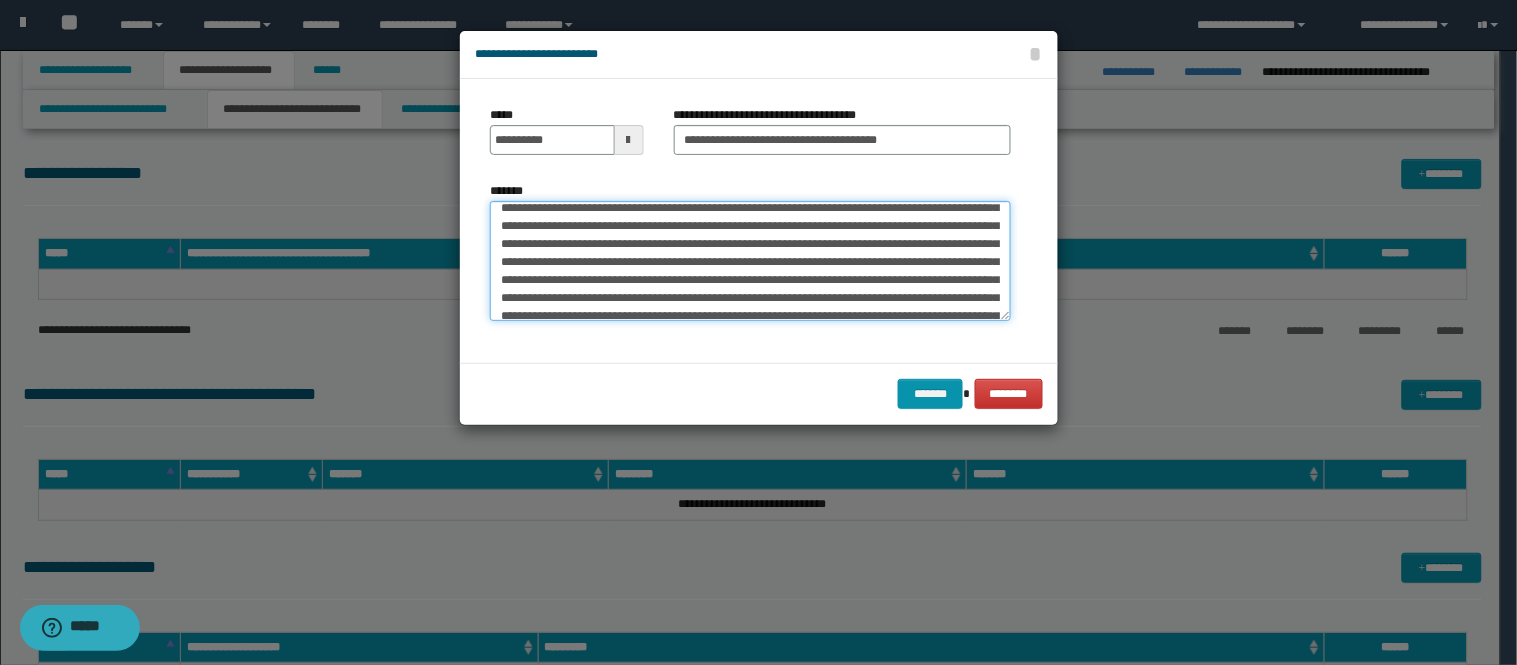 click on "*******" at bounding box center [750, 261] 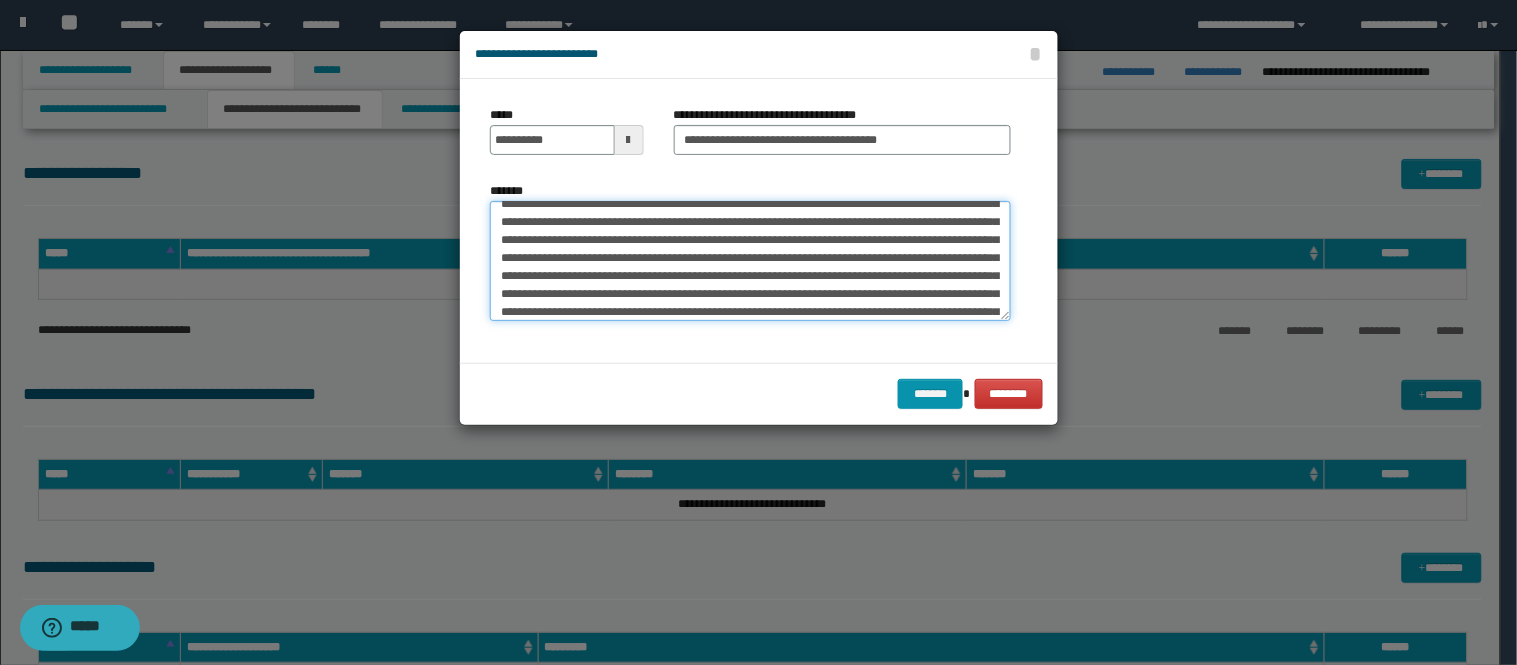 scroll, scrollTop: 88, scrollLeft: 0, axis: vertical 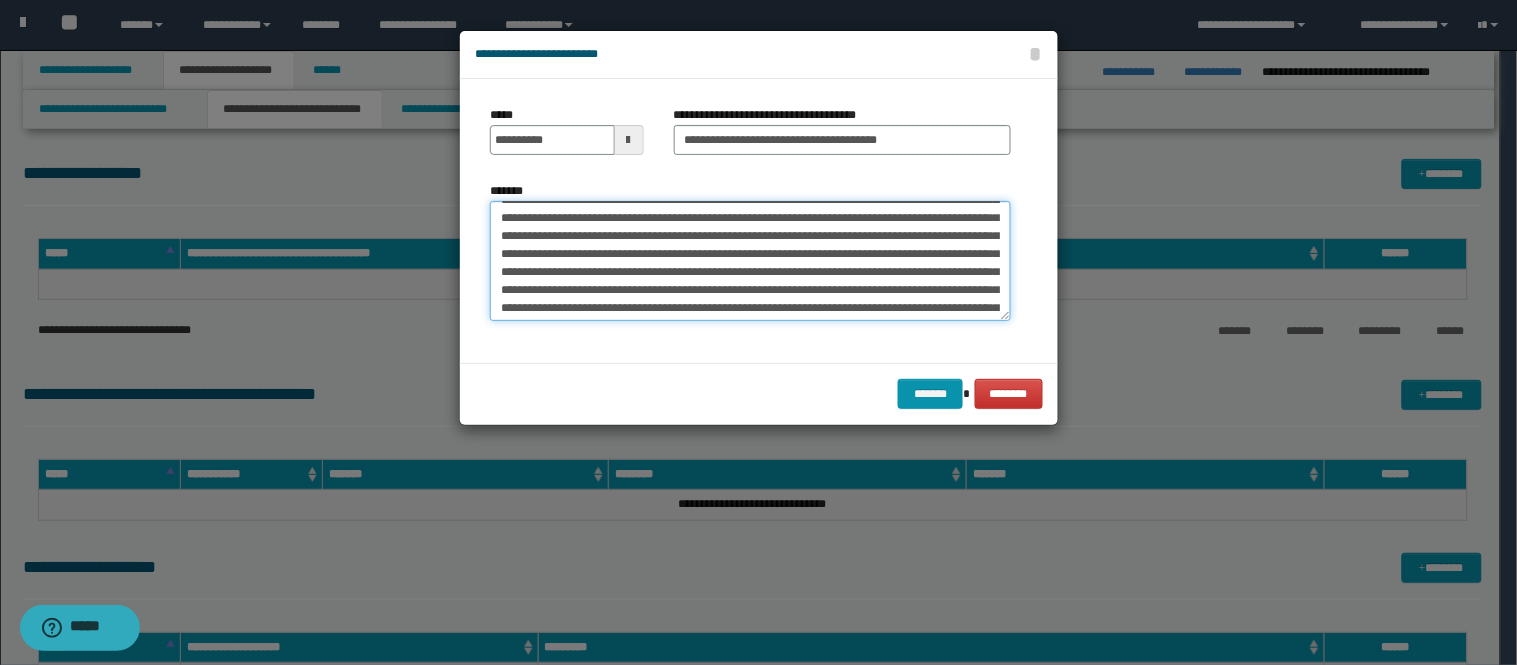 click on "*******" at bounding box center [750, 261] 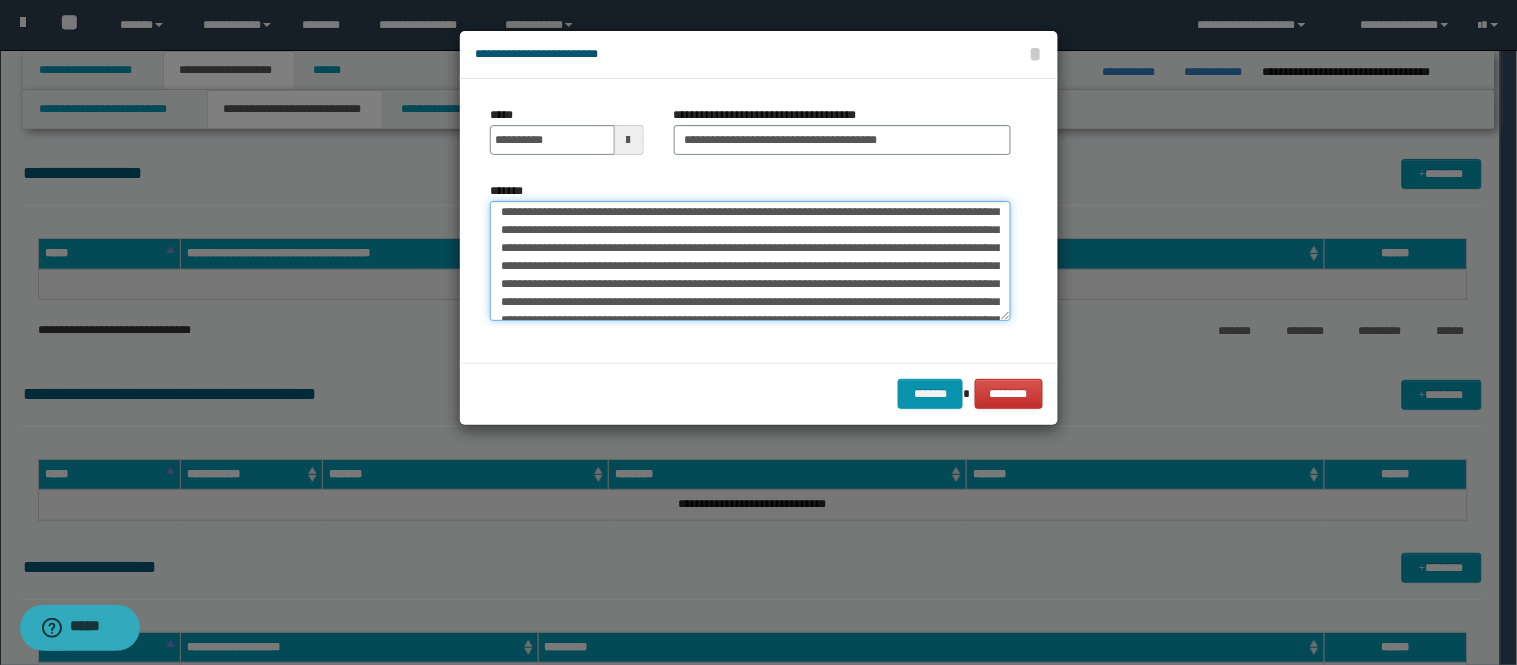 scroll, scrollTop: 133, scrollLeft: 0, axis: vertical 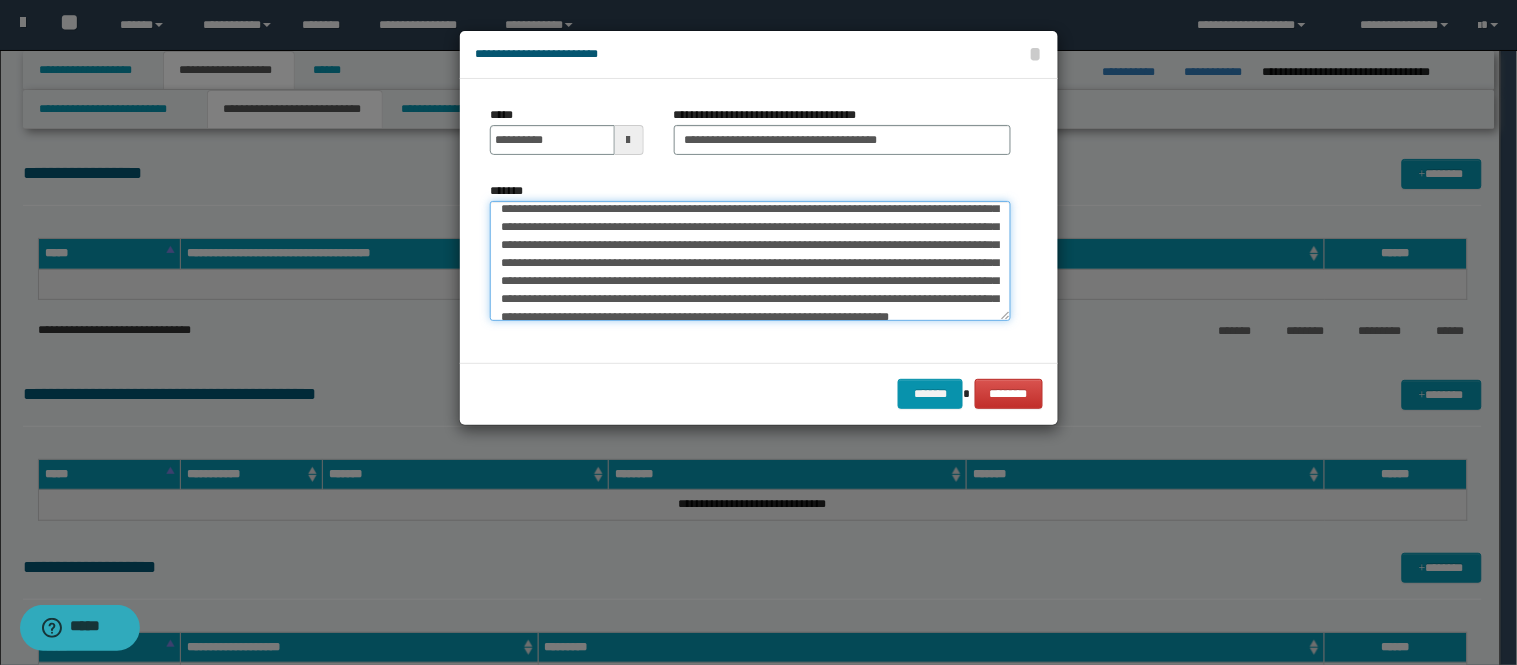 drag, startPoint x: 761, startPoint y: 276, endPoint x: 771, endPoint y: 268, distance: 12.806249 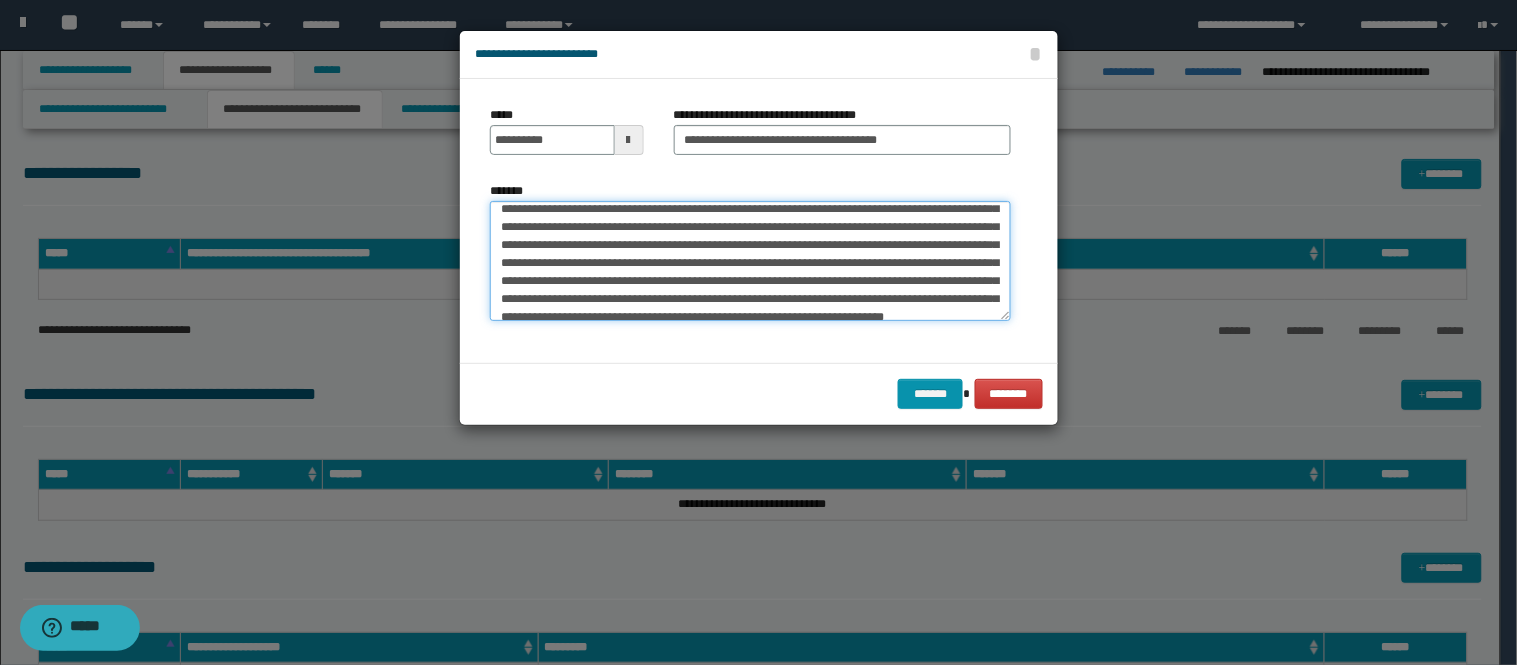scroll, scrollTop: 177, scrollLeft: 0, axis: vertical 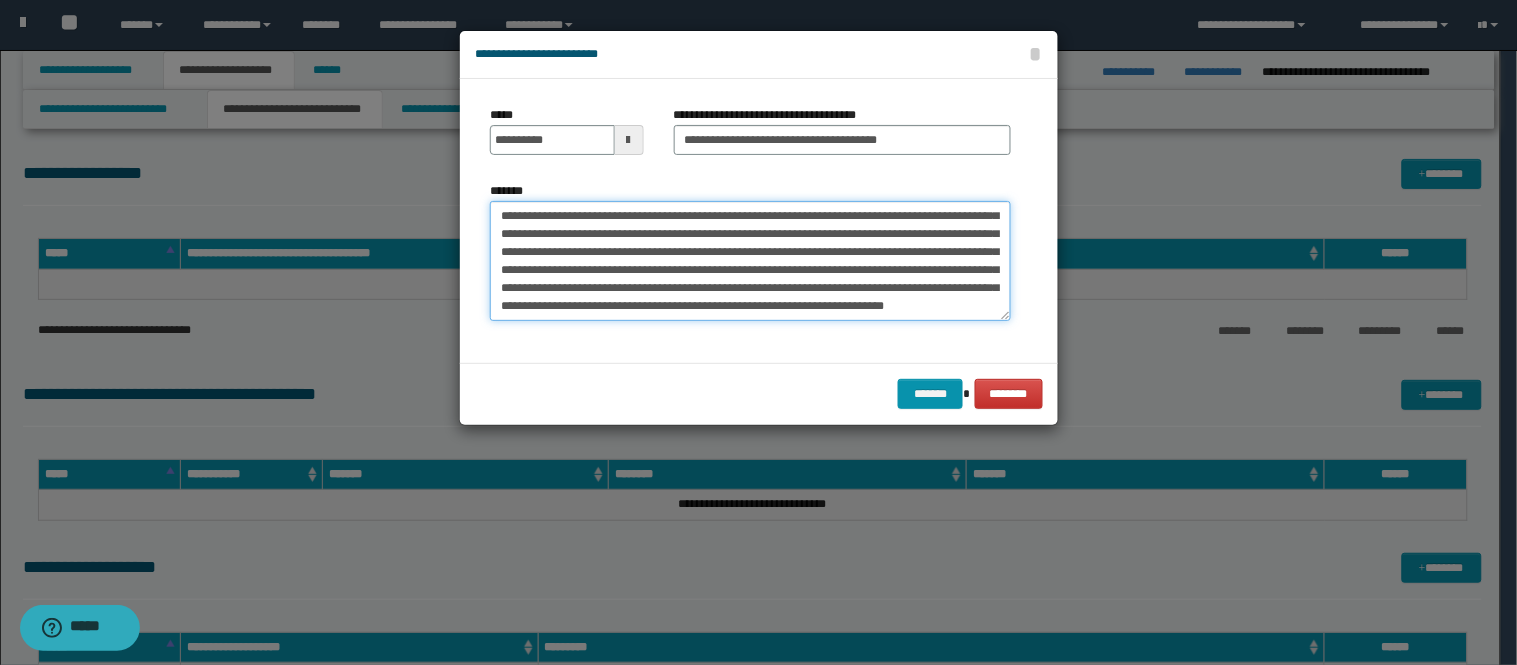 click on "*******" at bounding box center (750, 261) 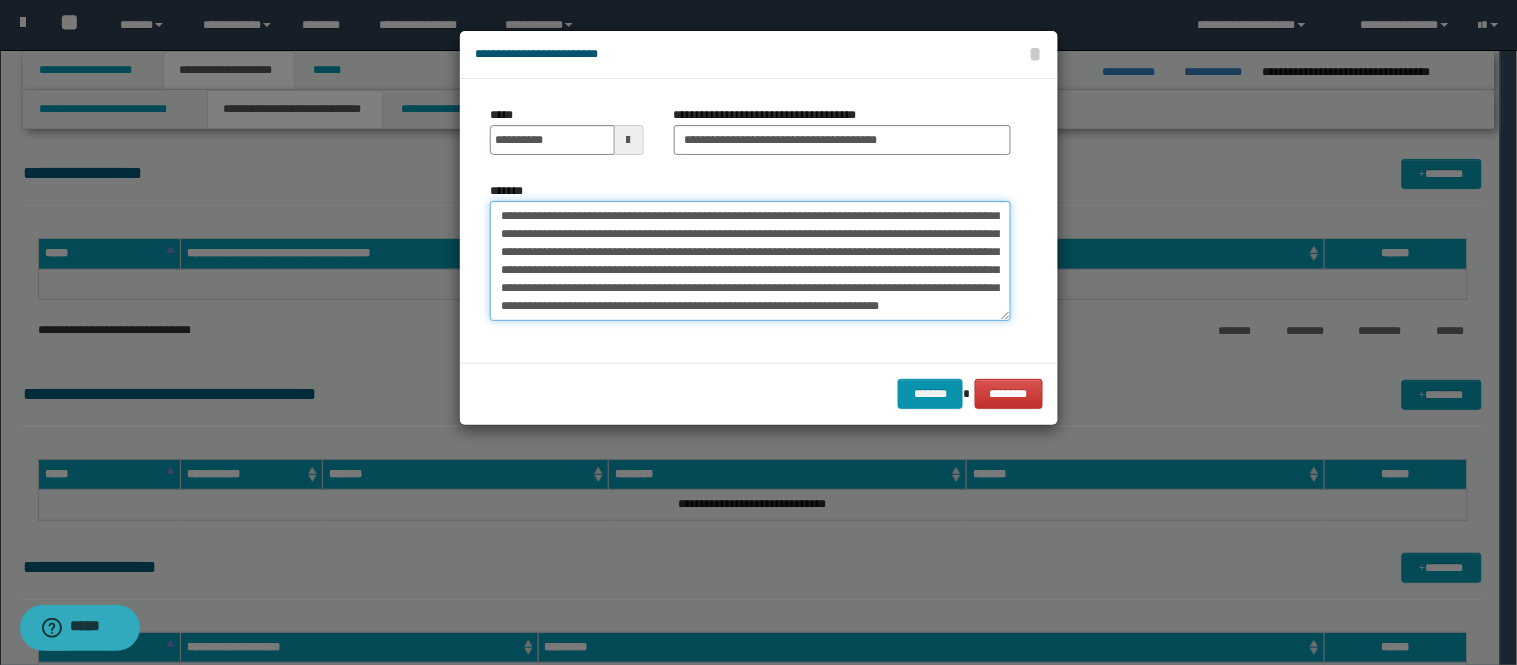 click on "*******" at bounding box center [750, 261] 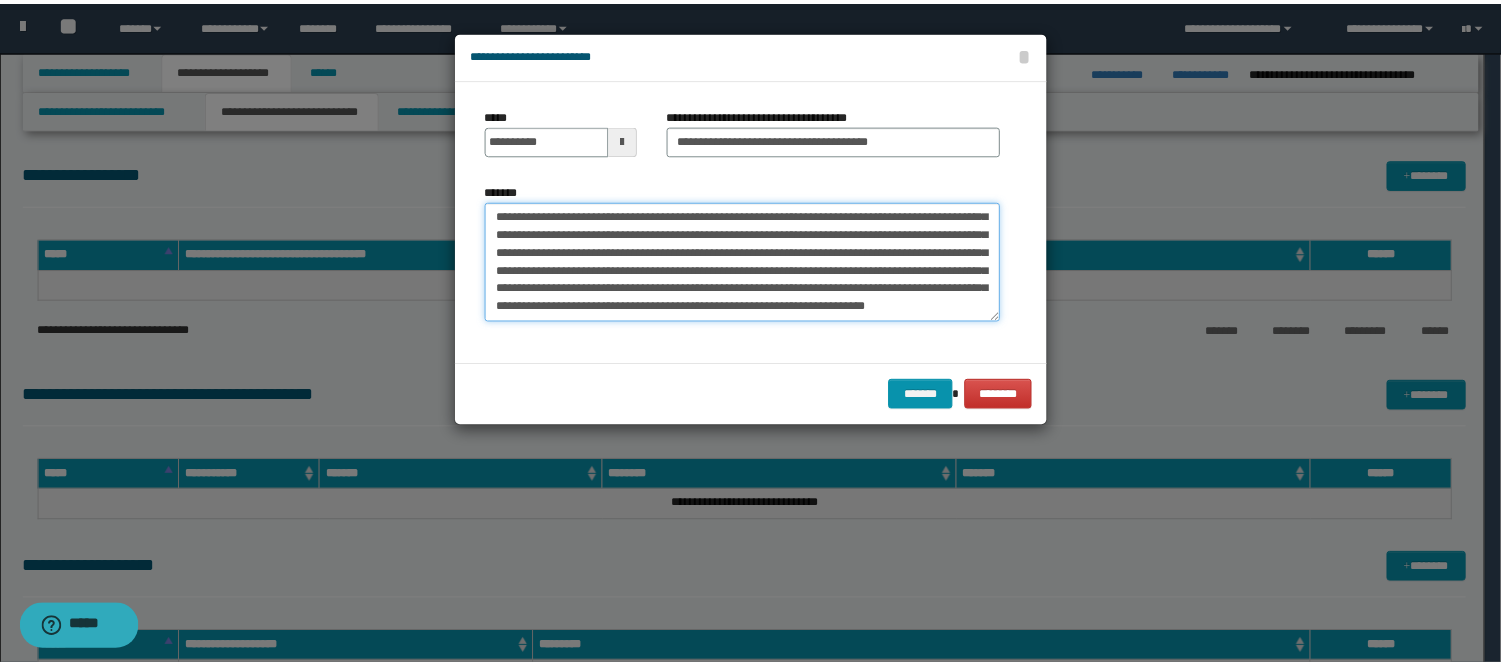 scroll, scrollTop: 180, scrollLeft: 0, axis: vertical 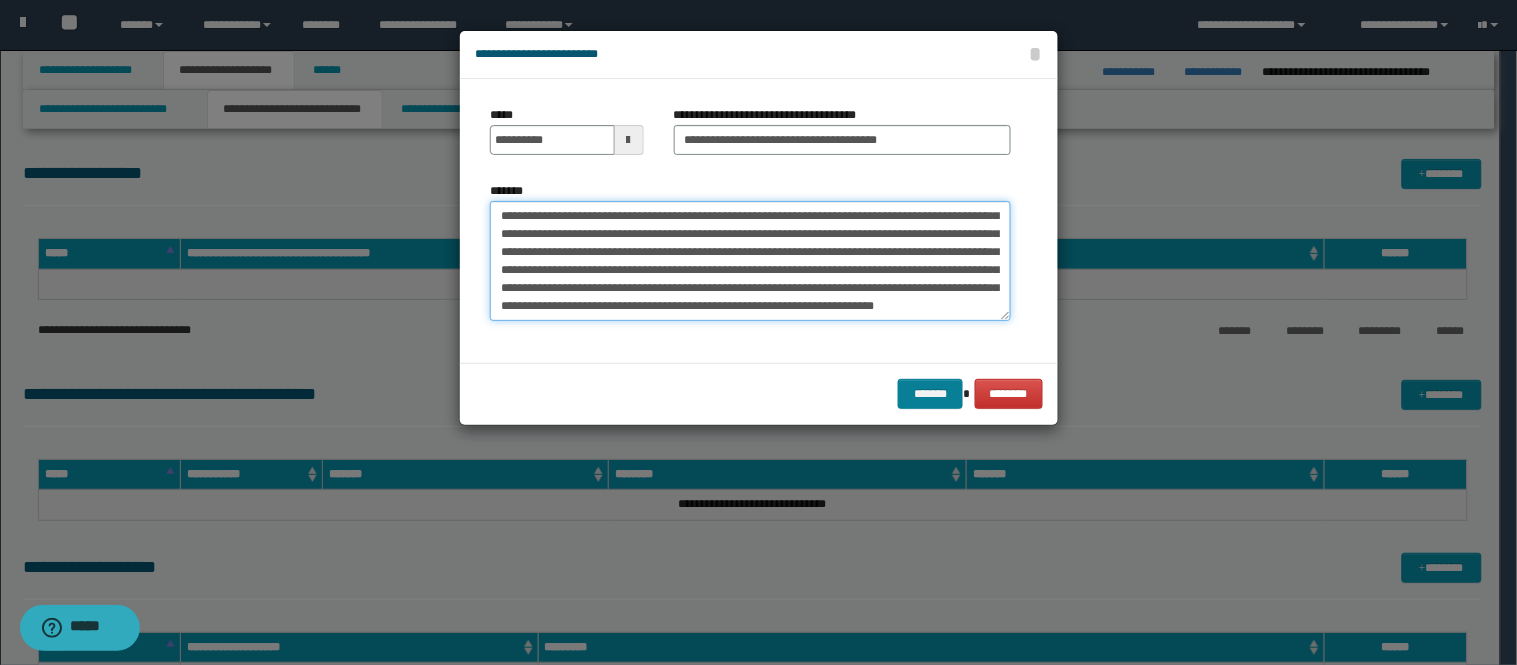 type on "**********" 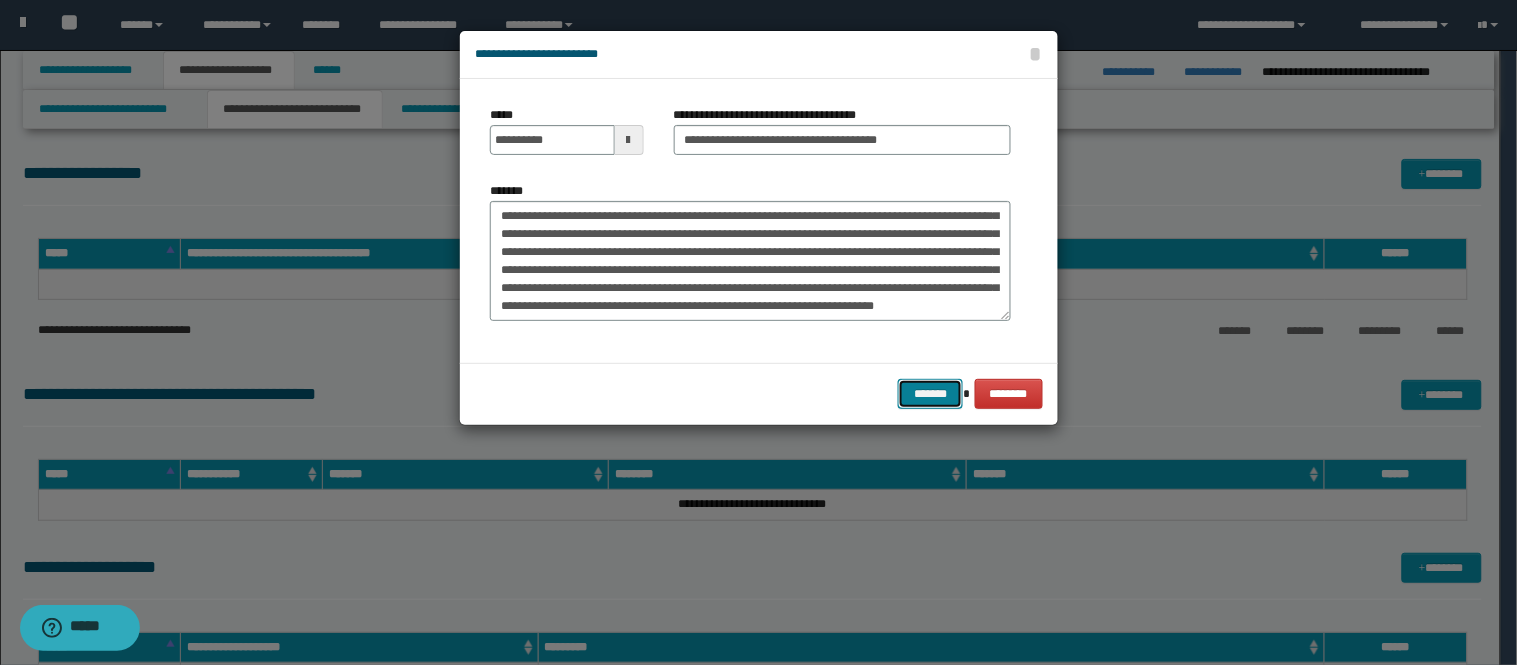 click on "*******" at bounding box center (930, 394) 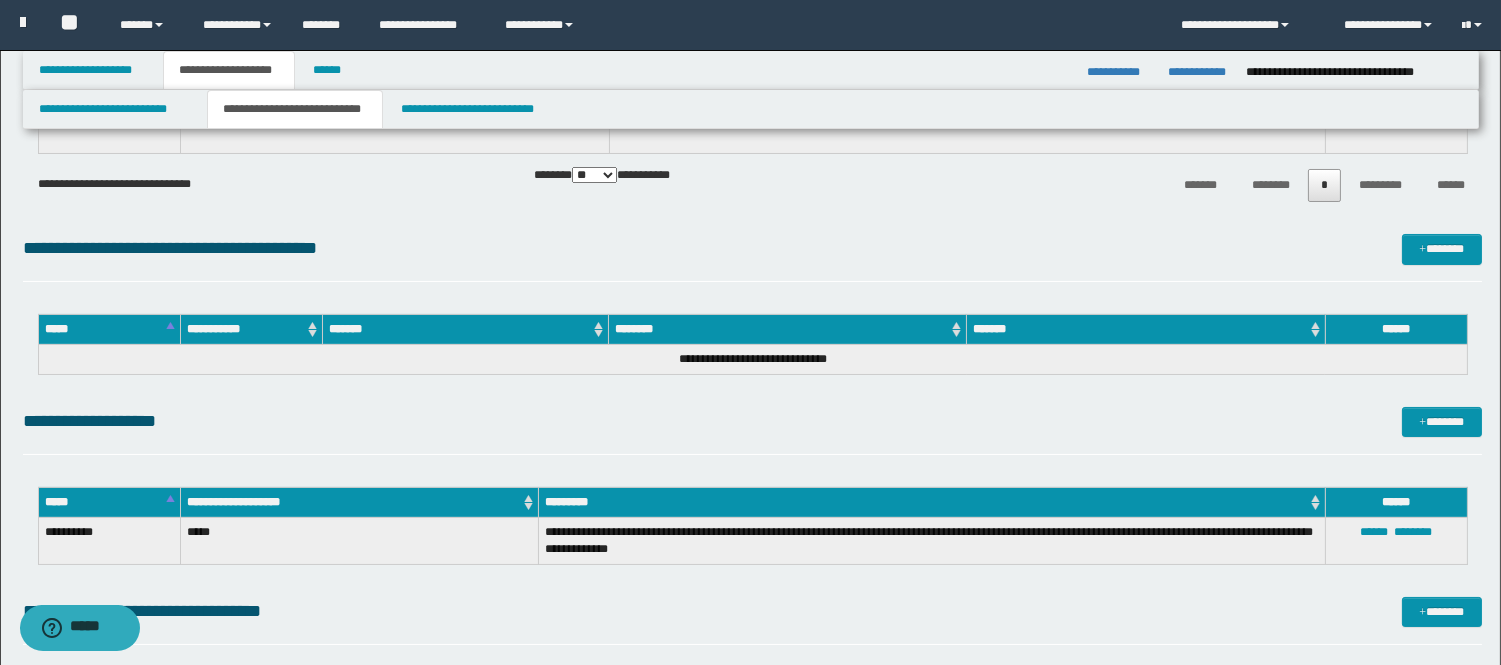 scroll, scrollTop: 0, scrollLeft: 0, axis: both 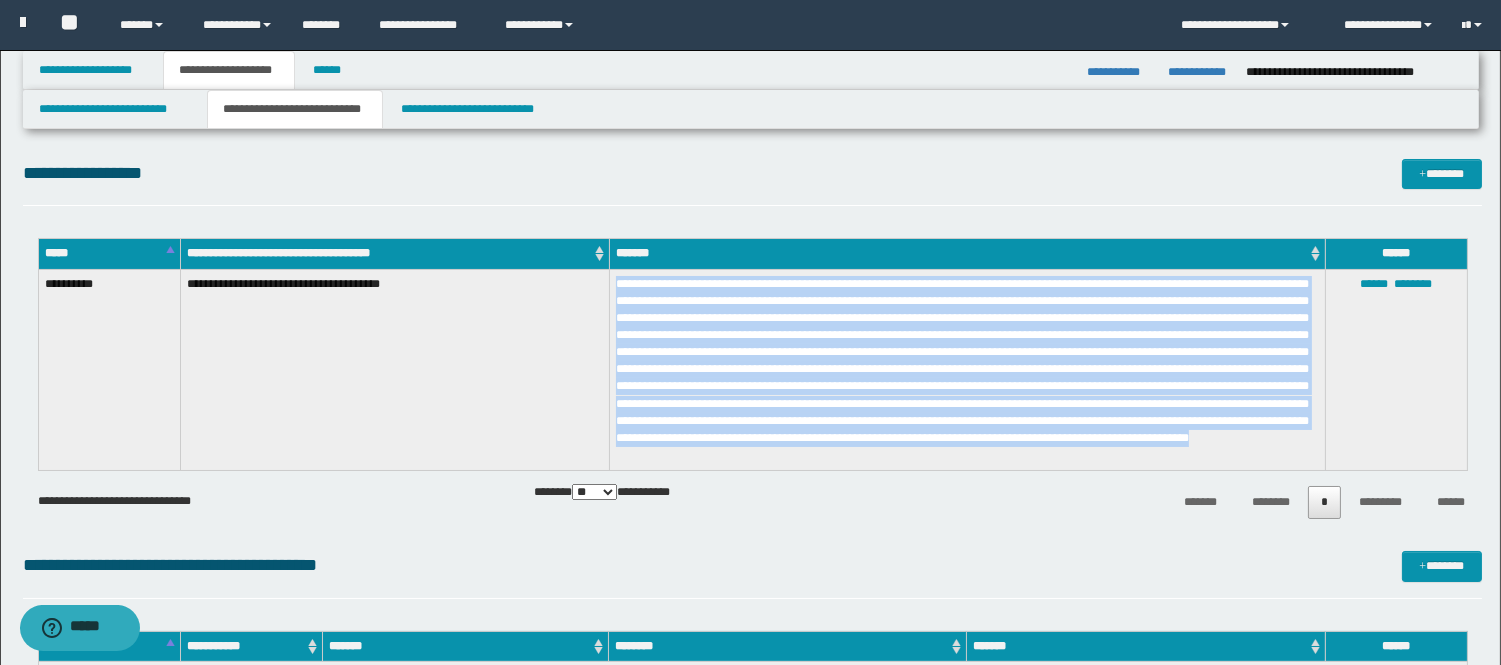 drag, startPoint x: 1103, startPoint y: 456, endPoint x: 610, endPoint y: 283, distance: 522.47296 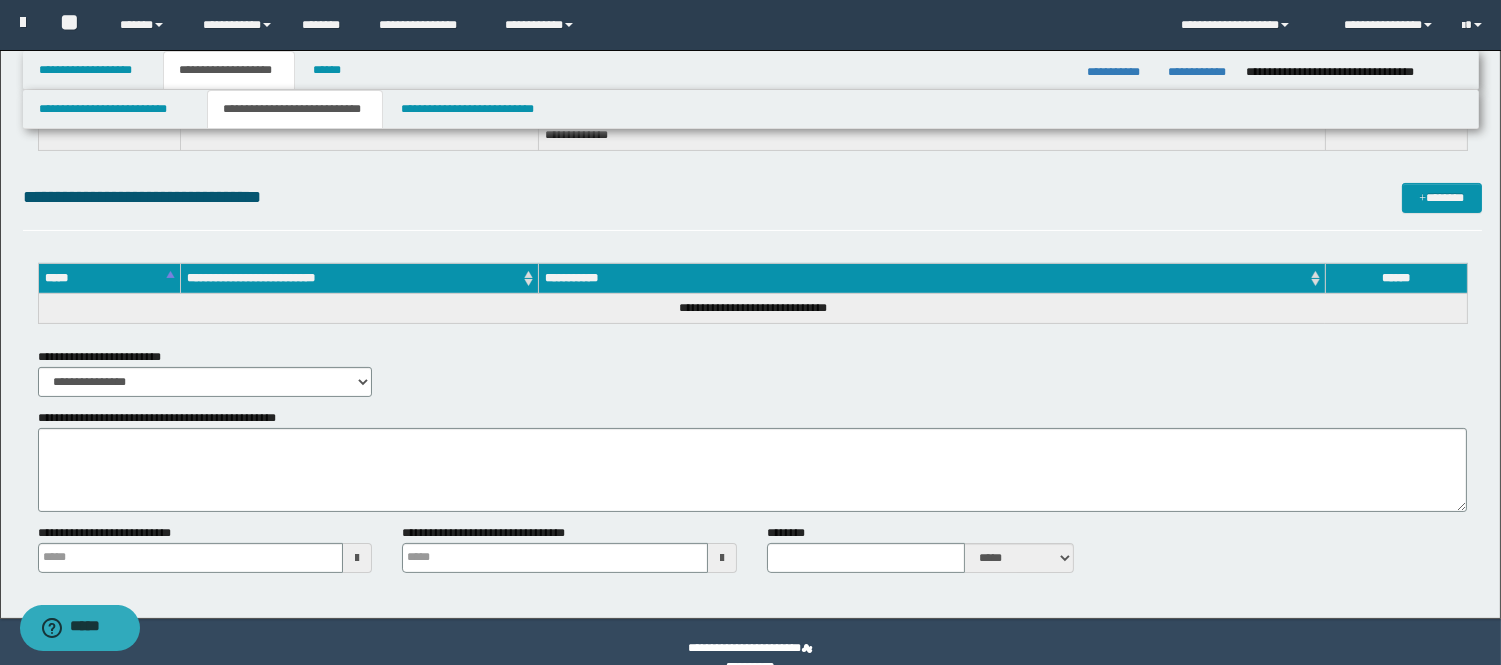 scroll, scrollTop: 762, scrollLeft: 0, axis: vertical 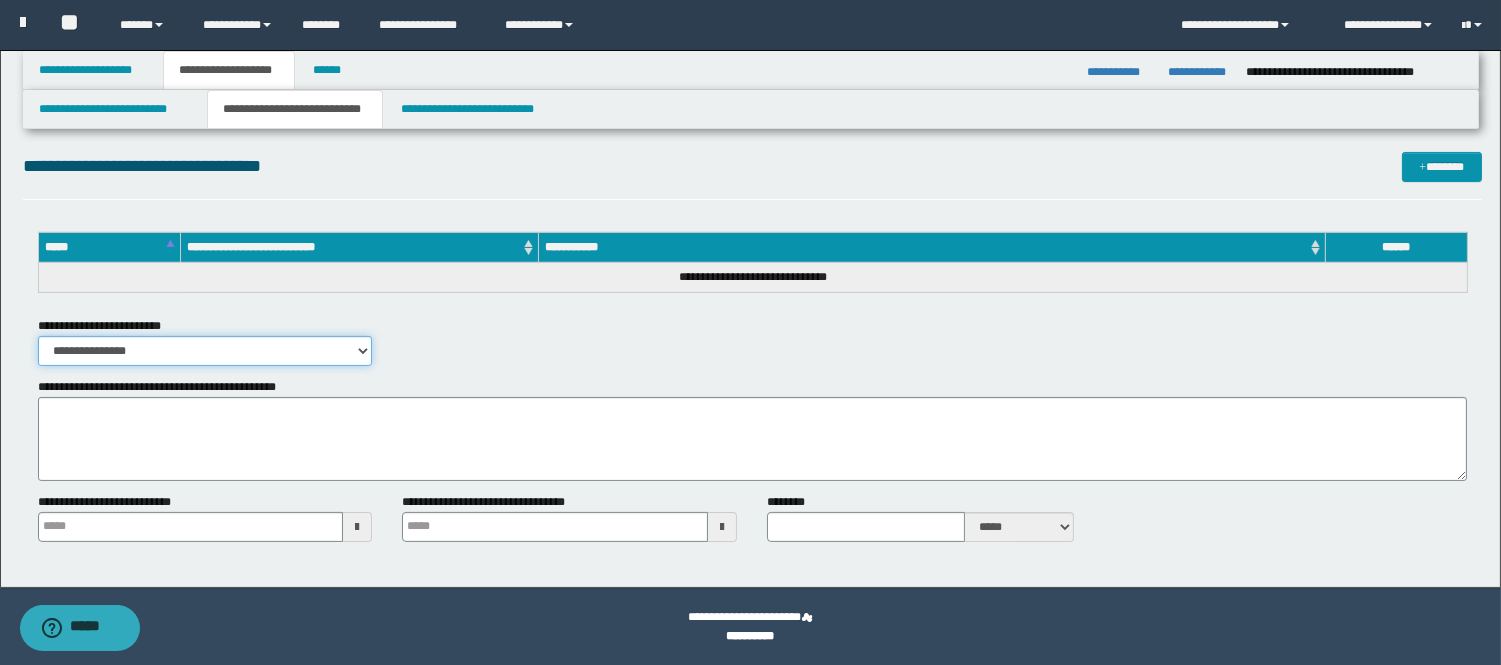 click on "**********" at bounding box center [205, 351] 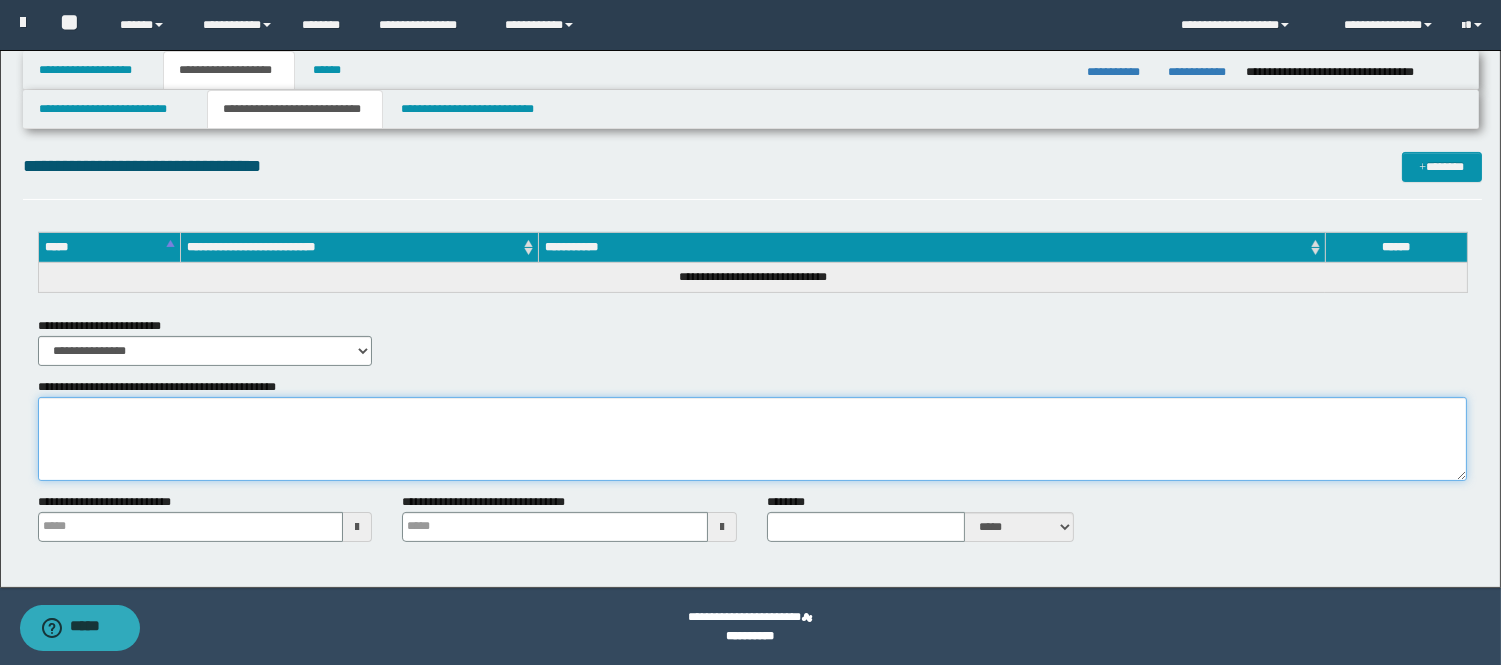 click on "**********" at bounding box center (752, 439) 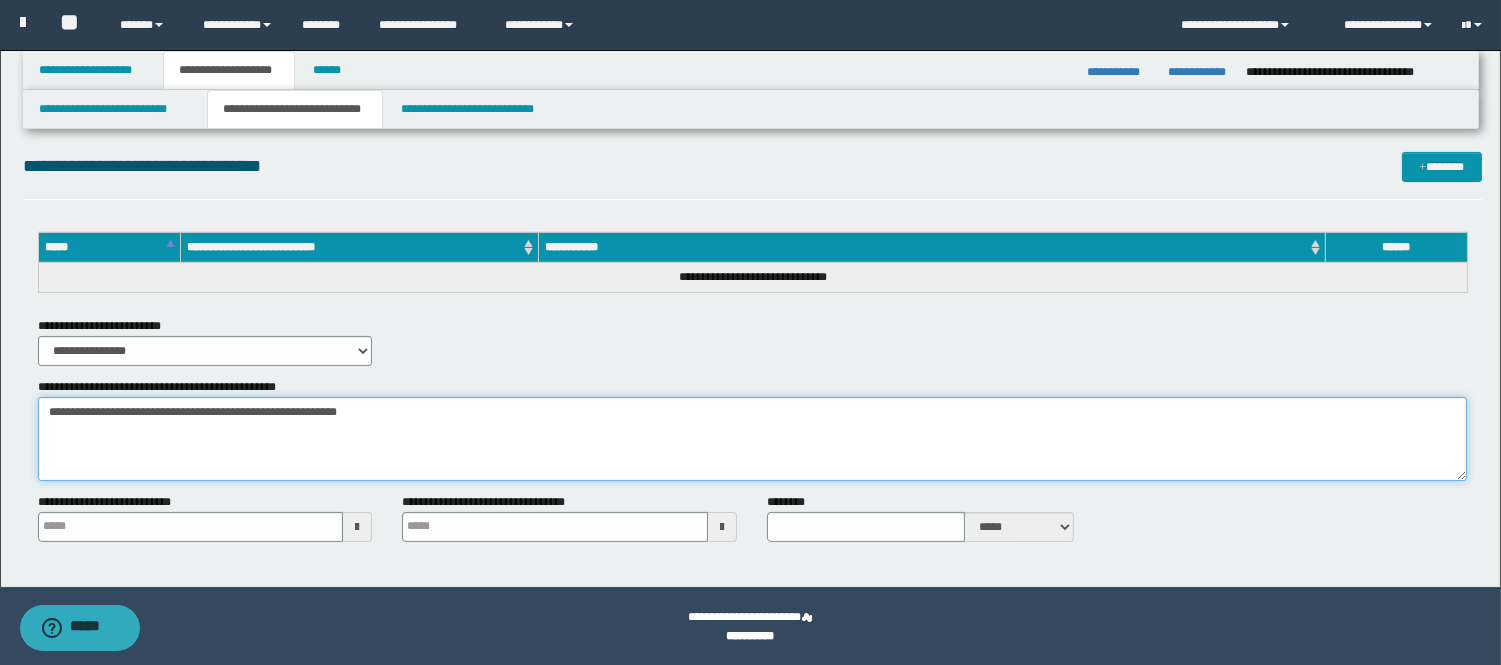 type on "**********" 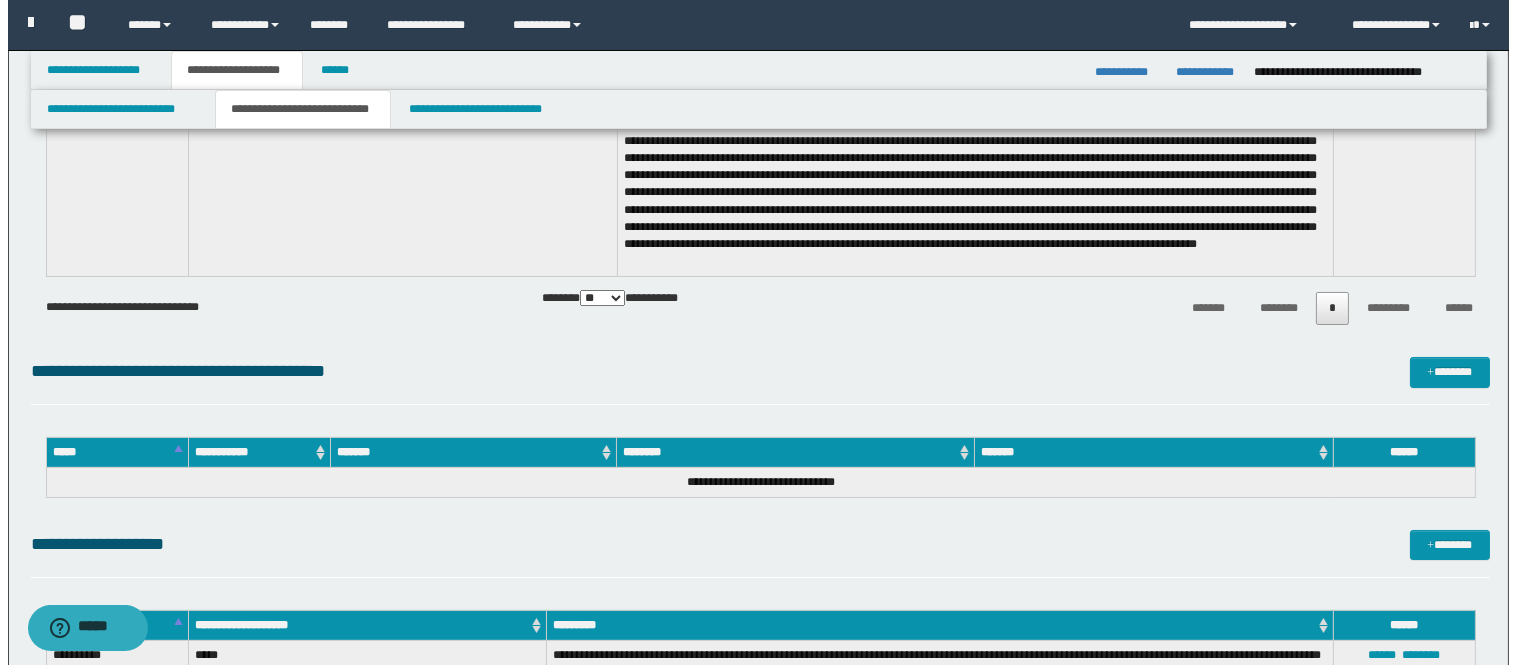 scroll, scrollTop: 0, scrollLeft: 0, axis: both 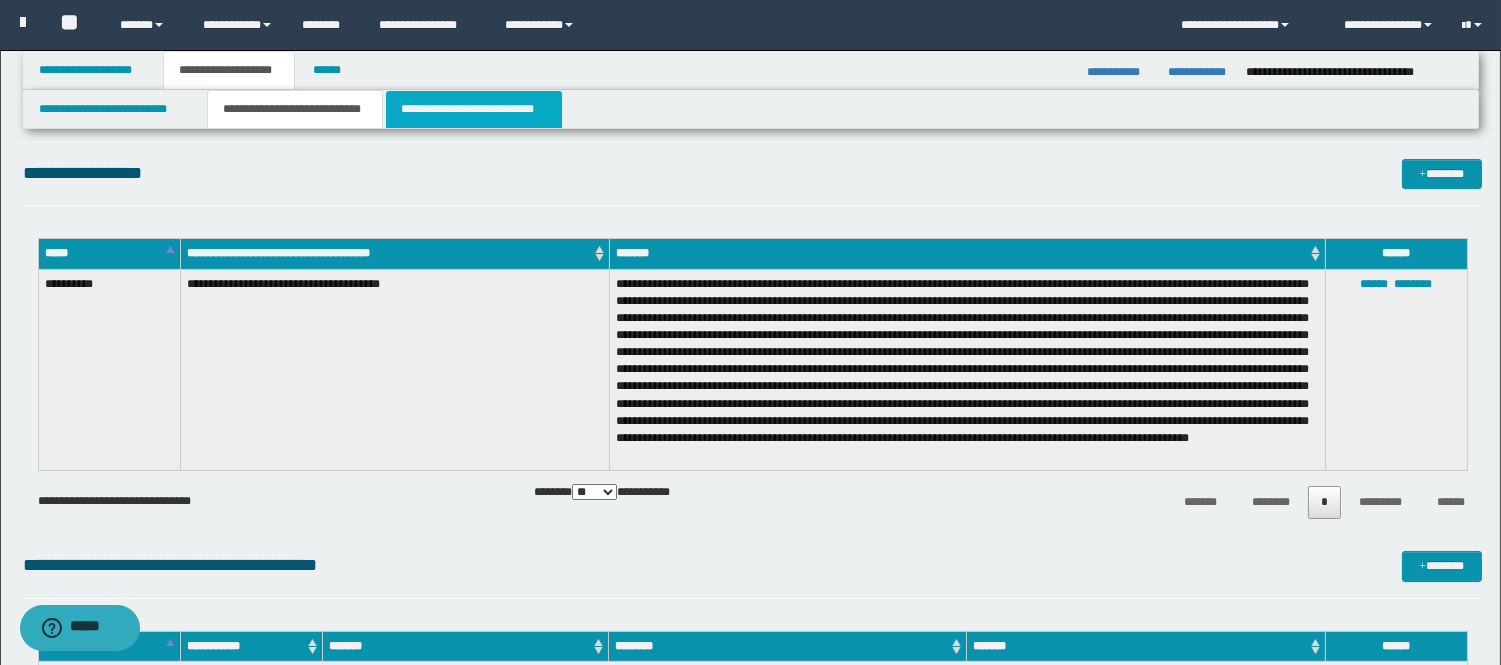 click on "**********" at bounding box center (474, 109) 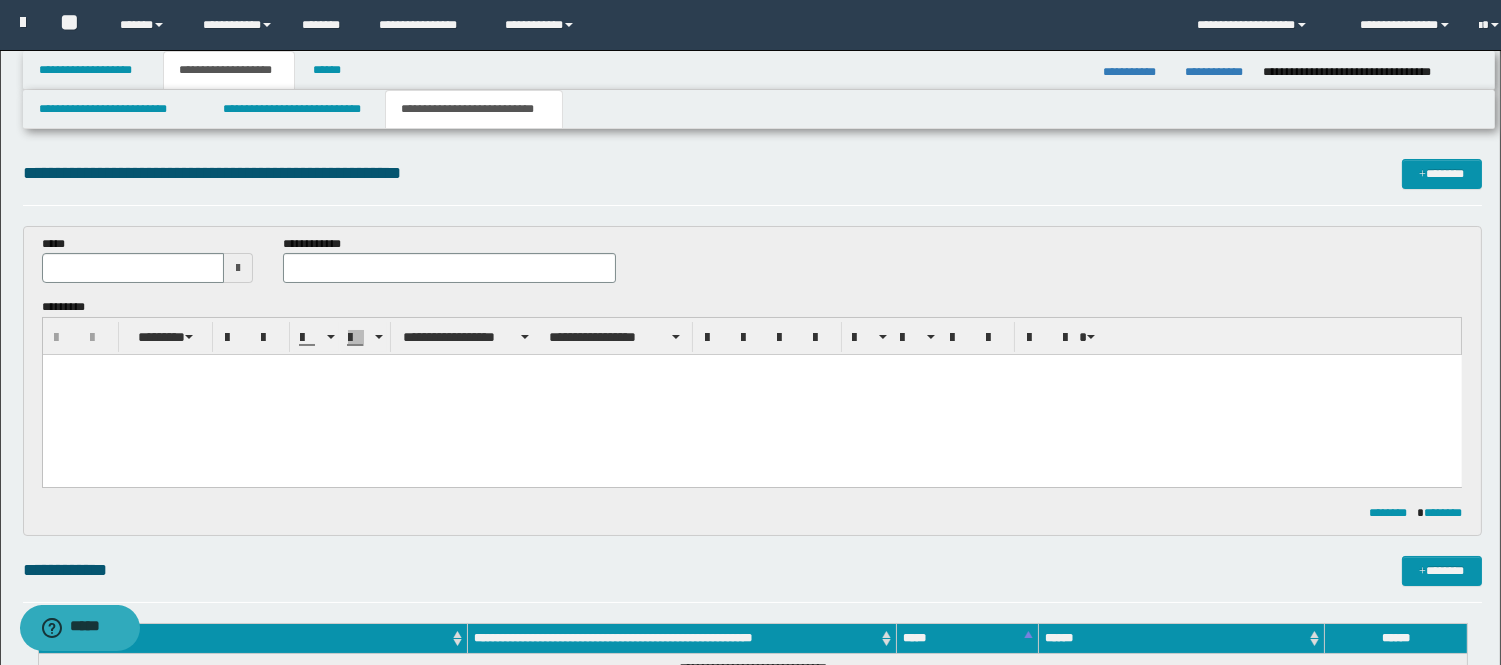 scroll, scrollTop: 0, scrollLeft: 0, axis: both 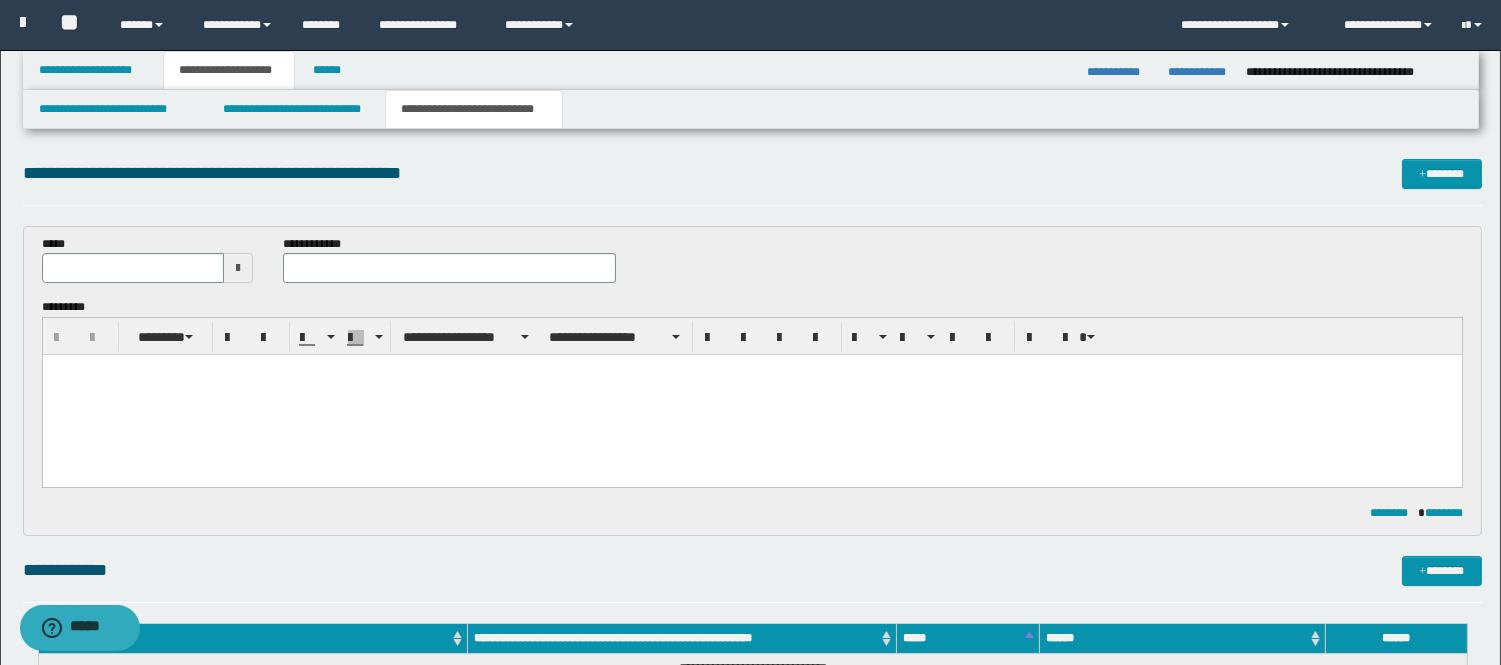 click at bounding box center (751, 395) 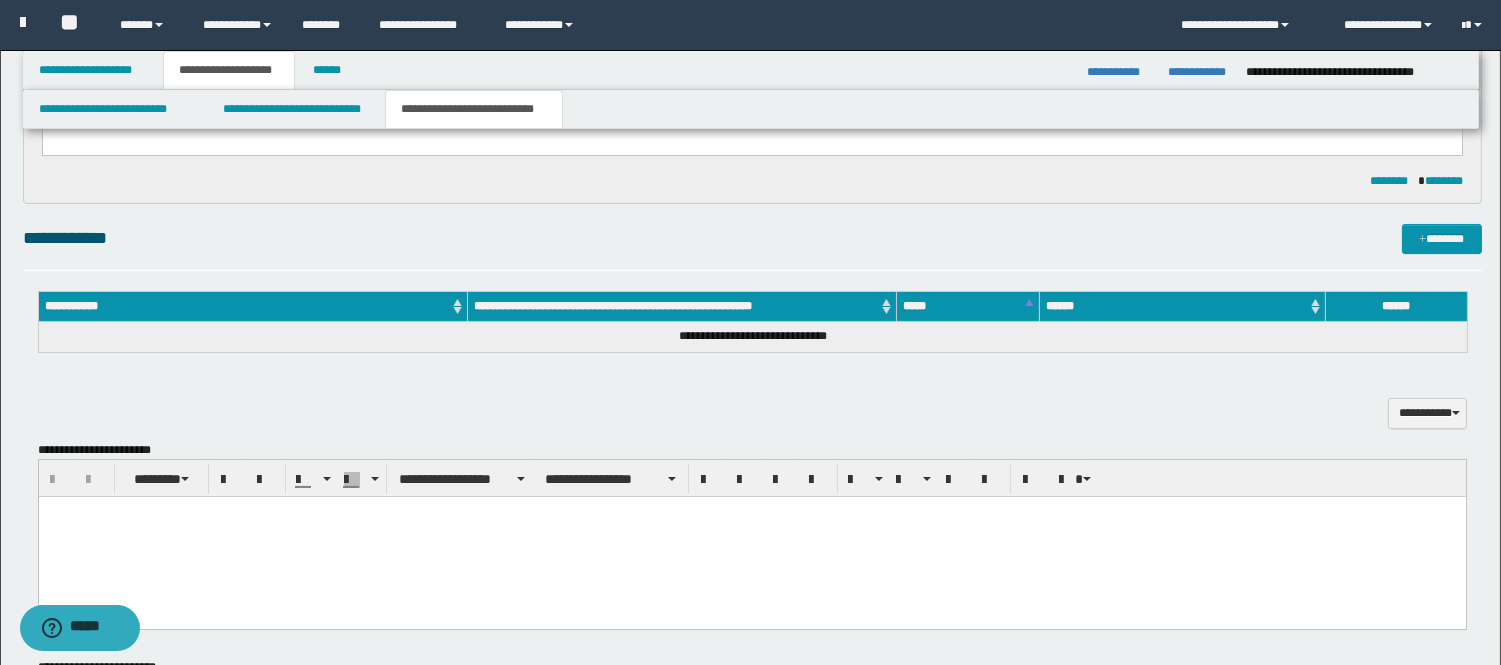 scroll, scrollTop: 333, scrollLeft: 0, axis: vertical 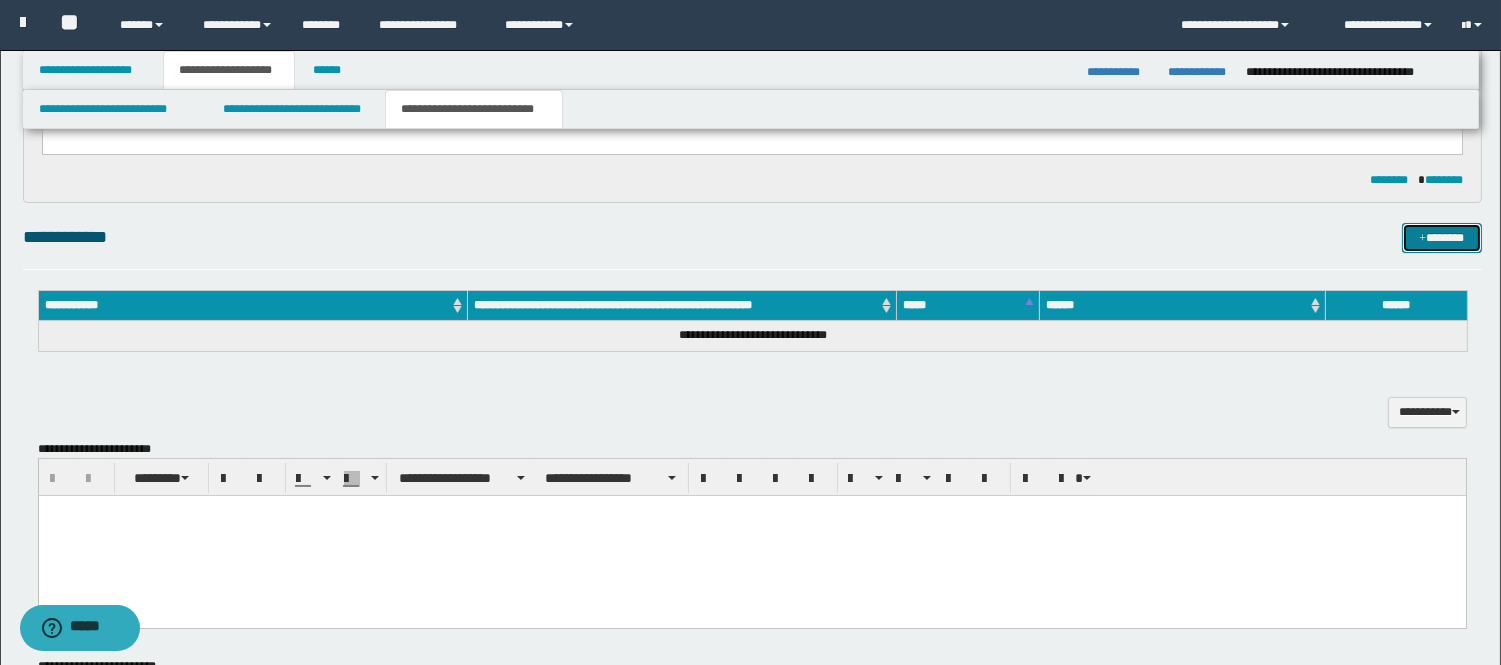 click at bounding box center (1422, 239) 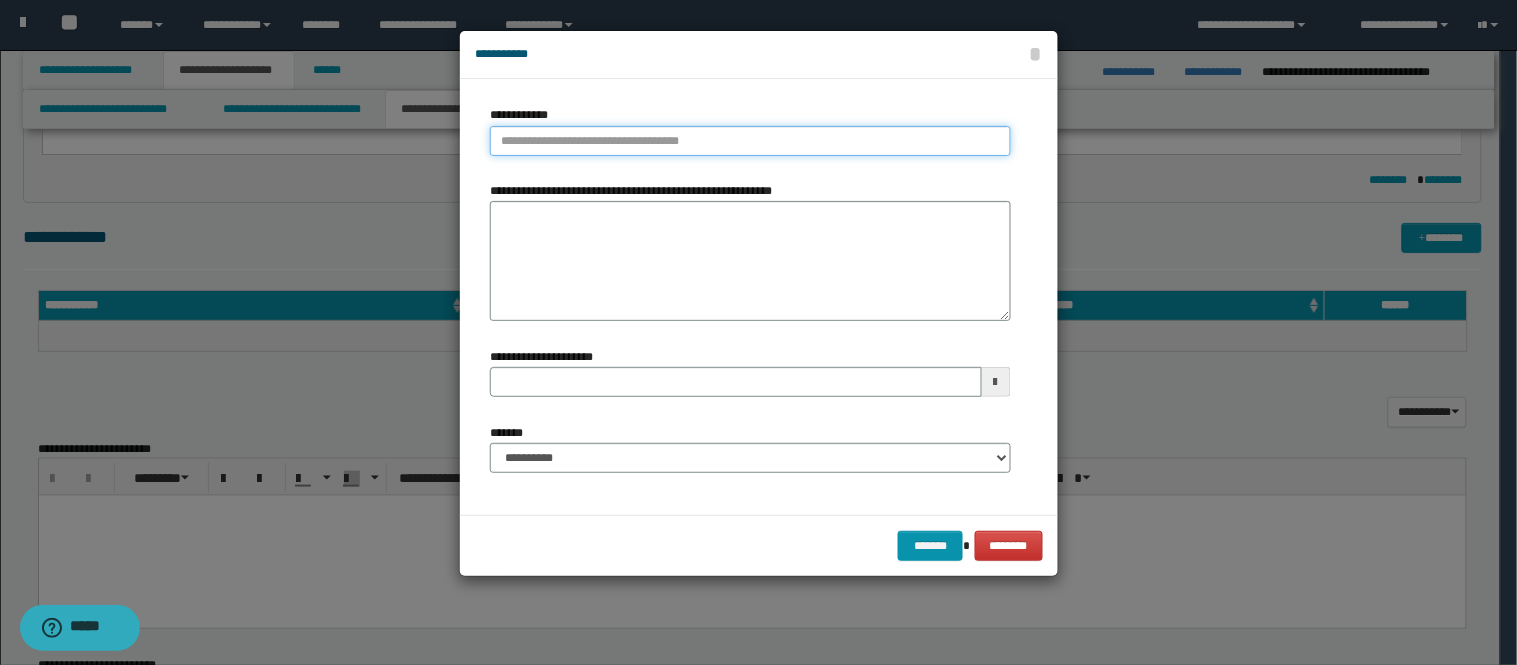 click on "**********" at bounding box center (750, 141) 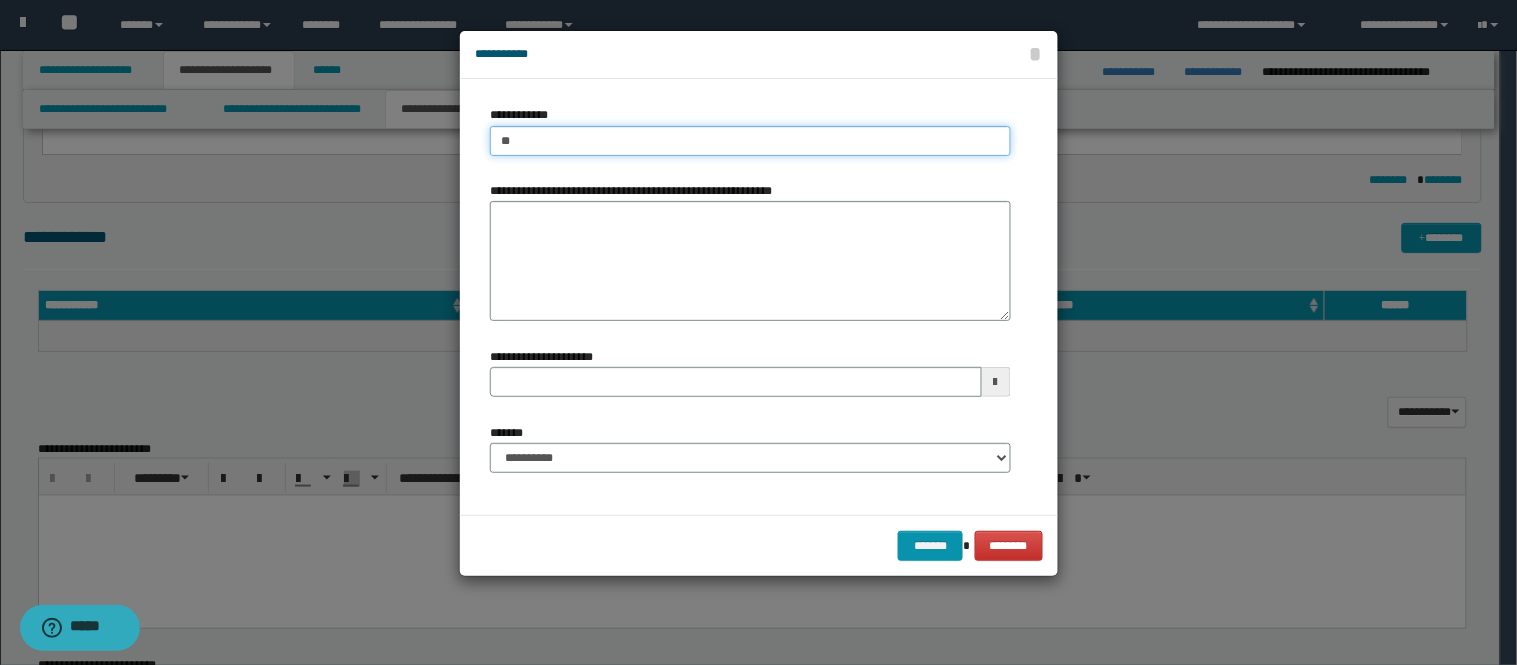 type on "***" 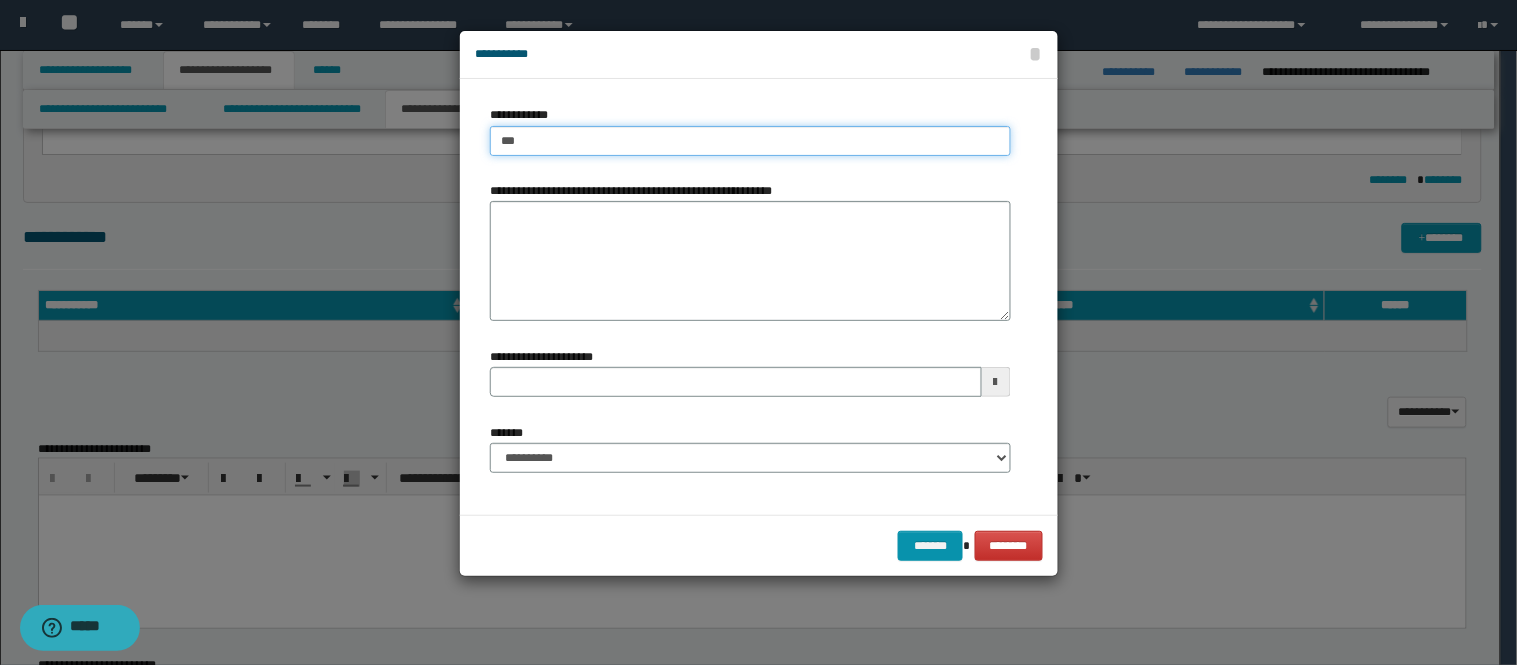 type on "***" 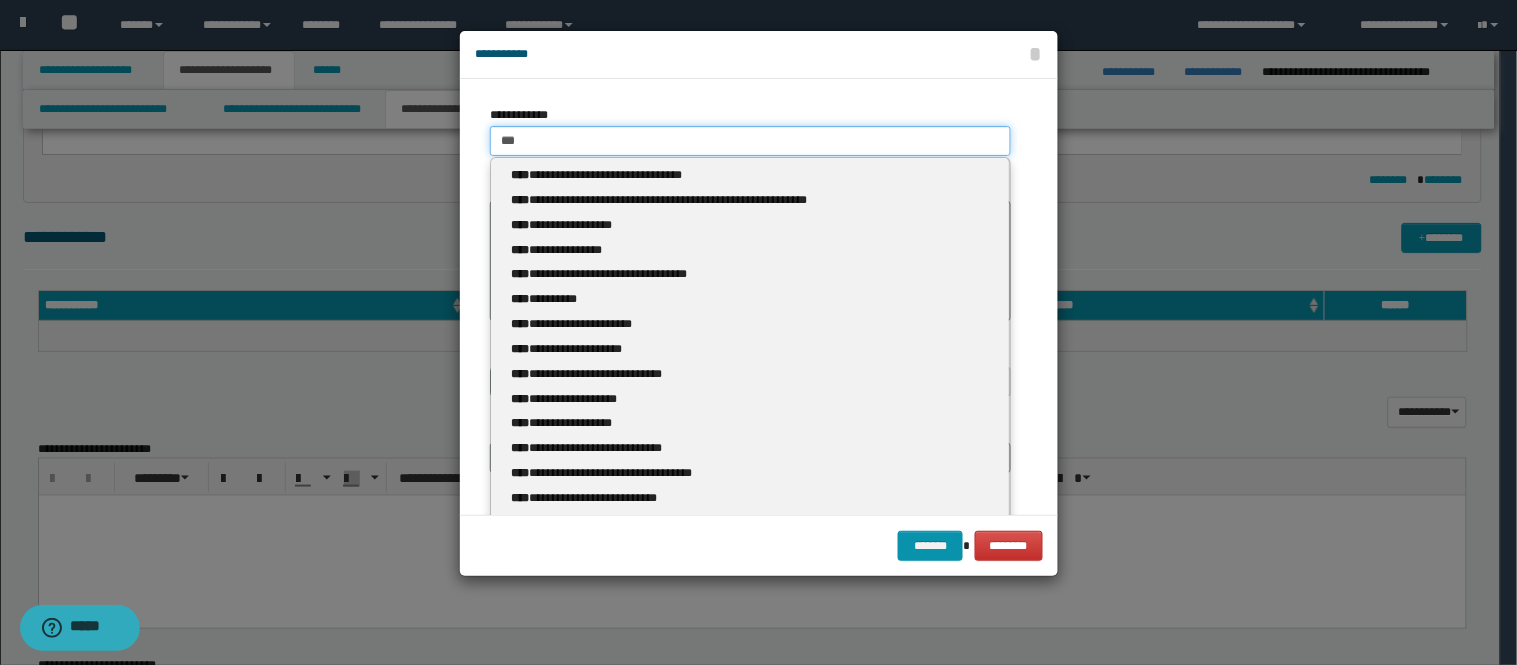 type 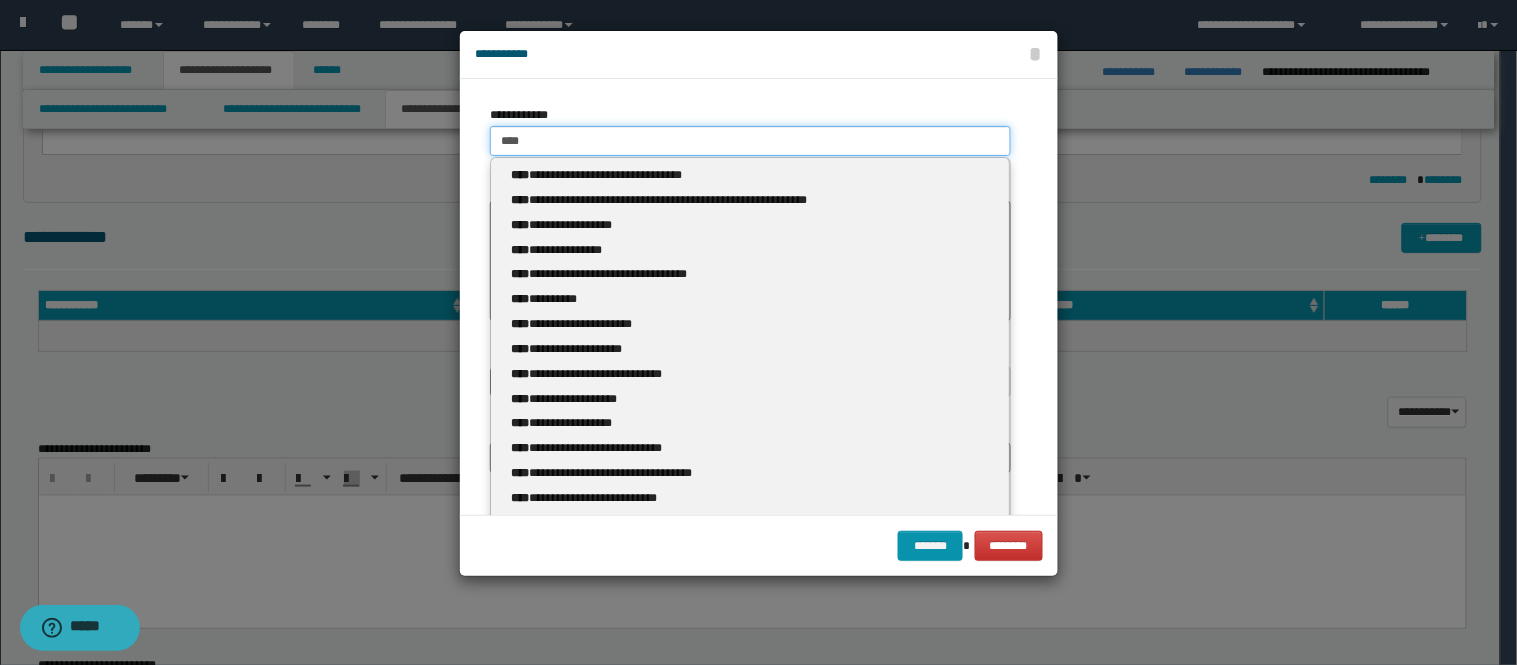 type on "****" 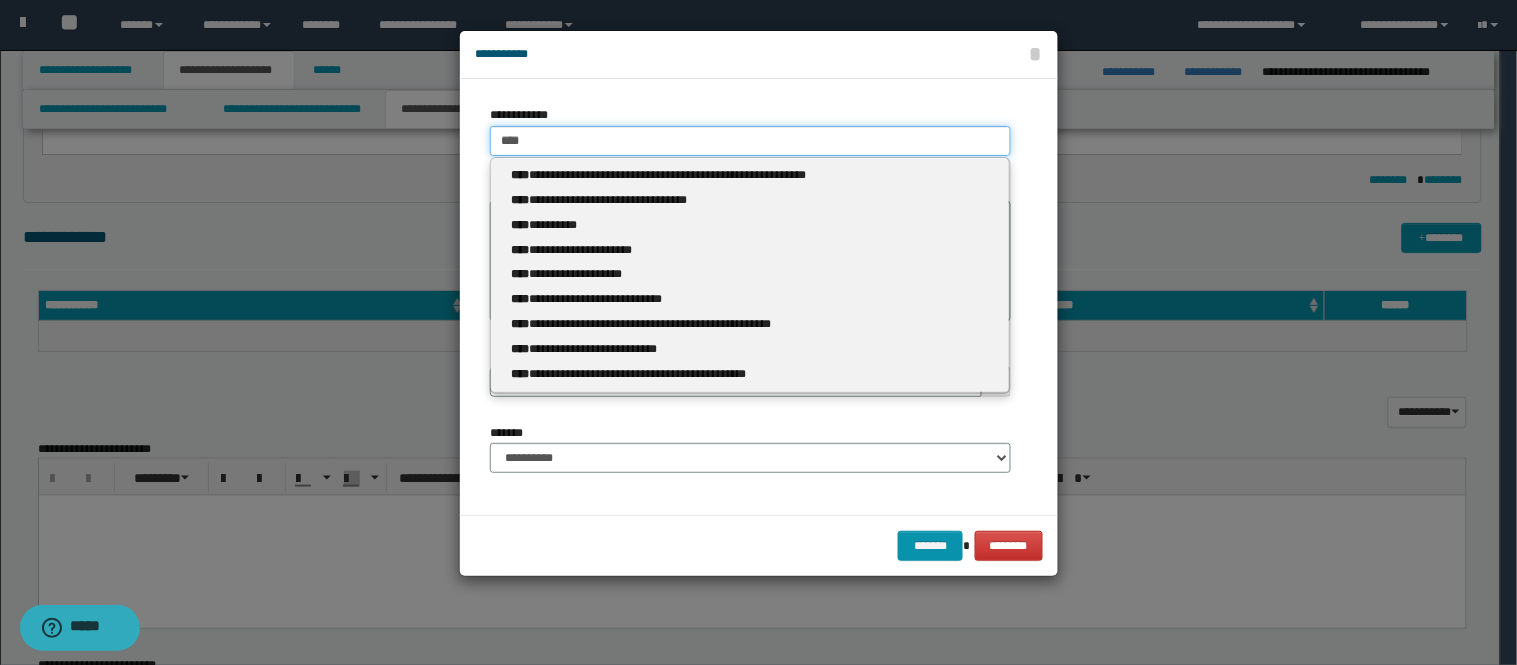 type 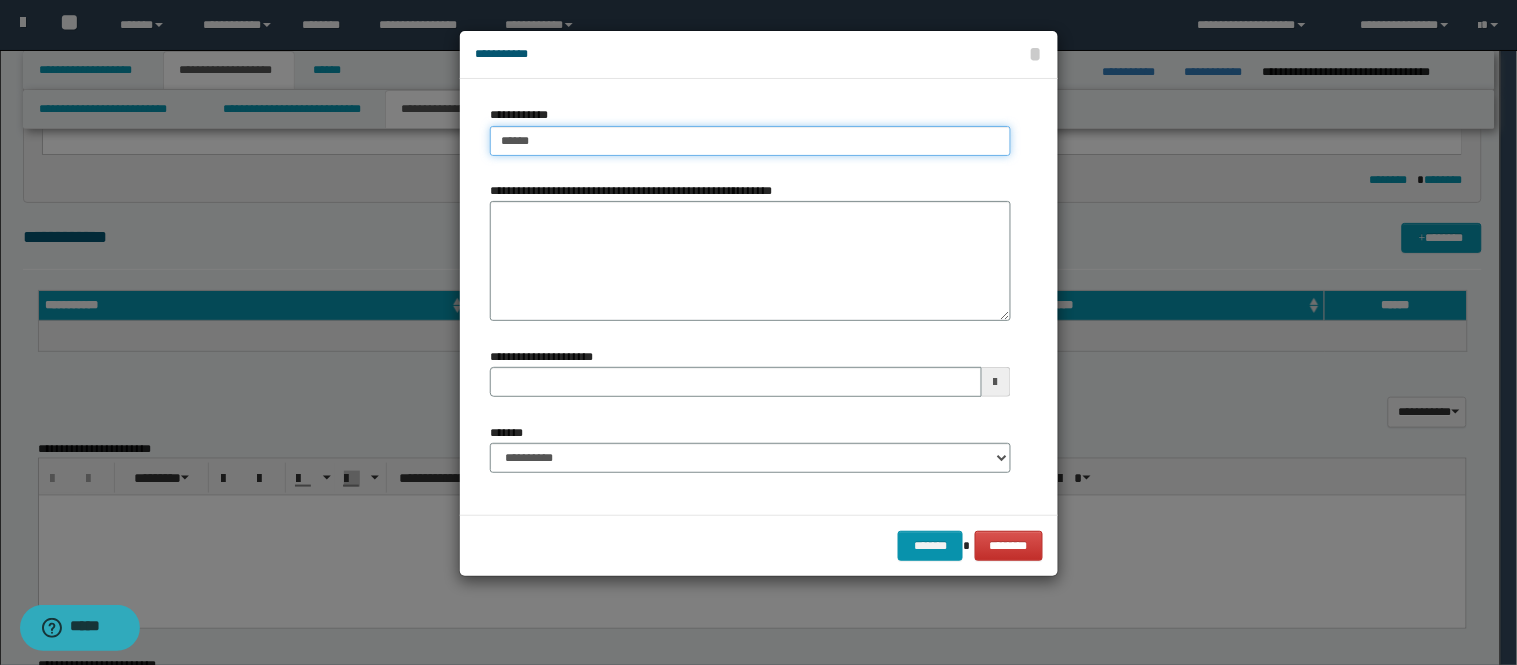 type on "*******" 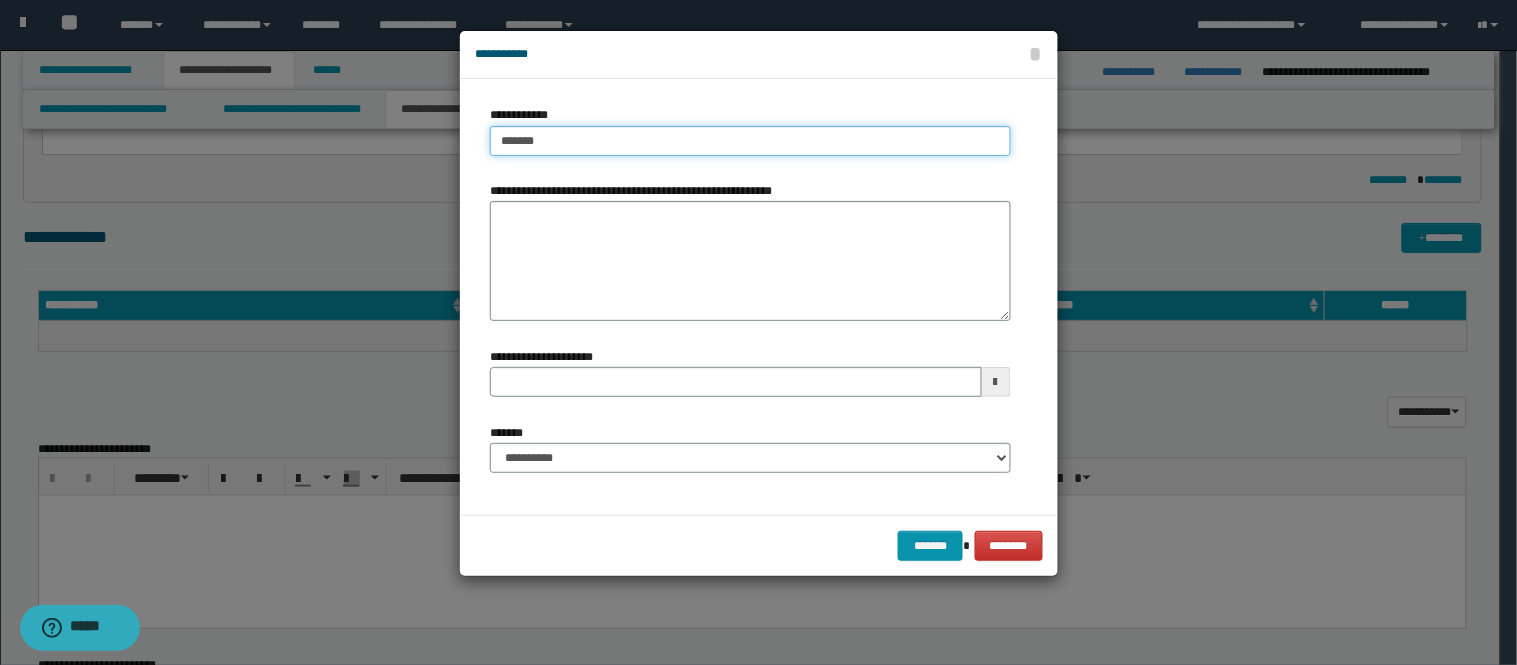 type on "*******" 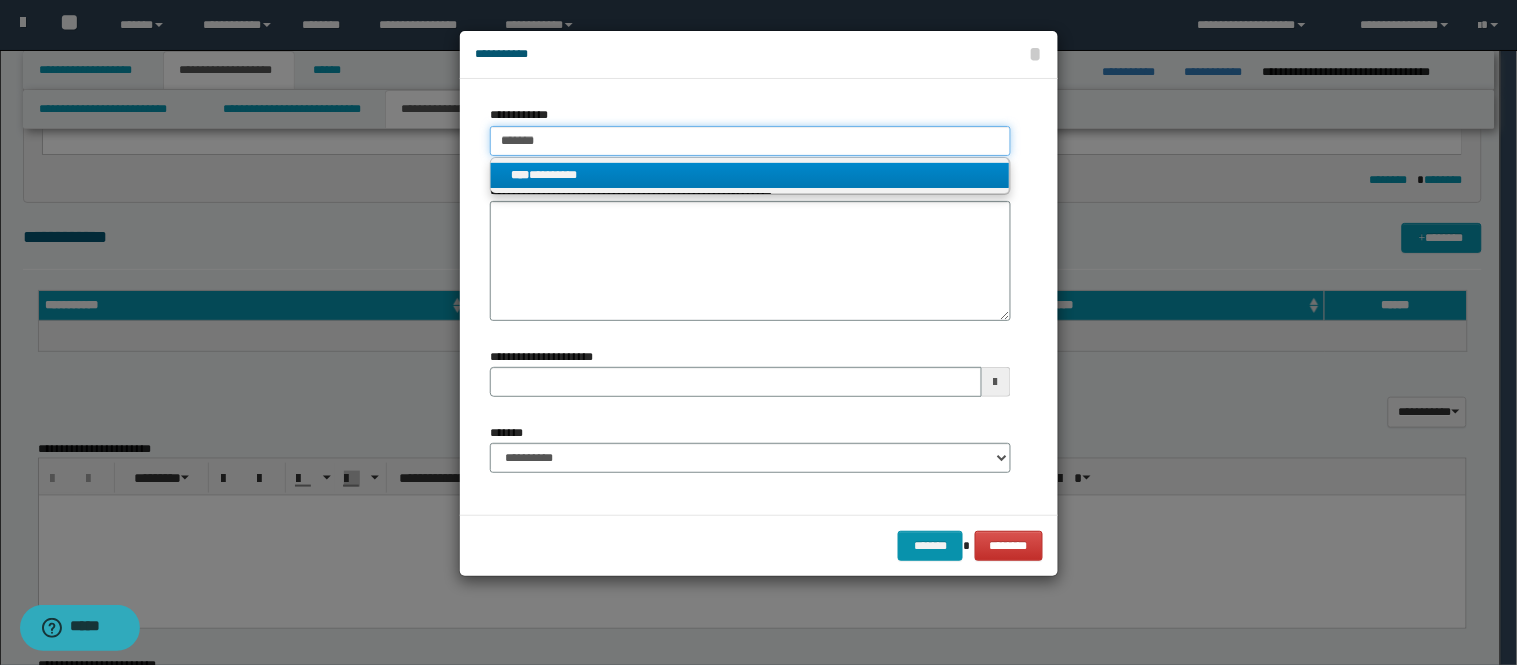 type on "*******" 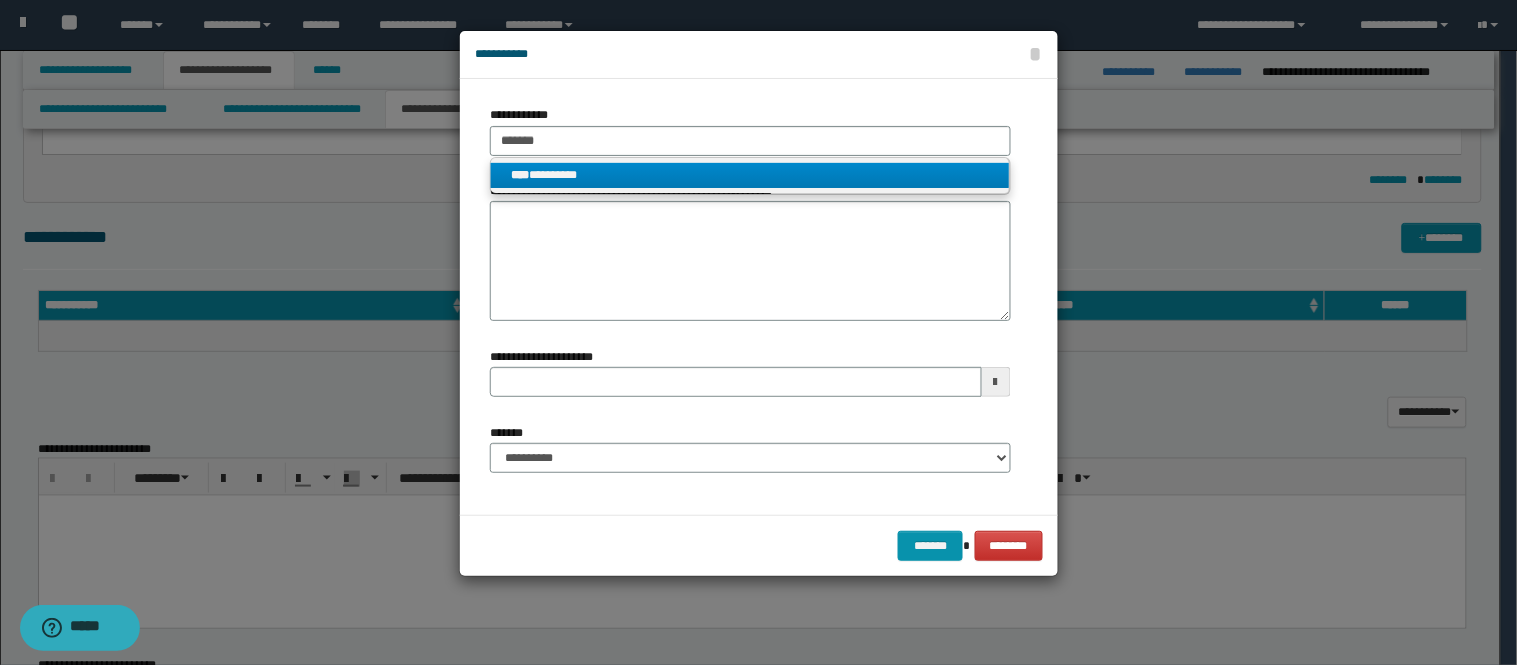 click on "**** *********" at bounding box center [750, 175] 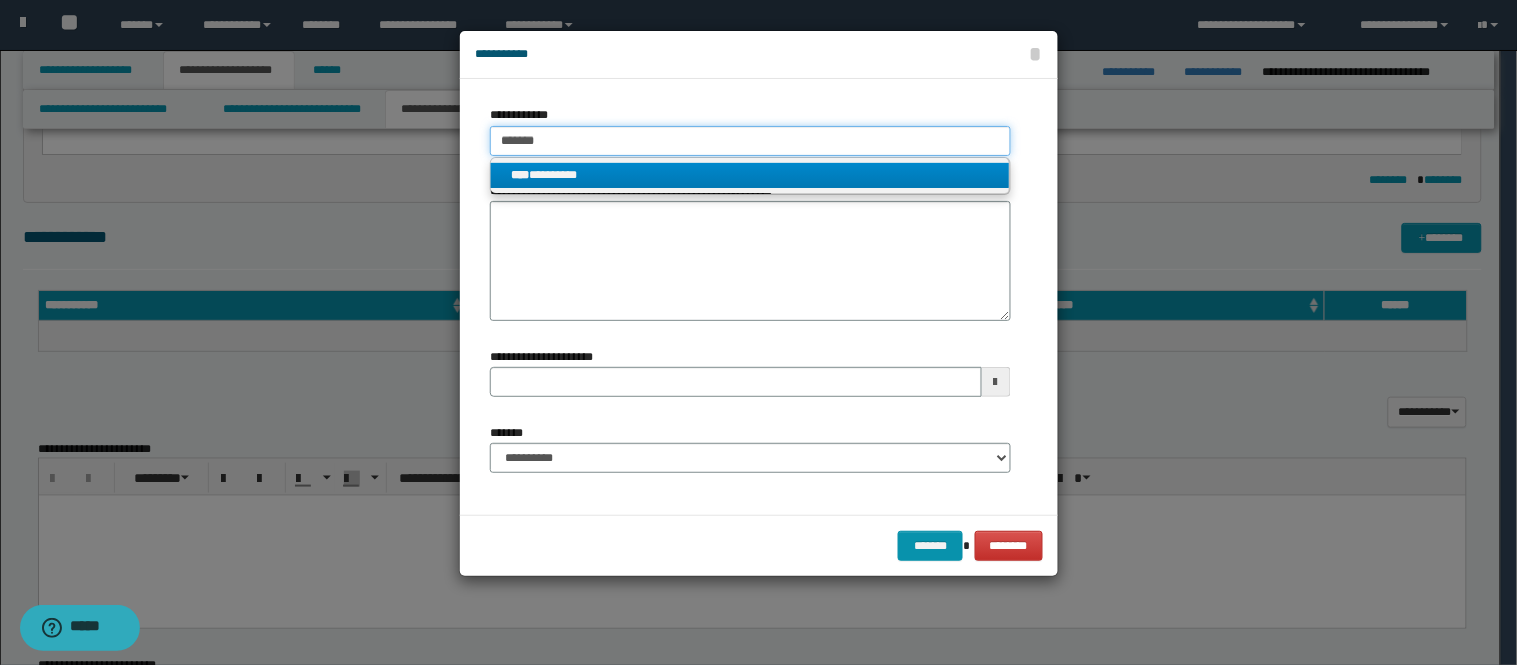 type 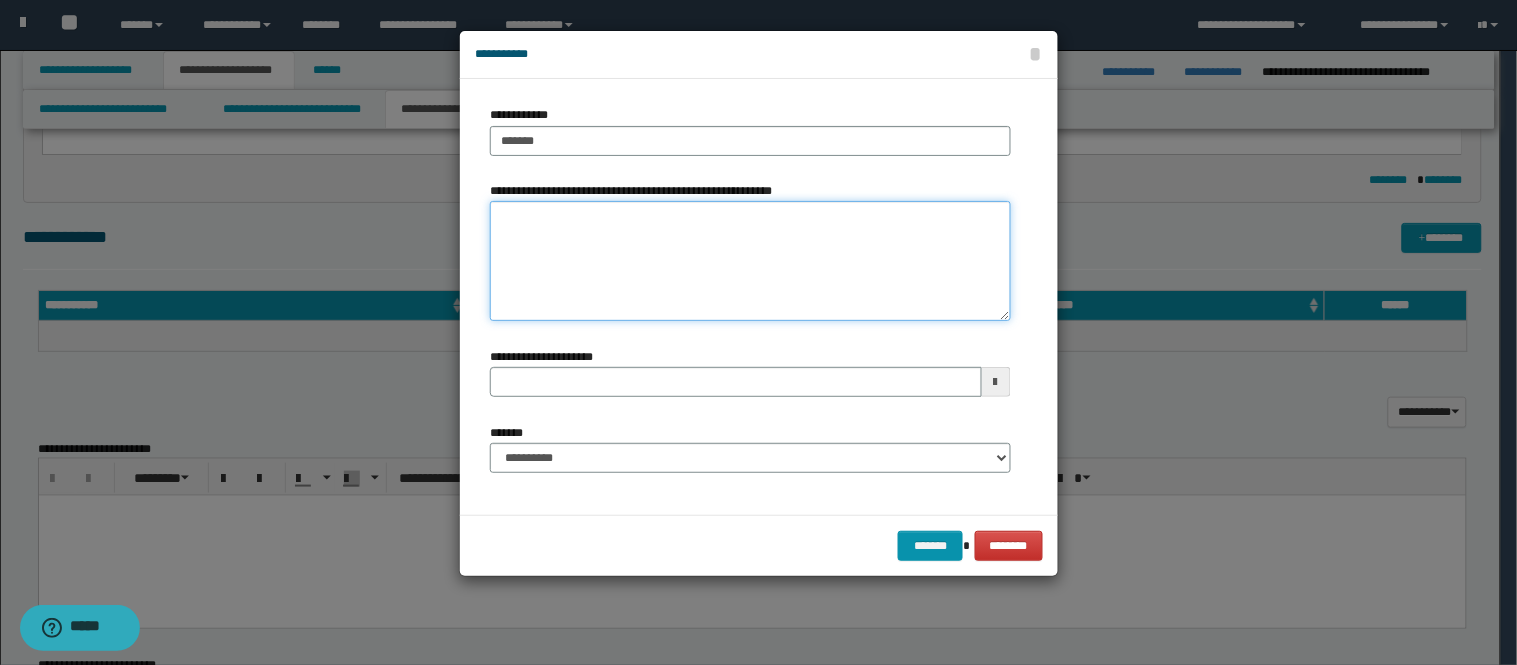 click on "**********" at bounding box center [750, 261] 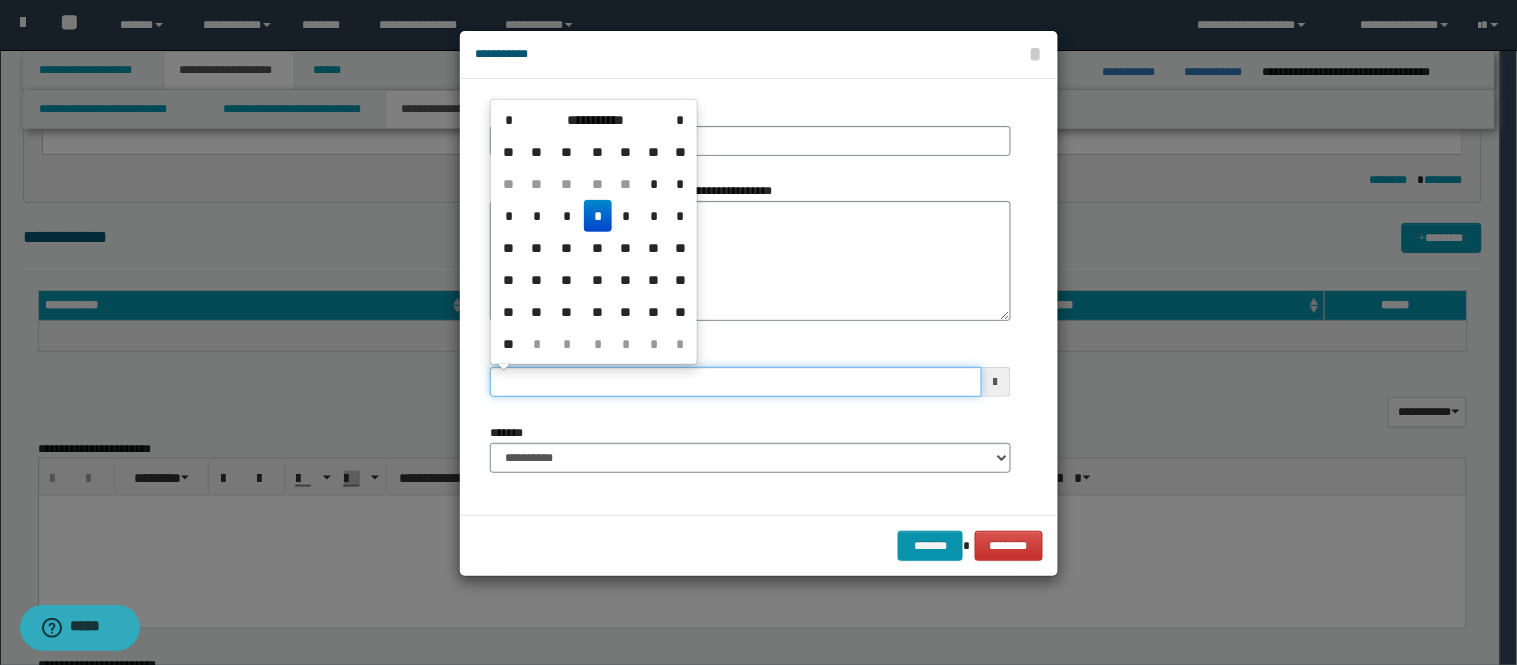 click on "**********" at bounding box center (736, 382) 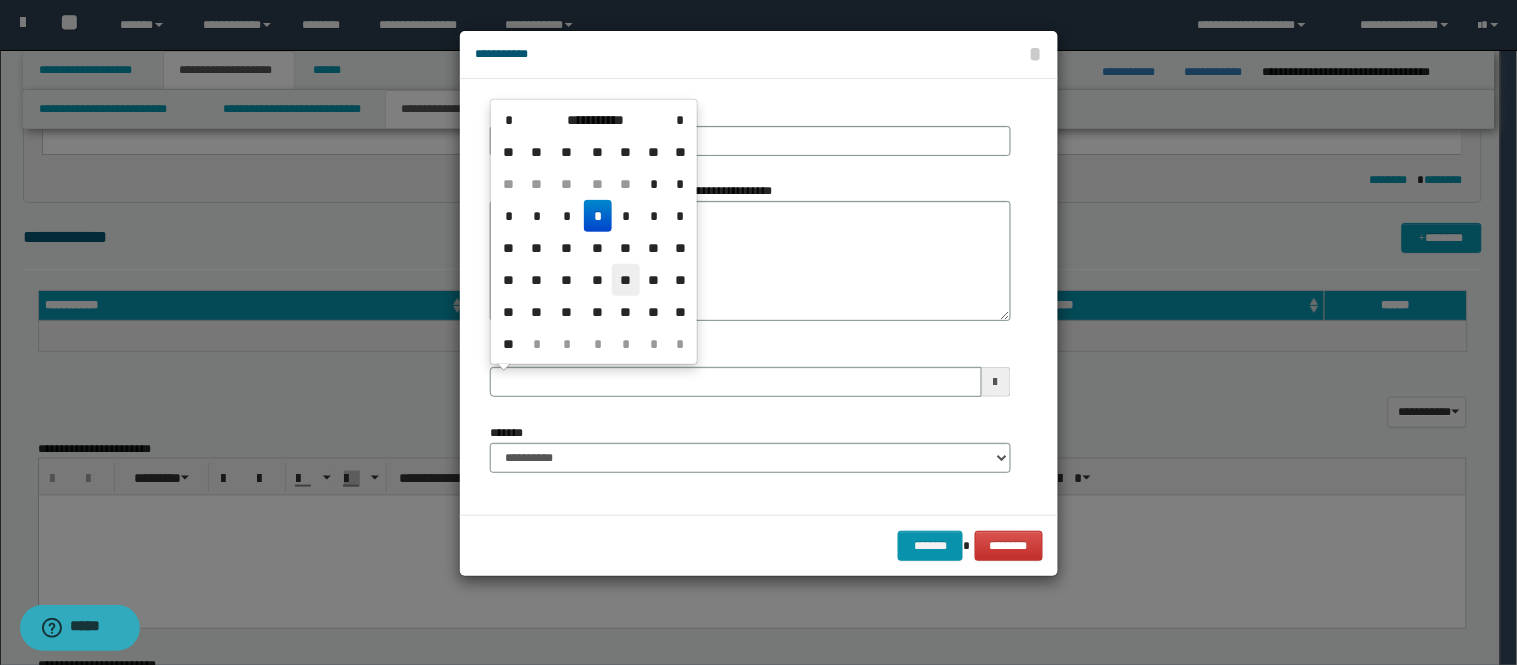 click on "**" at bounding box center [626, 280] 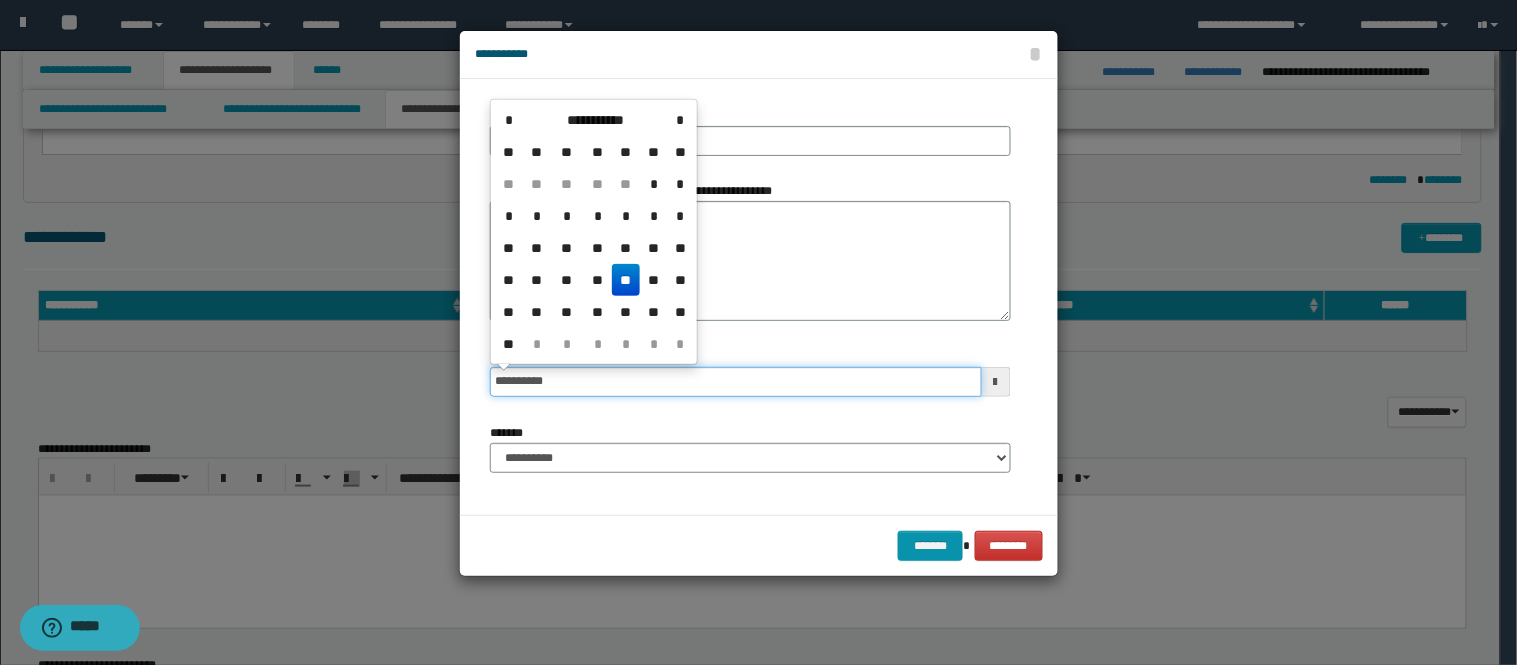 click on "**********" at bounding box center (736, 382) 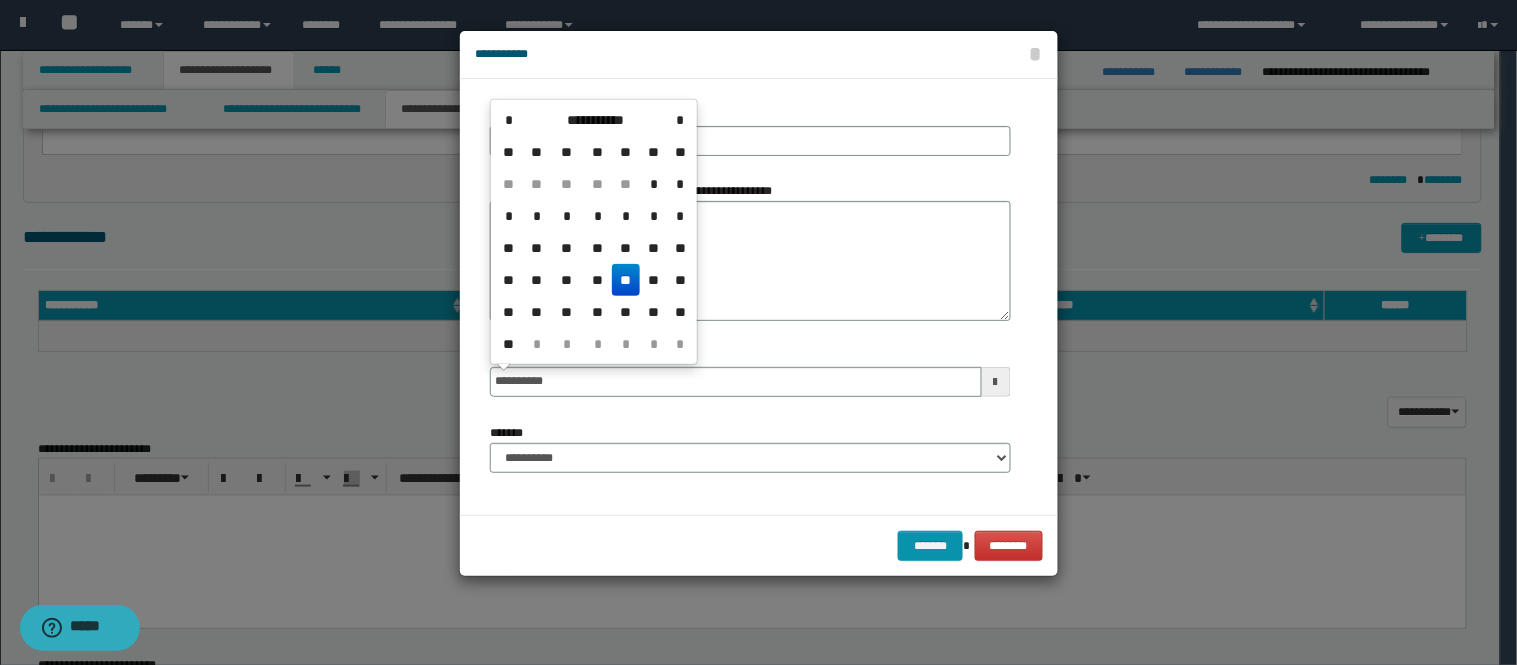 click on "**********" at bounding box center (595, 120) 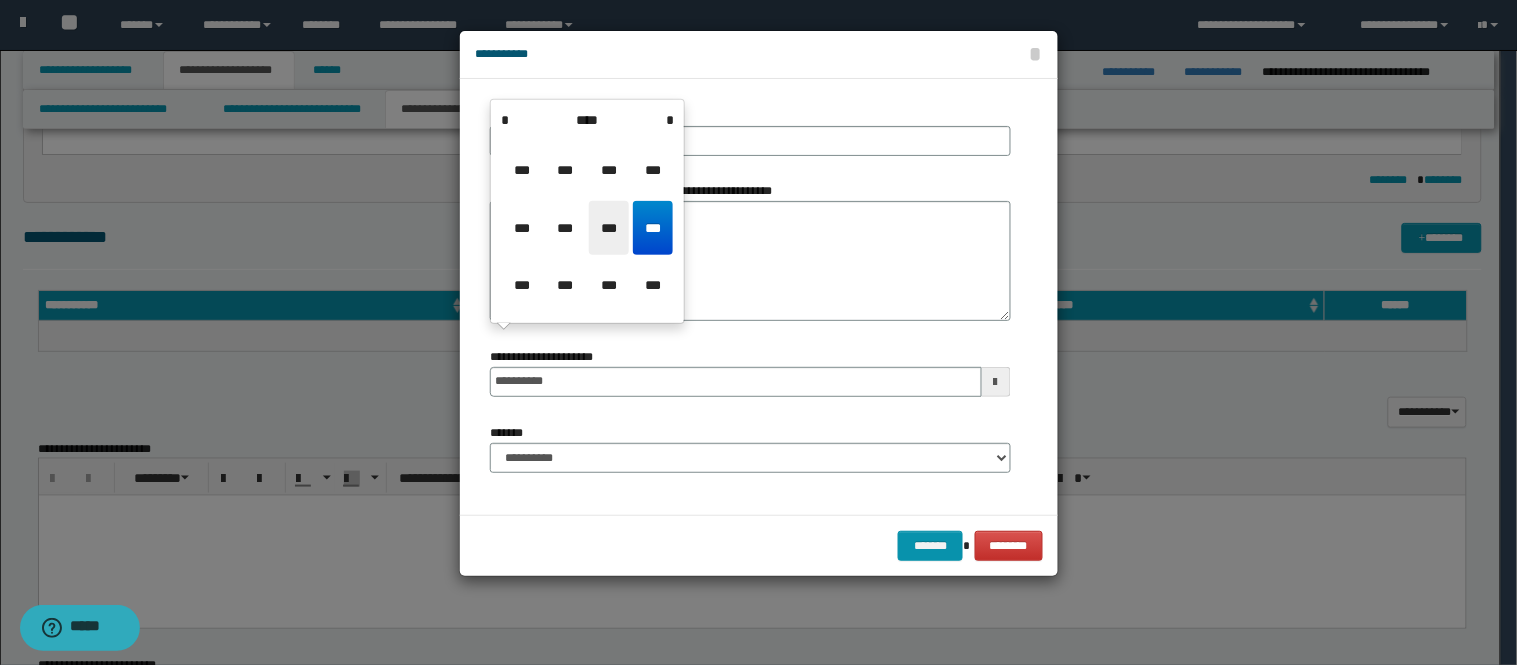 click on "***" at bounding box center [609, 228] 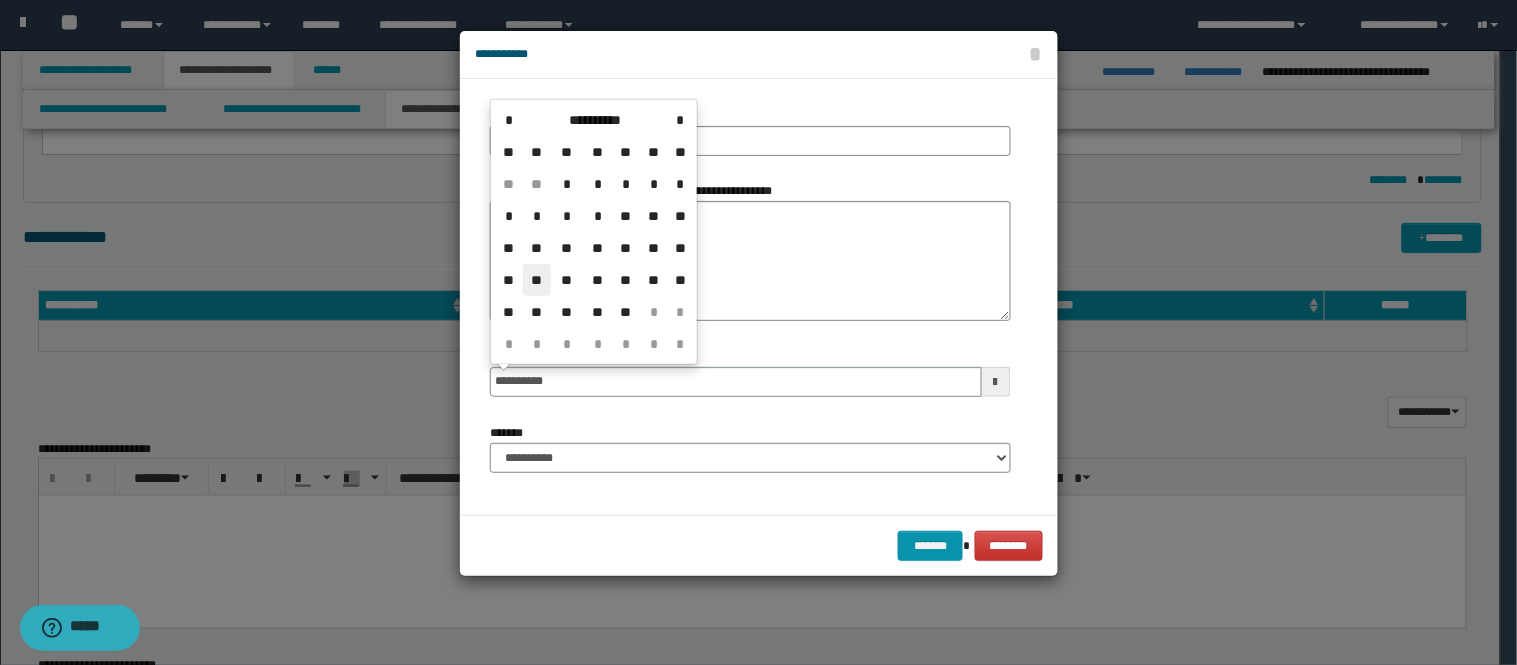 click on "**" at bounding box center (537, 280) 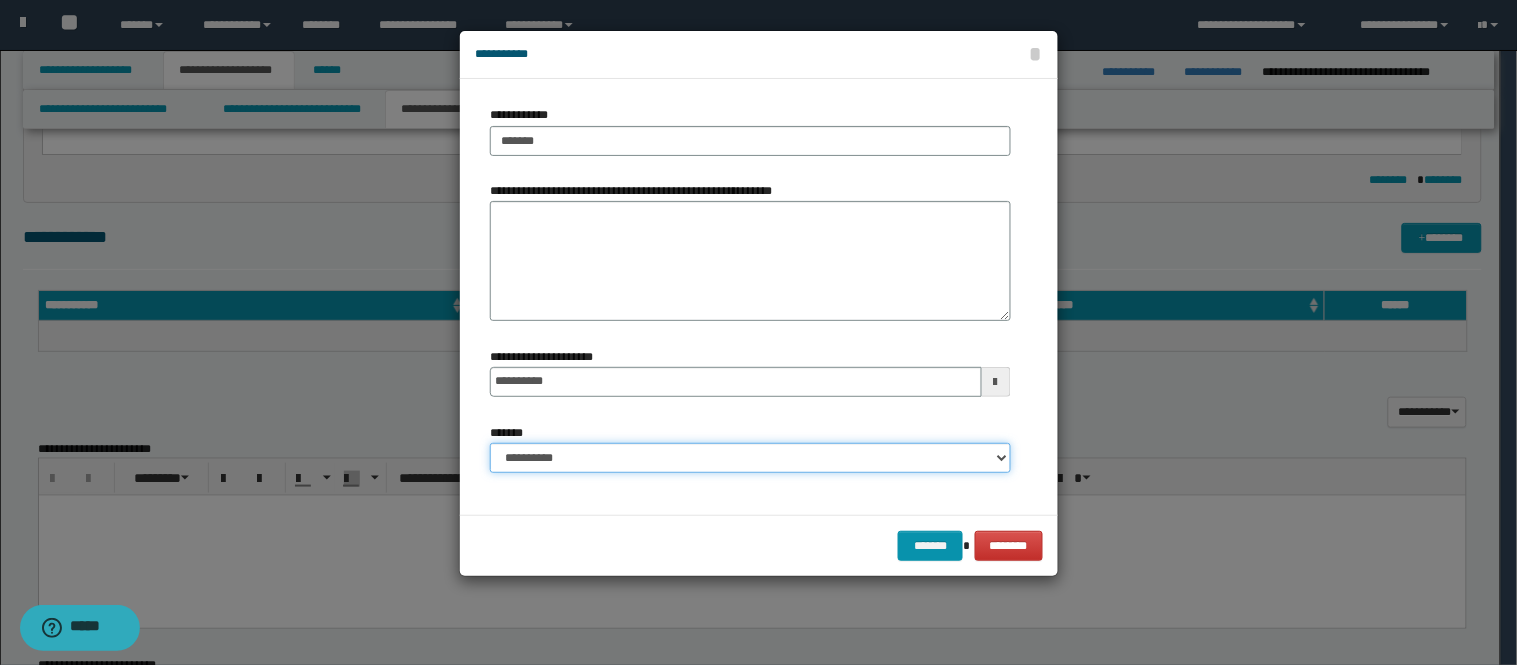 click on "**********" at bounding box center [750, 458] 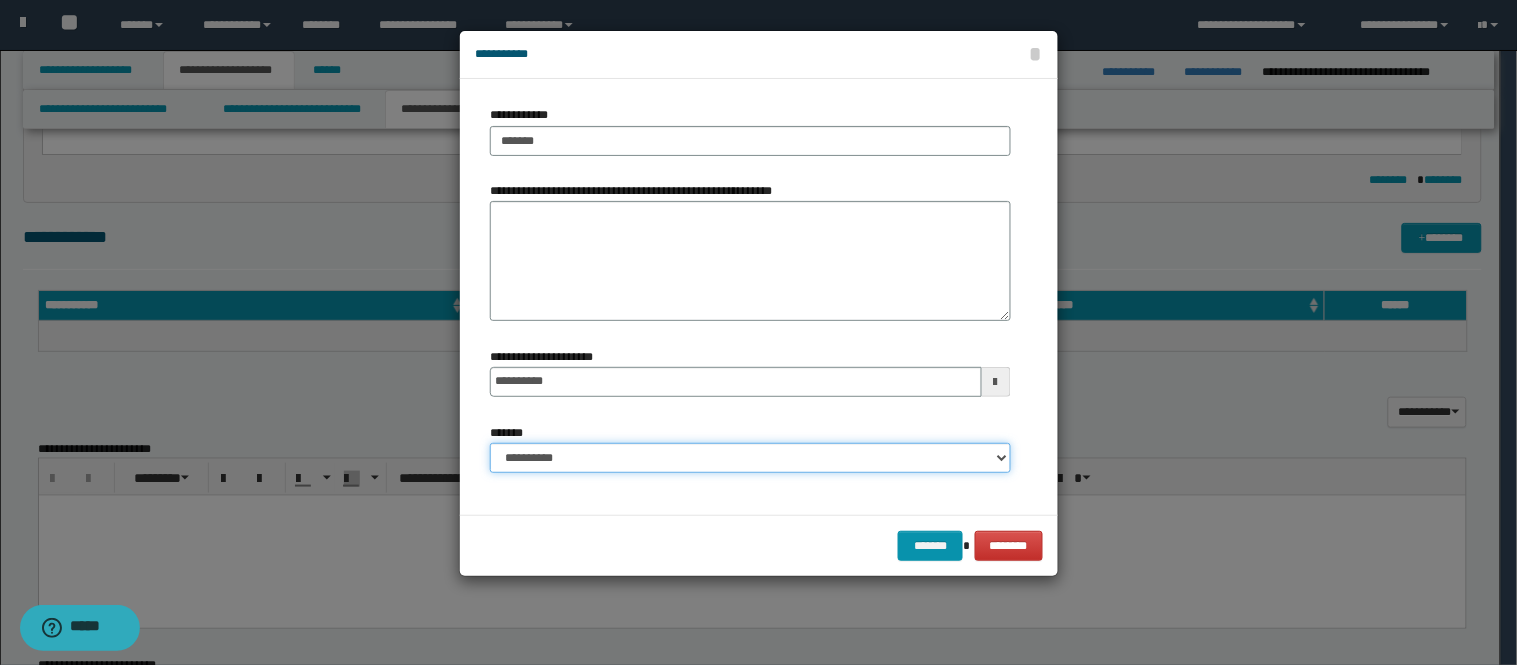 select on "*" 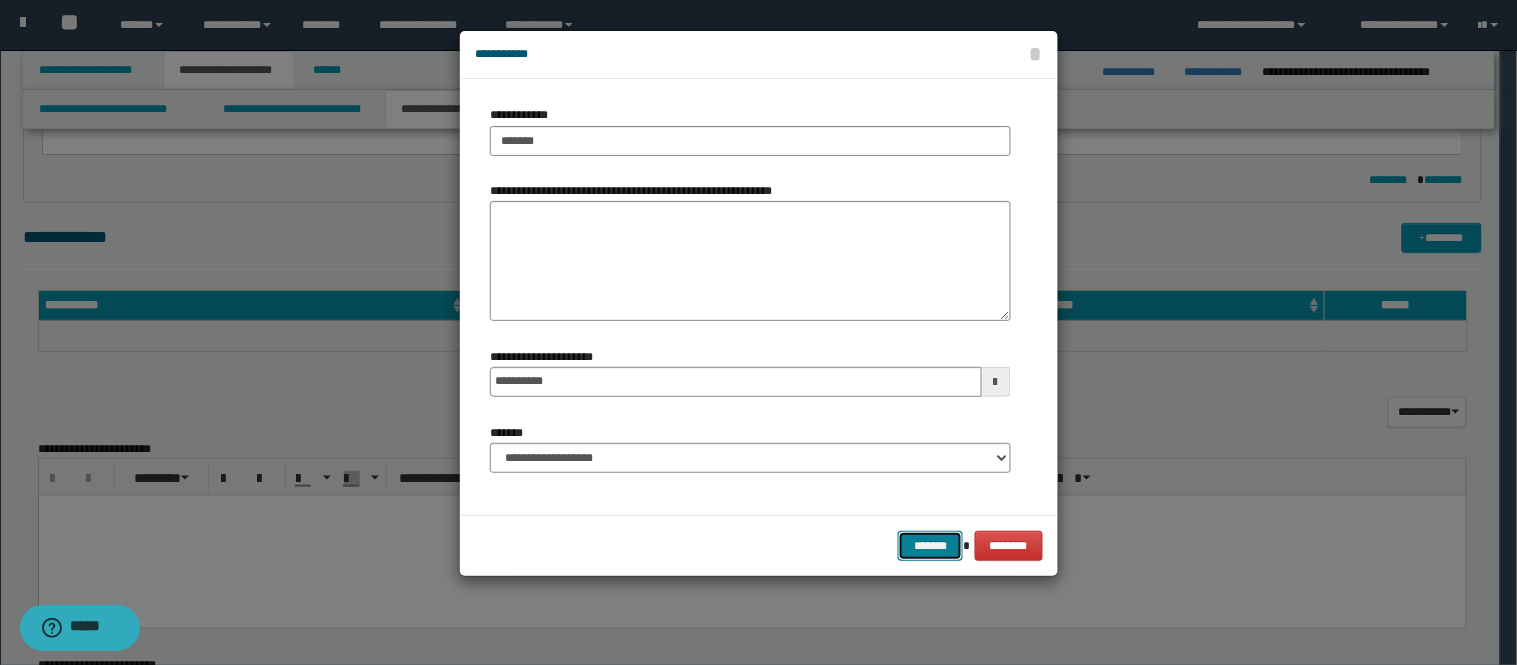 click on "*******" at bounding box center (930, 546) 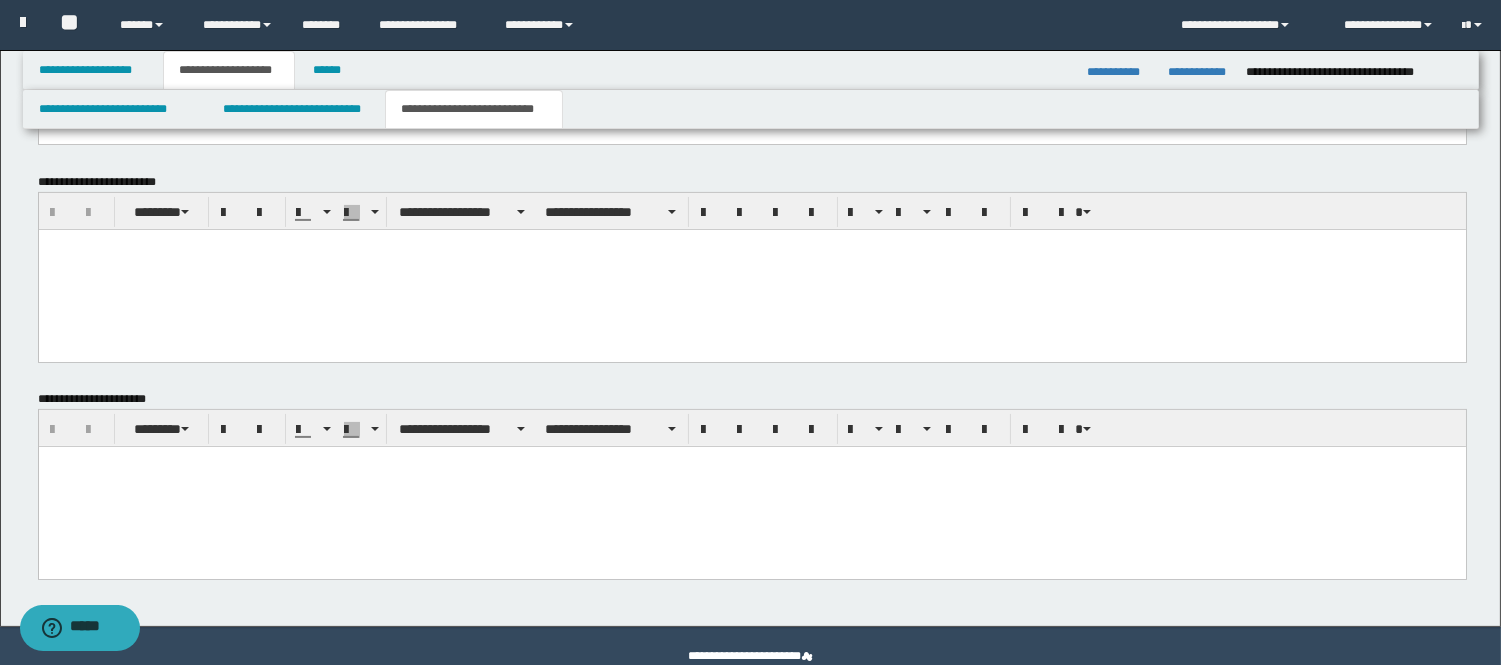 scroll, scrollTop: 855, scrollLeft: 0, axis: vertical 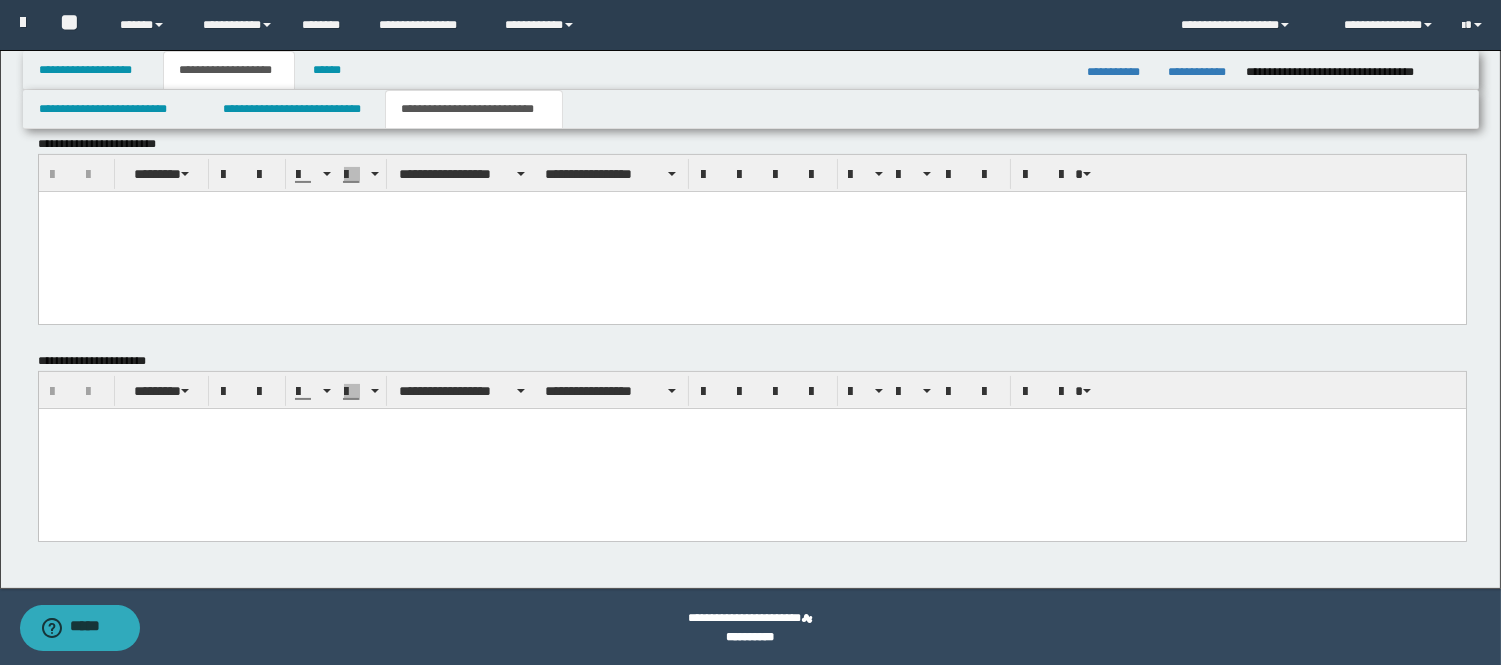 click at bounding box center [751, 449] 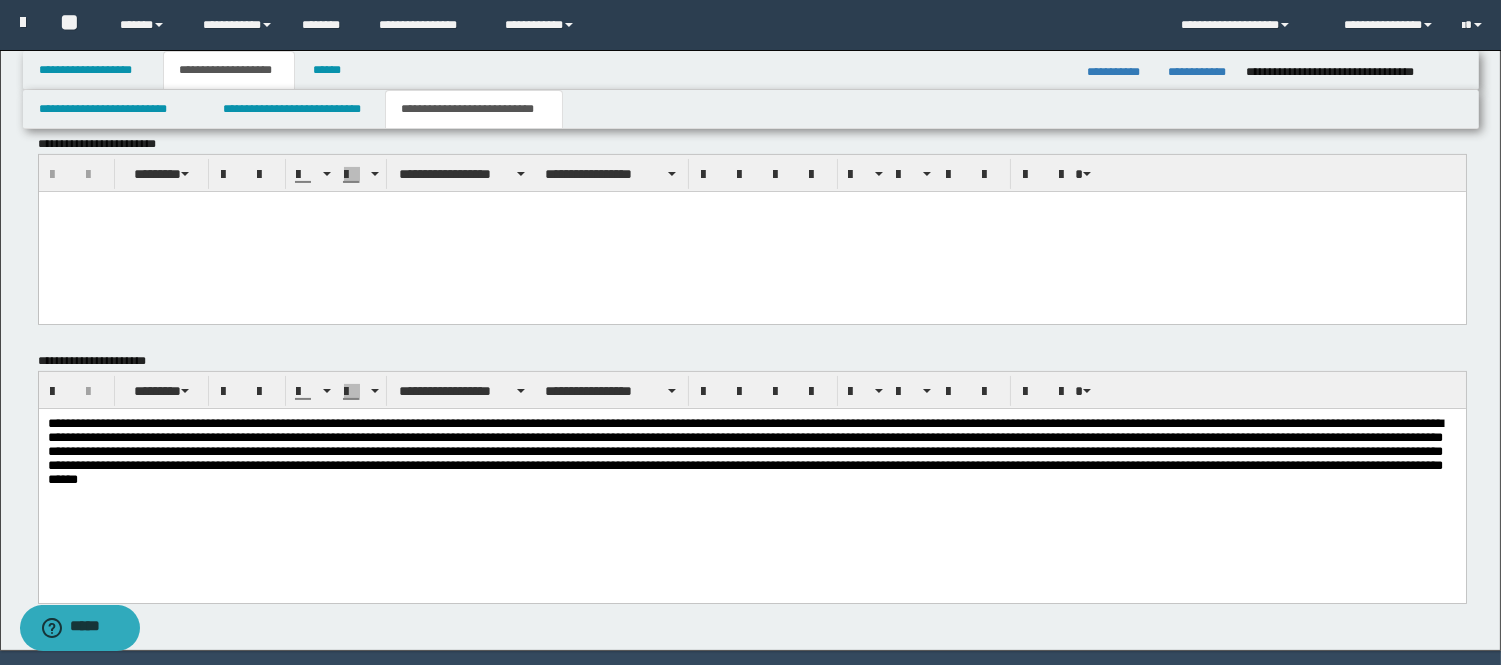 click at bounding box center (751, 456) 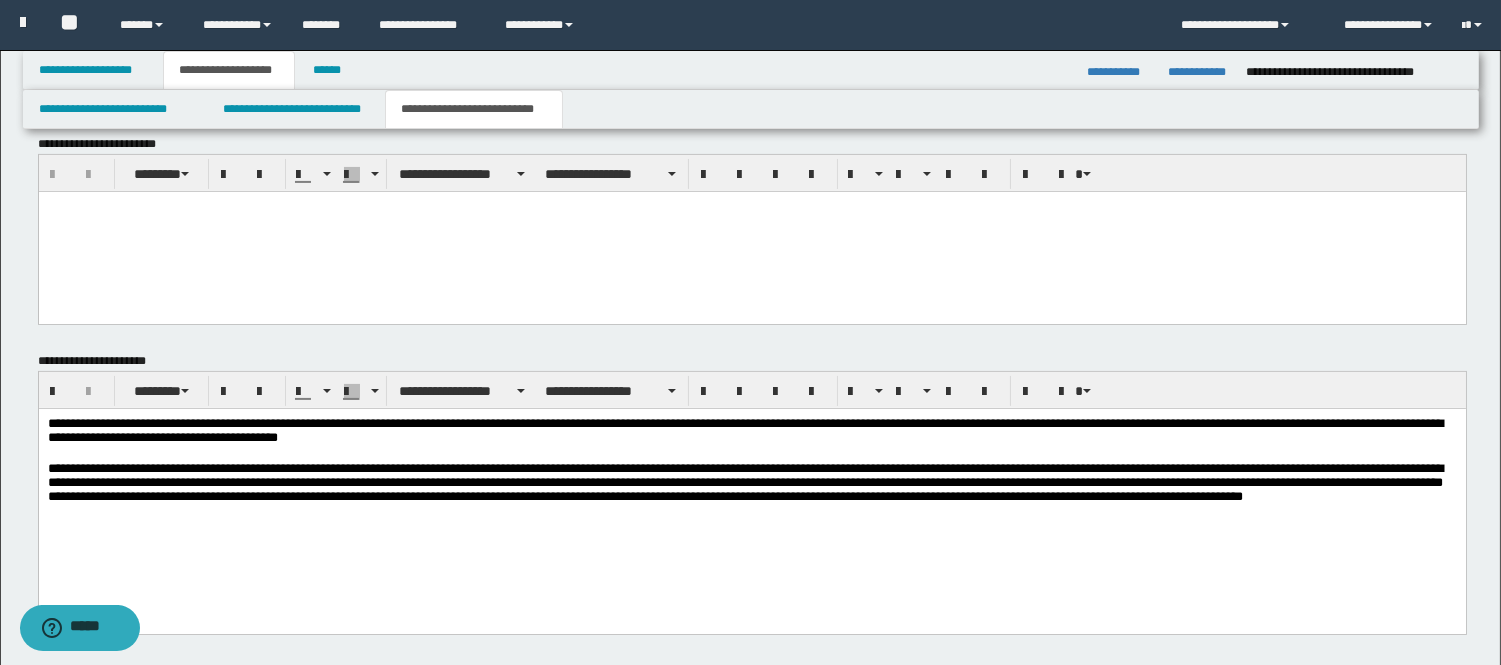 click on "**********" at bounding box center (751, 493) 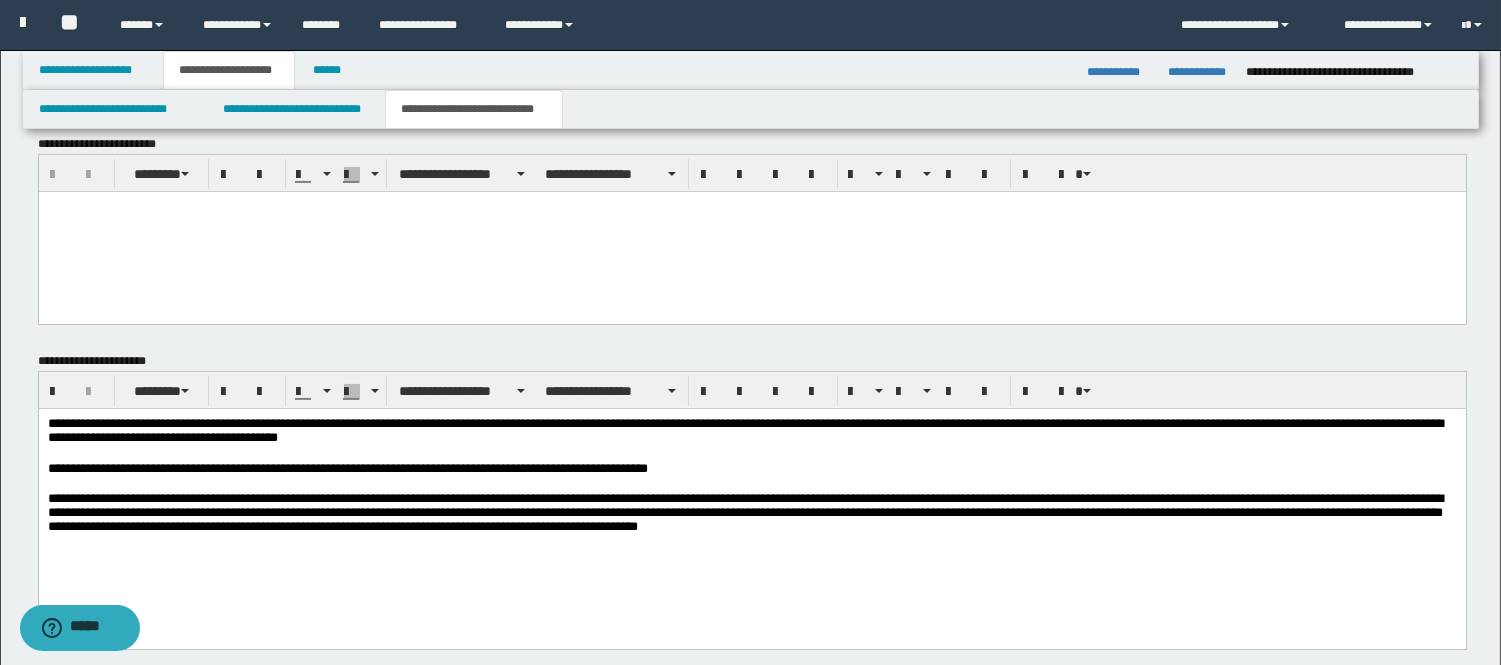 click on "**********" at bounding box center (751, 515) 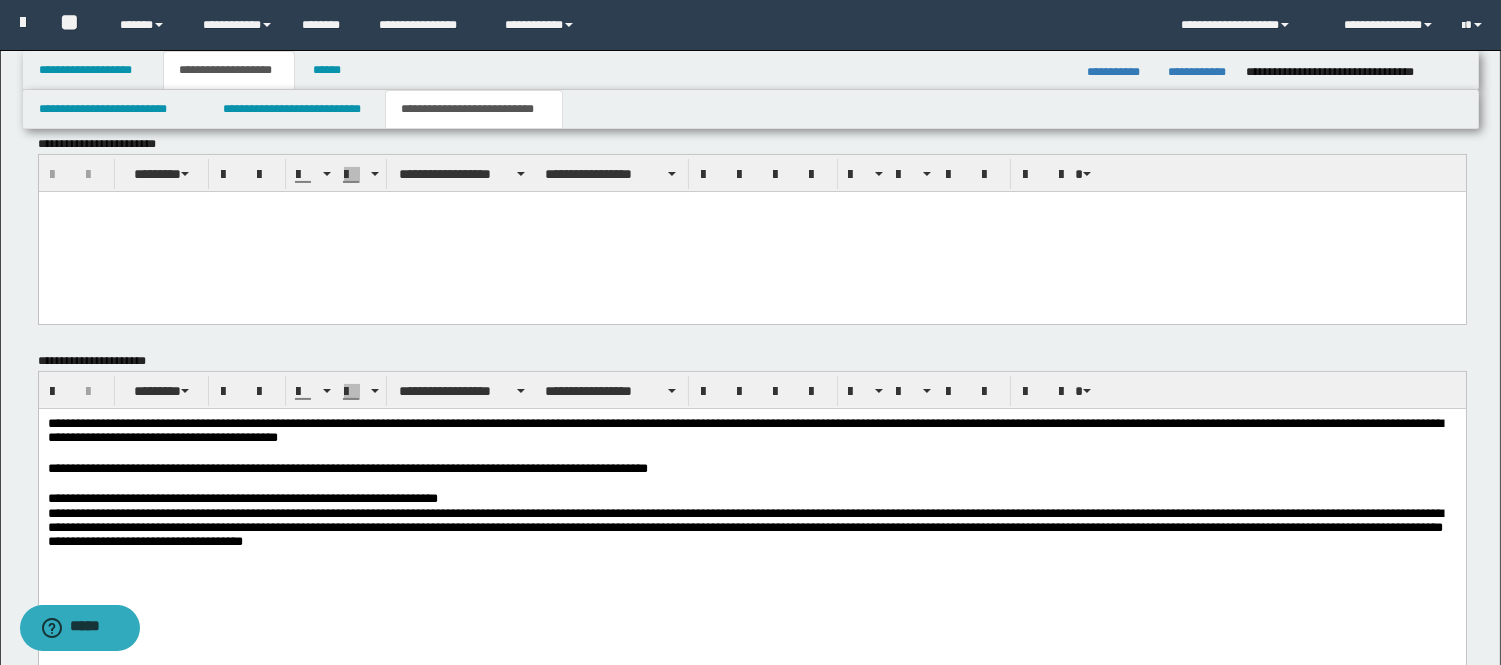 click on "**********" at bounding box center [751, 530] 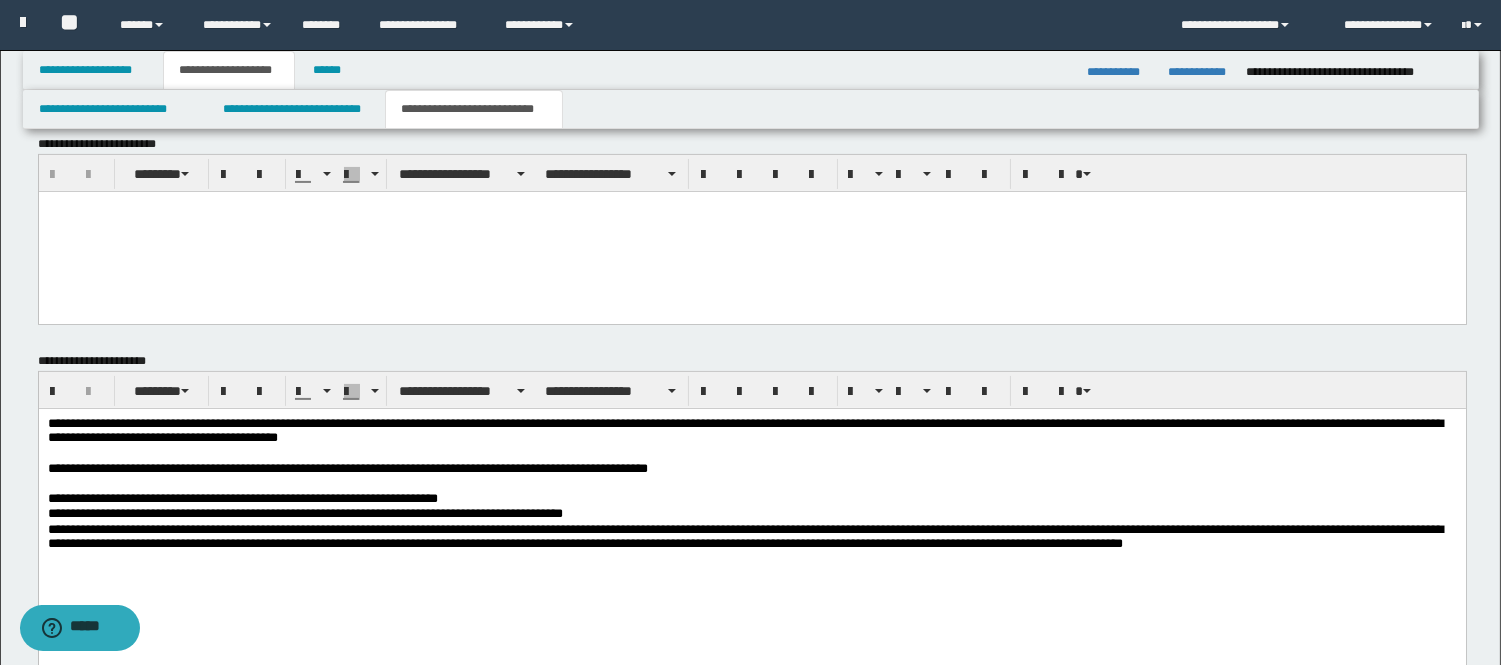 click on "**********" at bounding box center (751, 546) 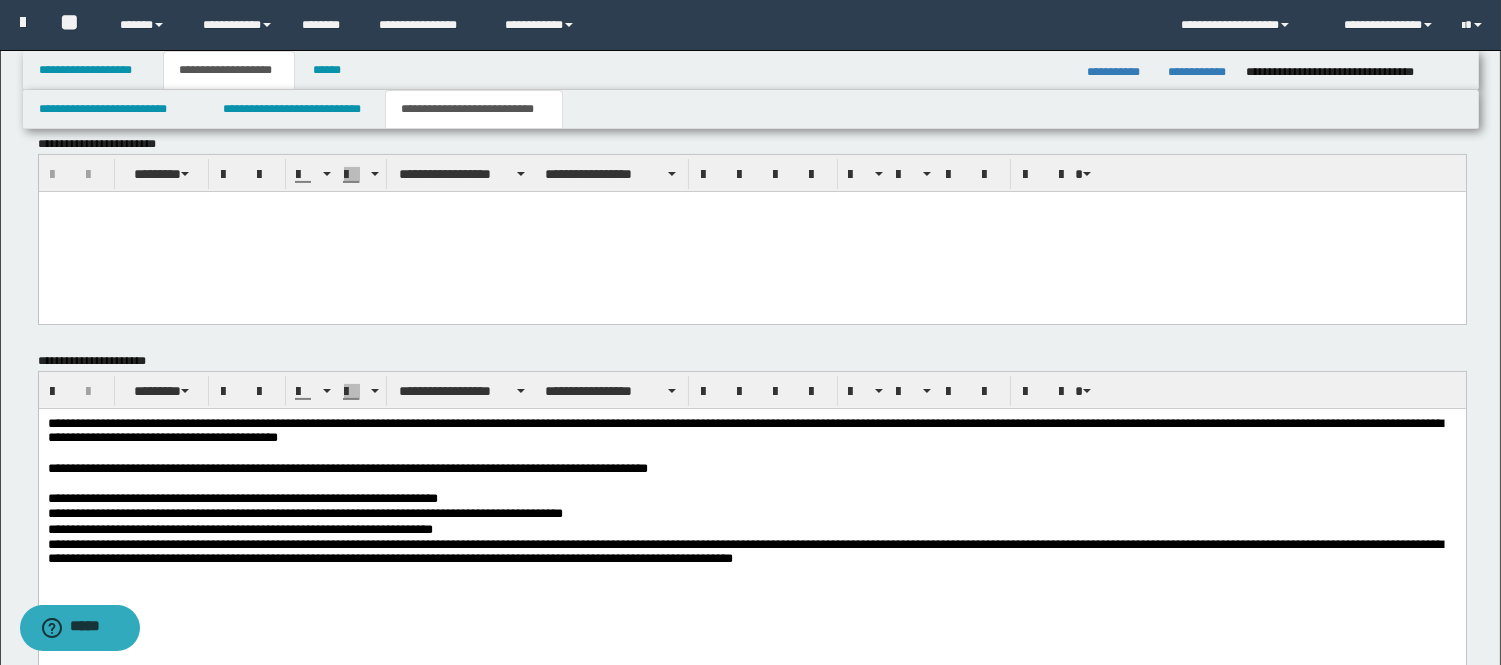click on "**********" at bounding box center [751, 553] 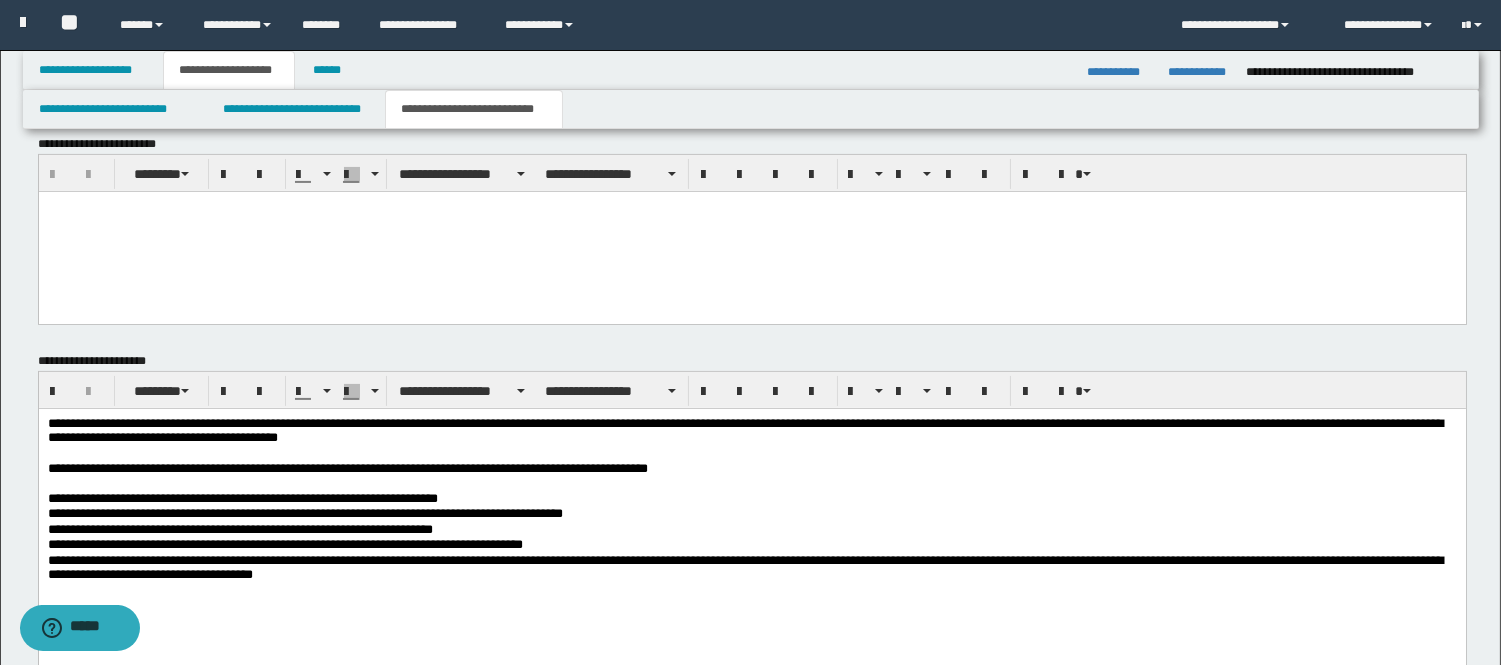 click on "**********" at bounding box center (751, 569) 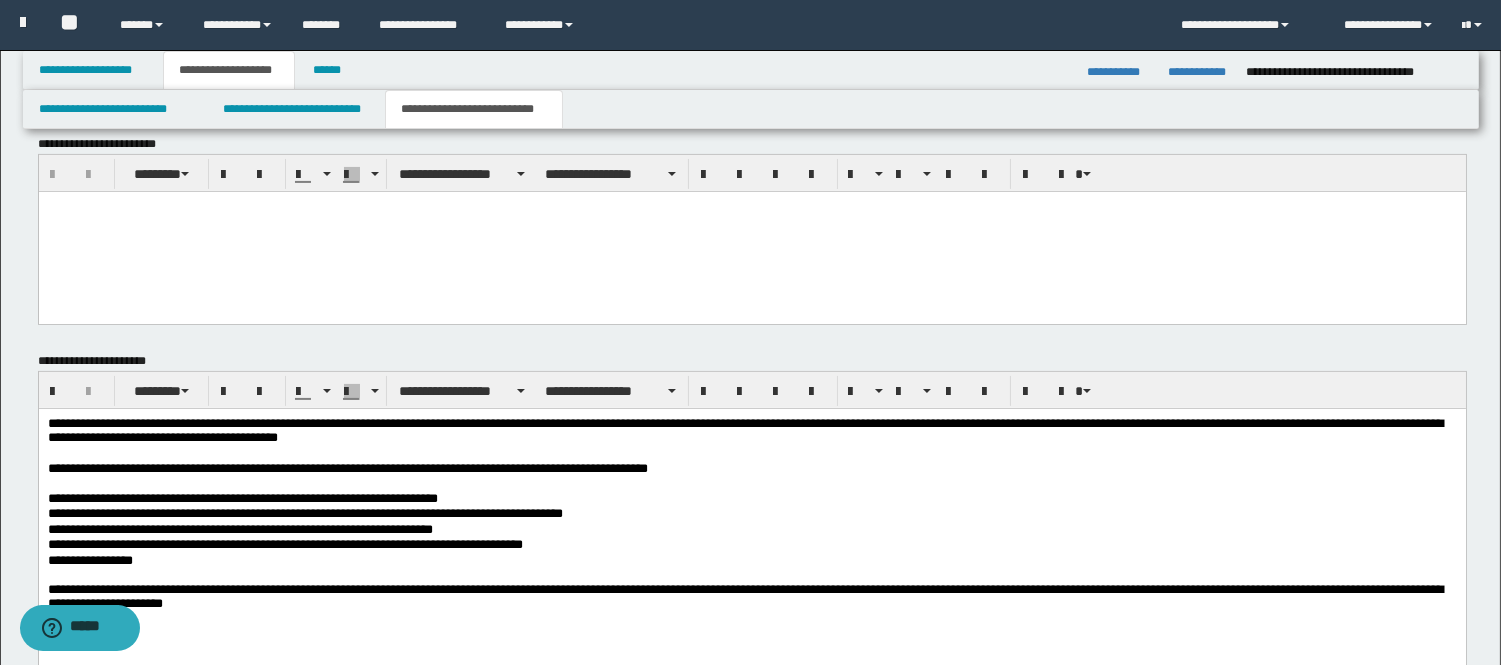 click on "**********" at bounding box center [751, 500] 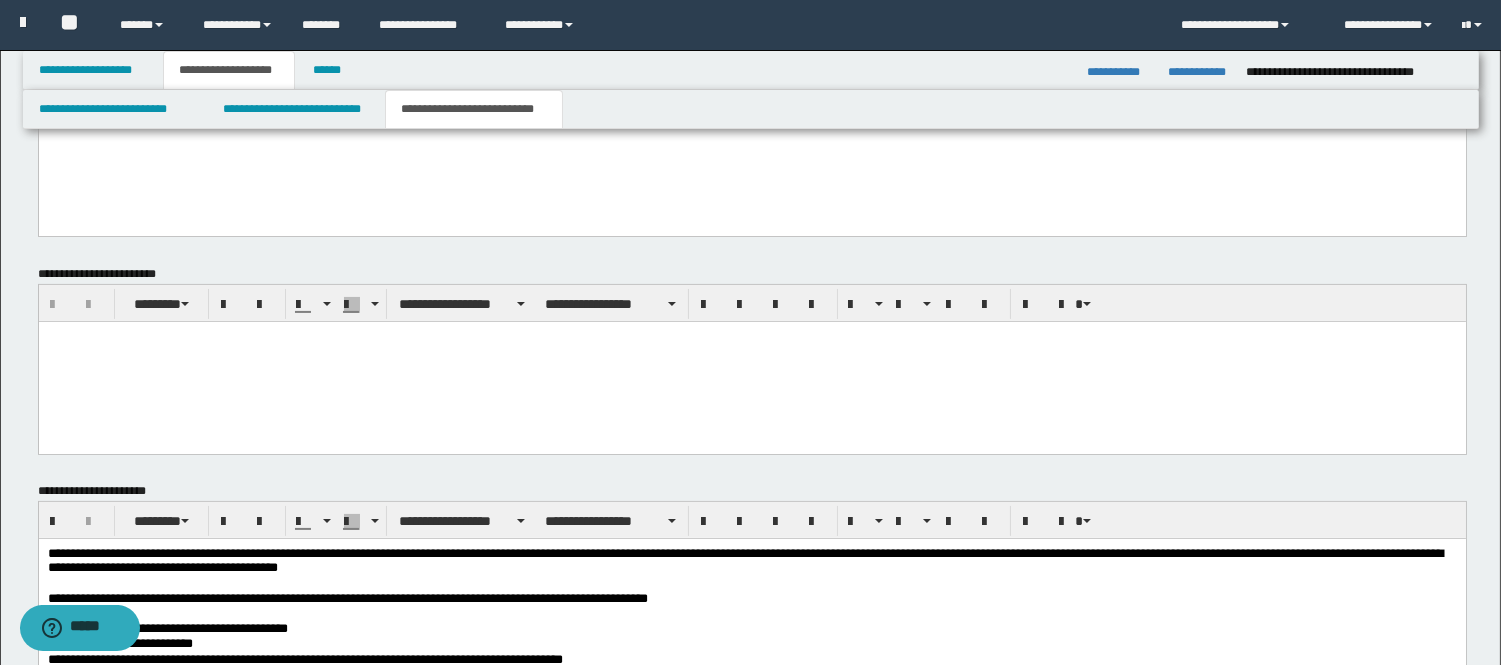 scroll, scrollTop: 724, scrollLeft: 0, axis: vertical 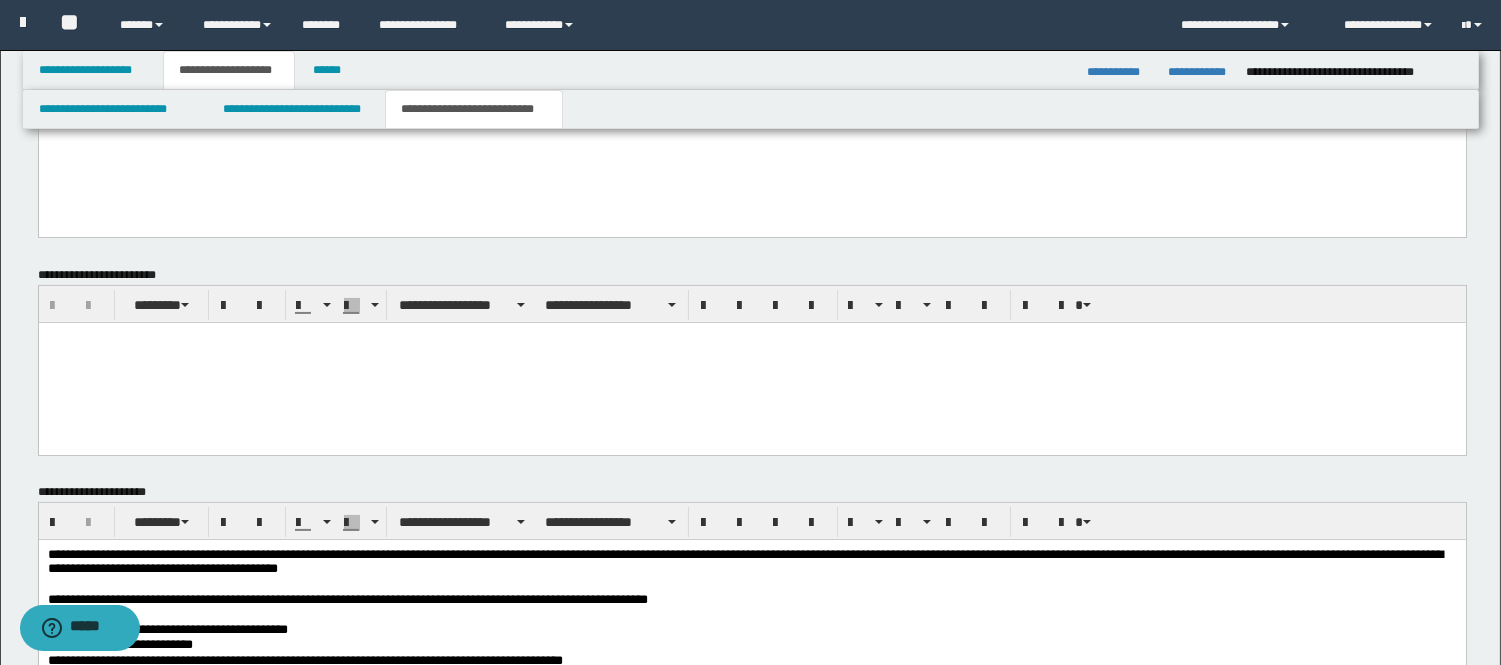click at bounding box center [751, 362] 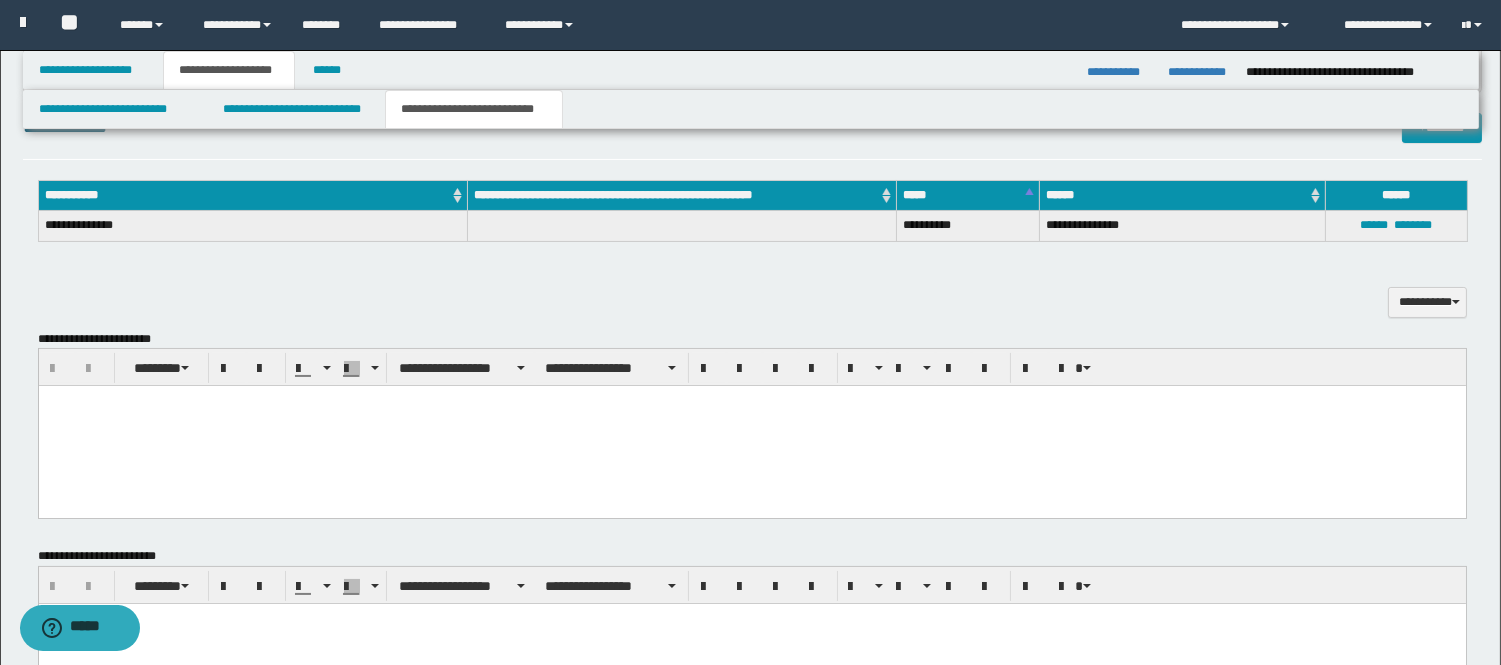 scroll, scrollTop: 391, scrollLeft: 0, axis: vertical 